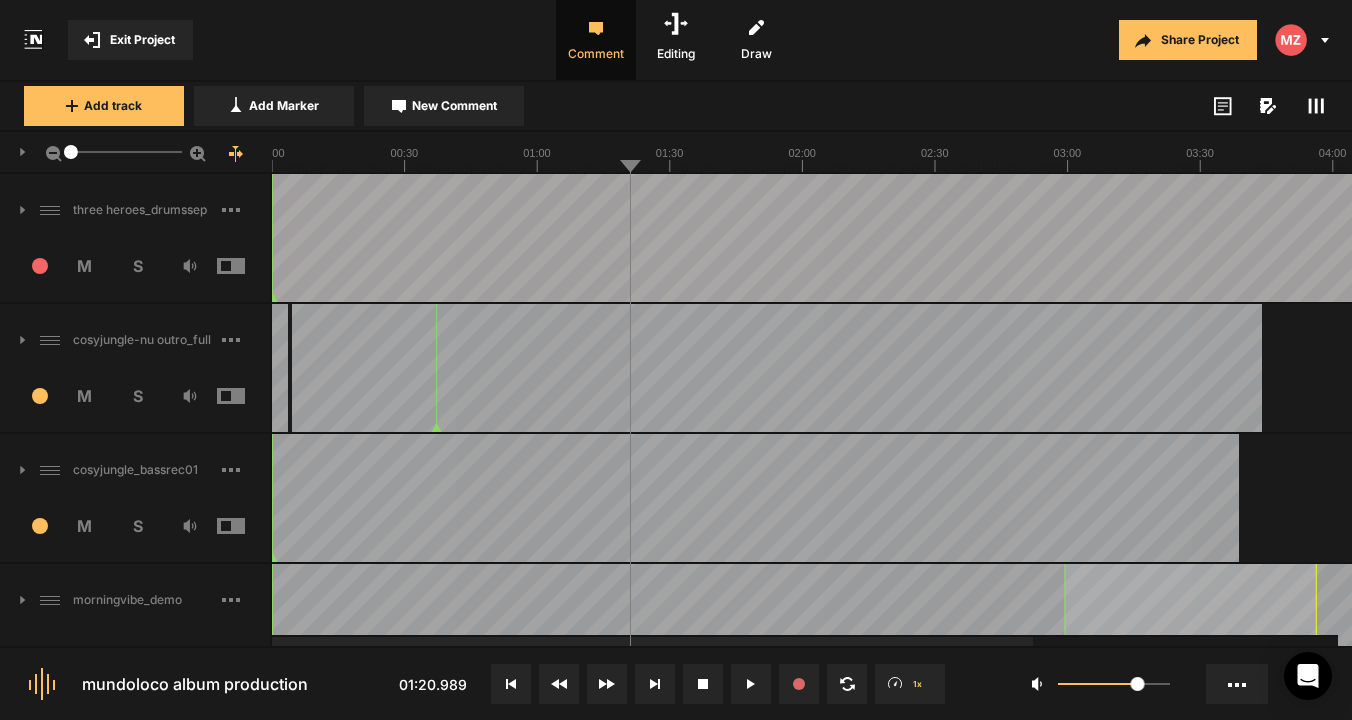 scroll, scrollTop: 0, scrollLeft: 0, axis: both 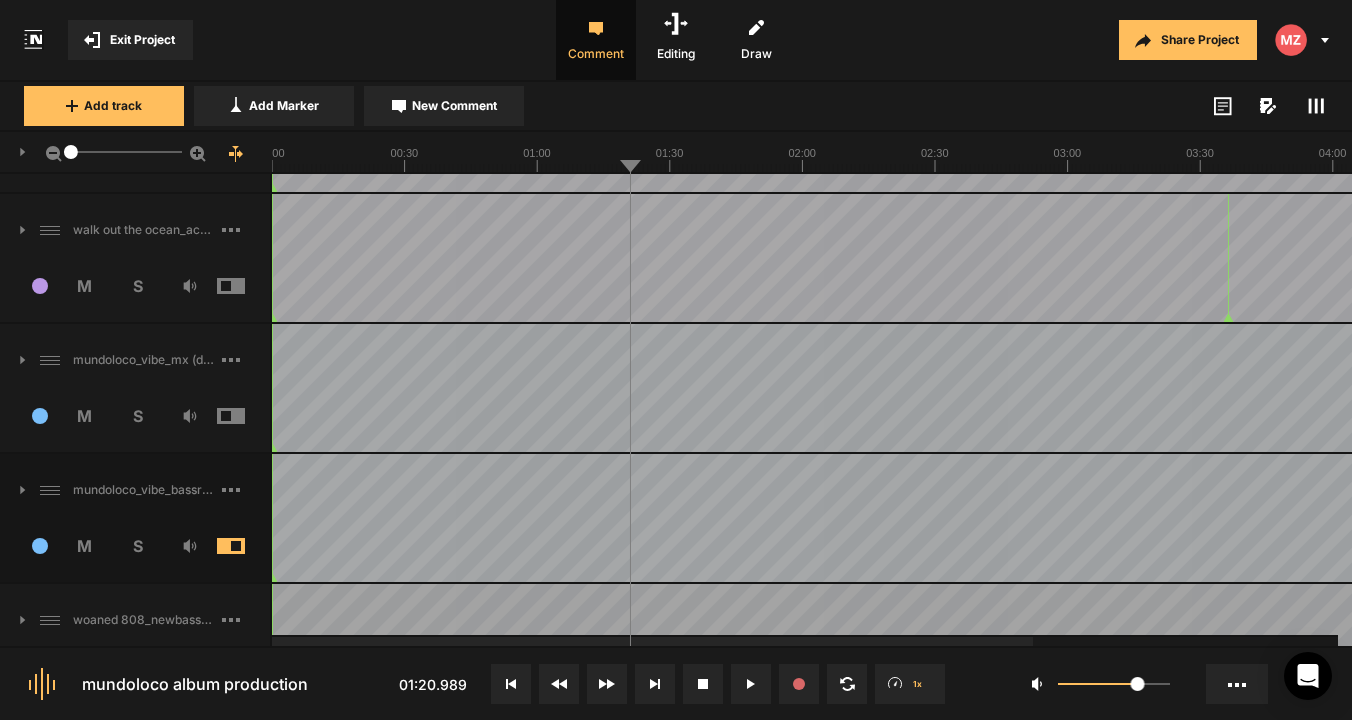 click 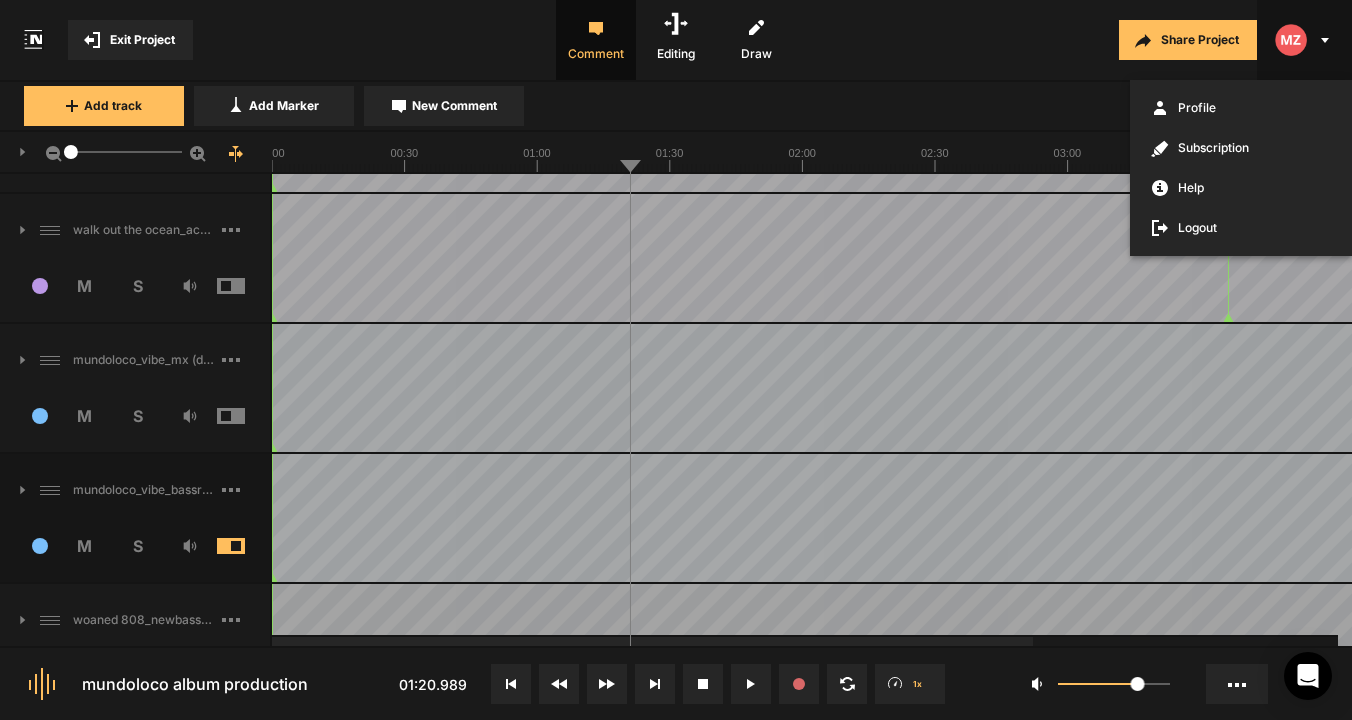 click at bounding box center (676, 360) 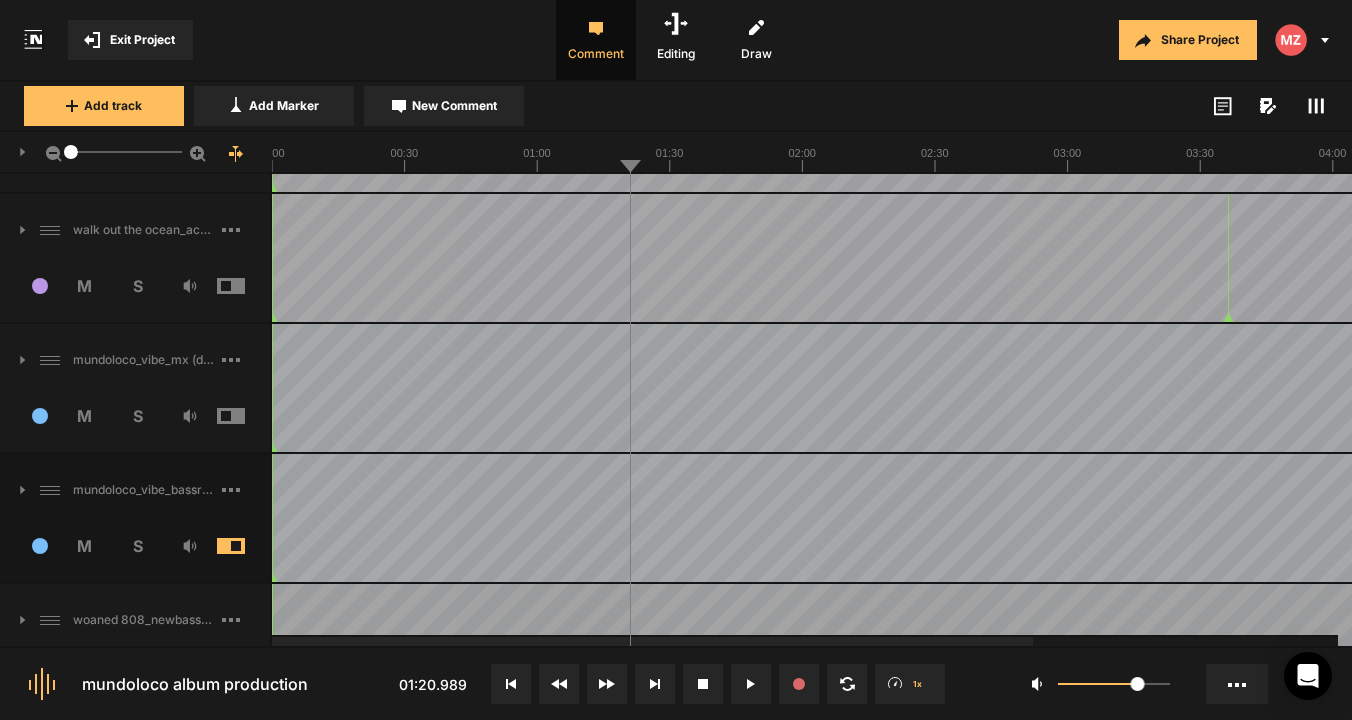 click on "Share Project" 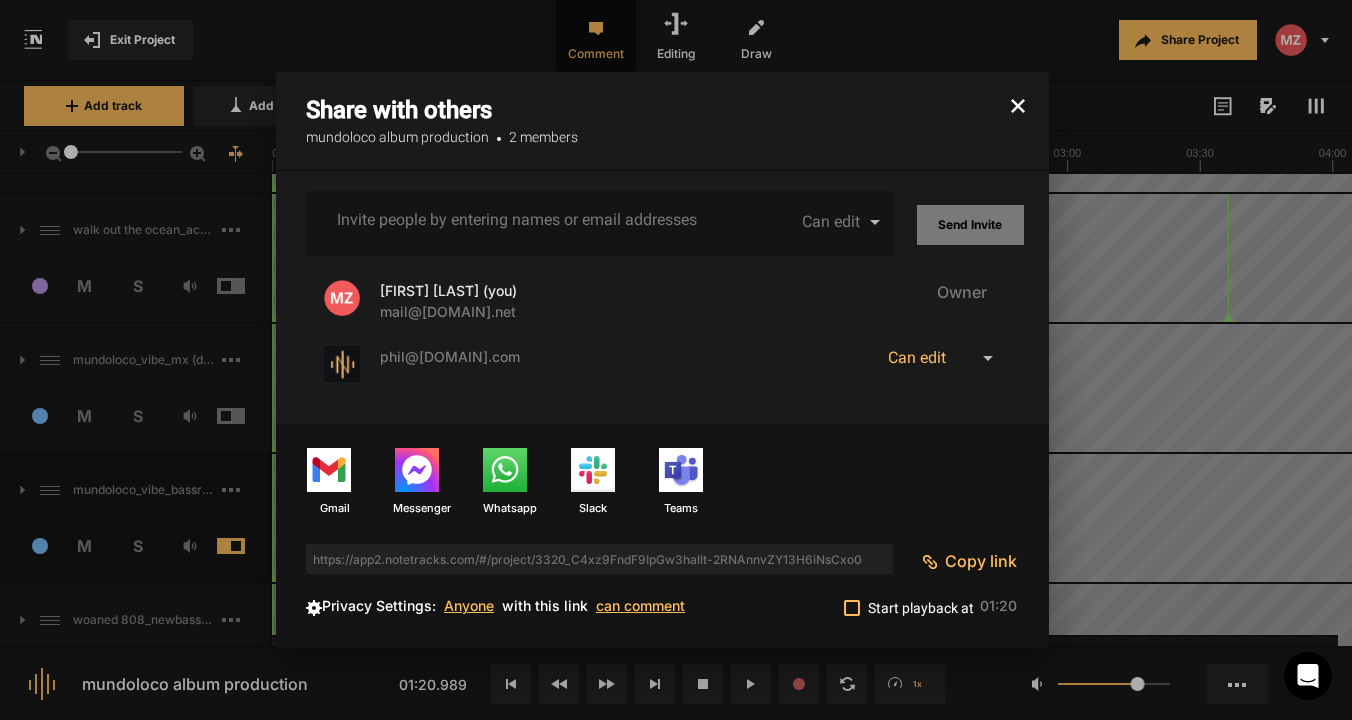 click at bounding box center [988, 358] 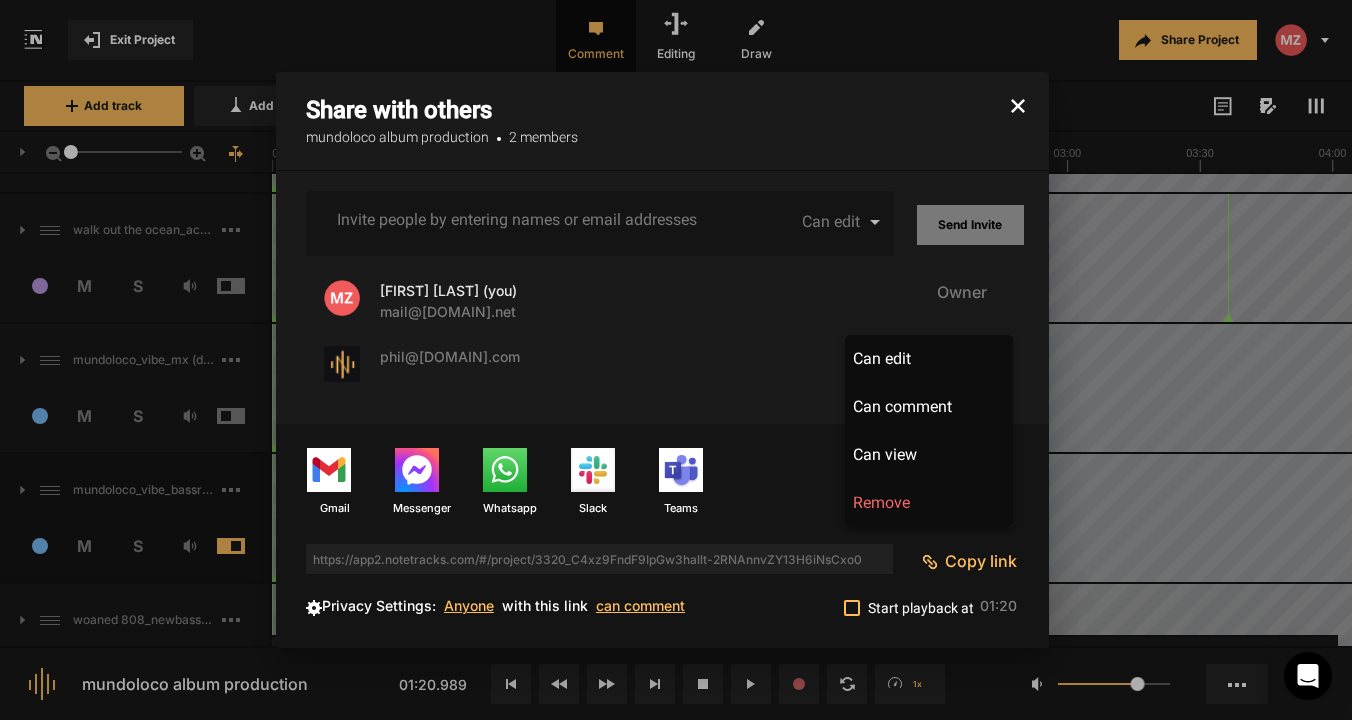 click at bounding box center [676, 360] 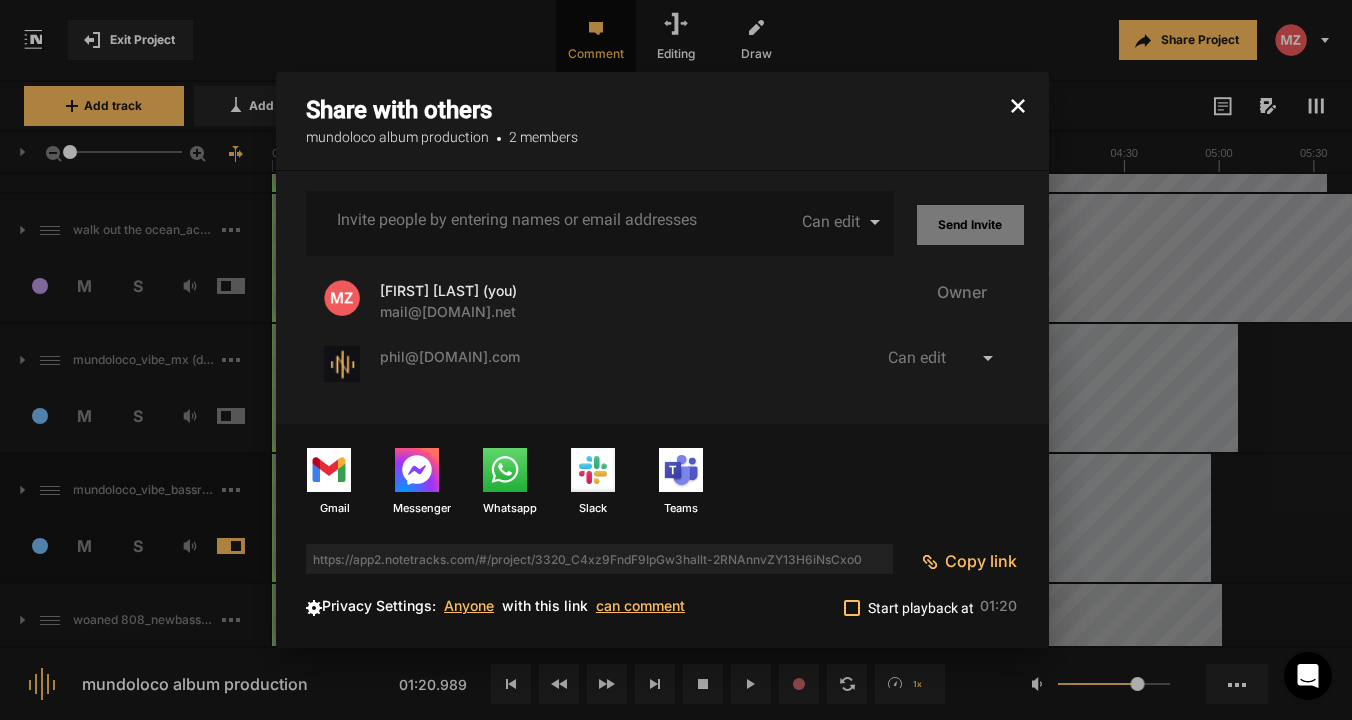 click 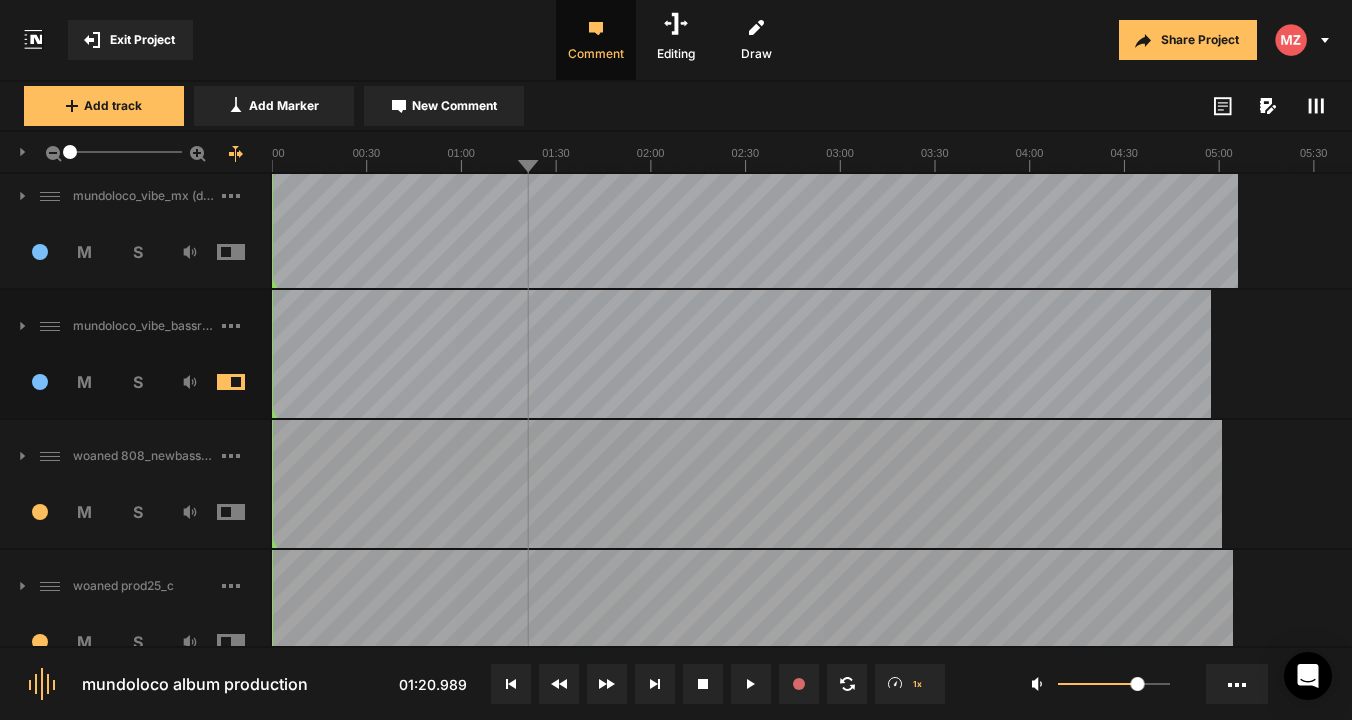scroll, scrollTop: 1331, scrollLeft: 0, axis: vertical 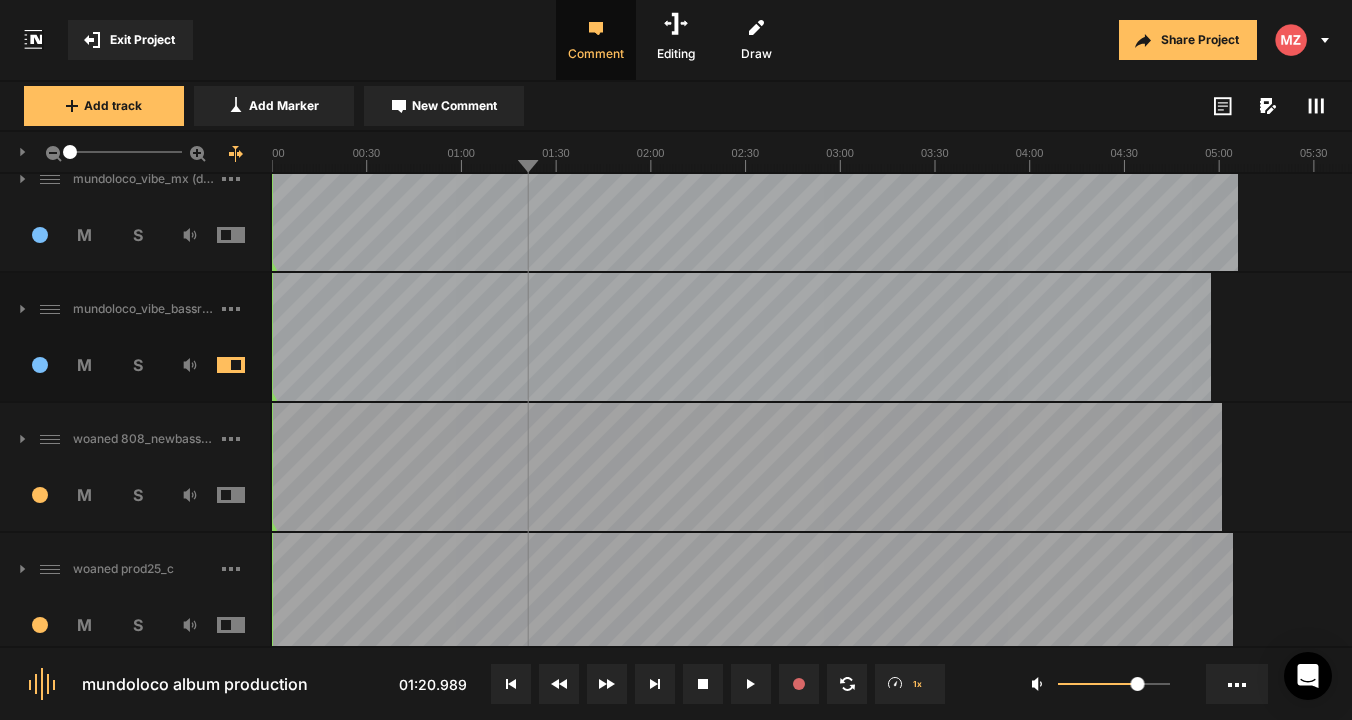 click on "12 M S" at bounding box center [135, 371] 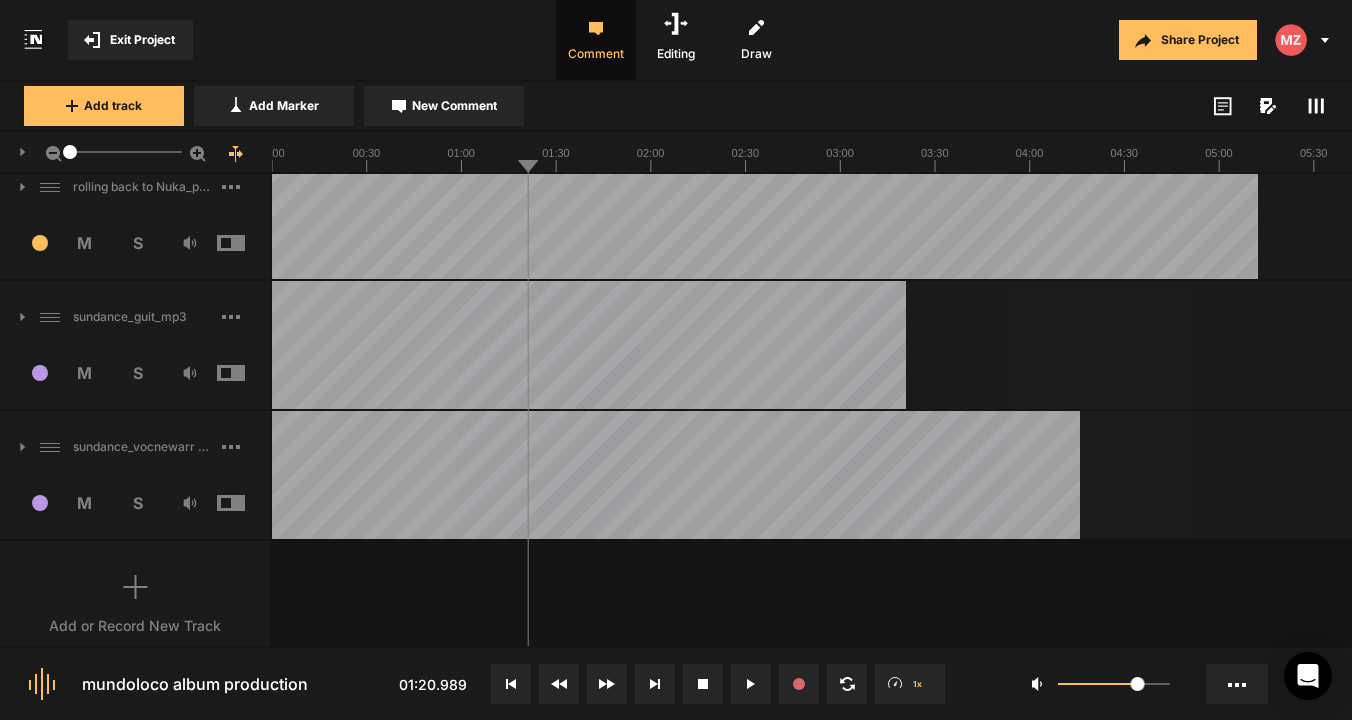 scroll, scrollTop: 2105, scrollLeft: 0, axis: vertical 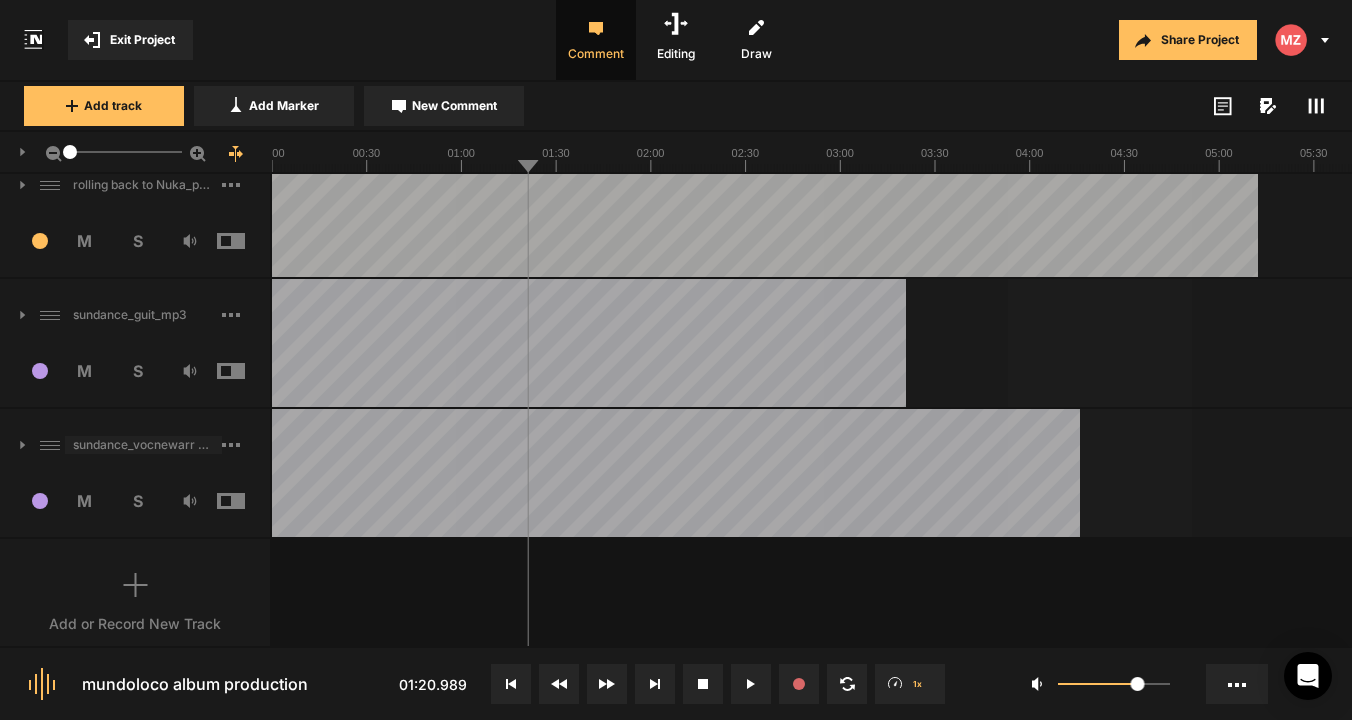 click on "sundance_vocnewarr atmo2" at bounding box center (143, 445) 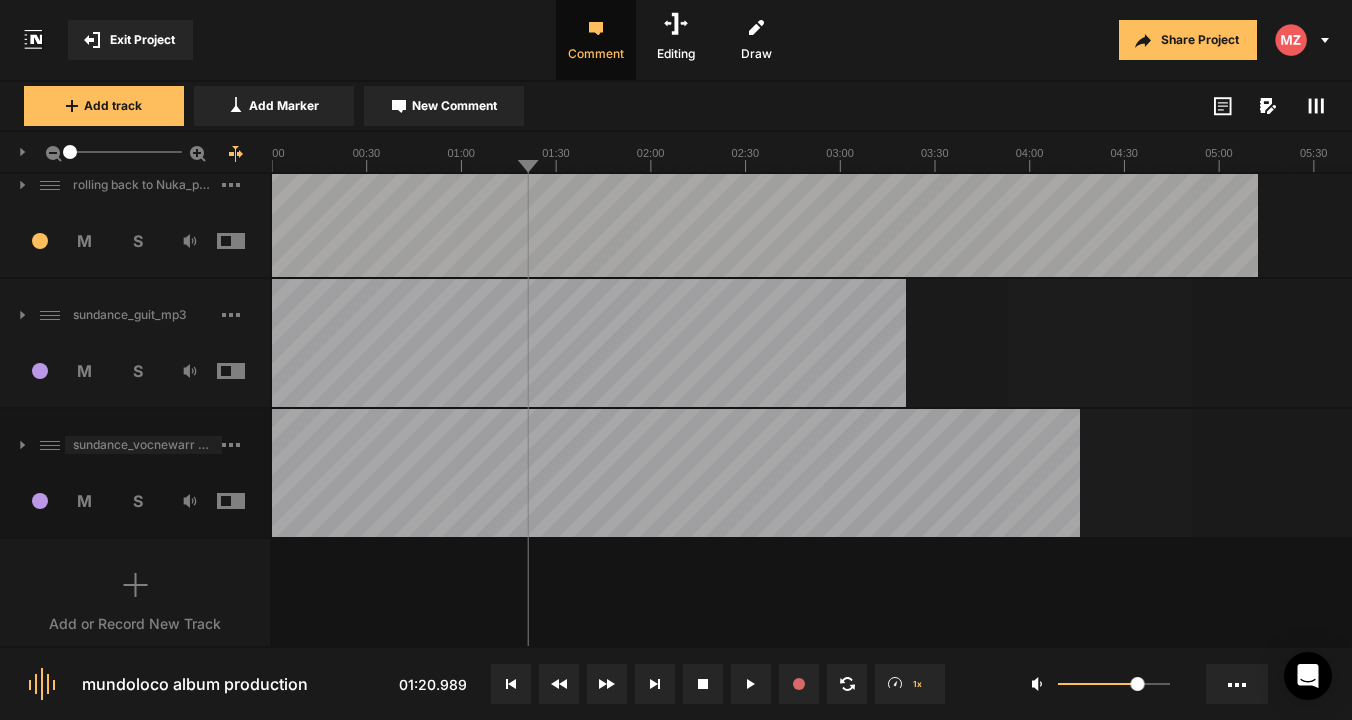 click on "sundance_vocnewarr atmo2" at bounding box center (143, 445) 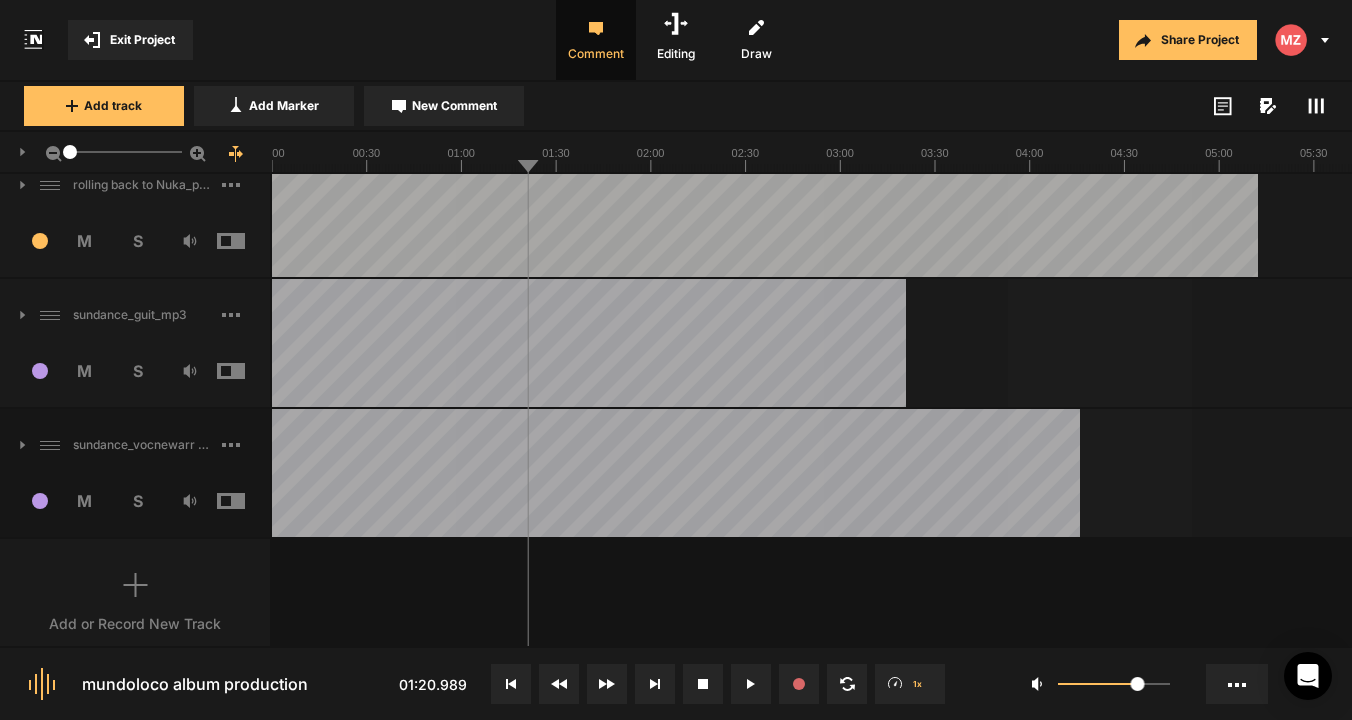 click on "sundance_vocnewarr atmo2" at bounding box center [135, 445] 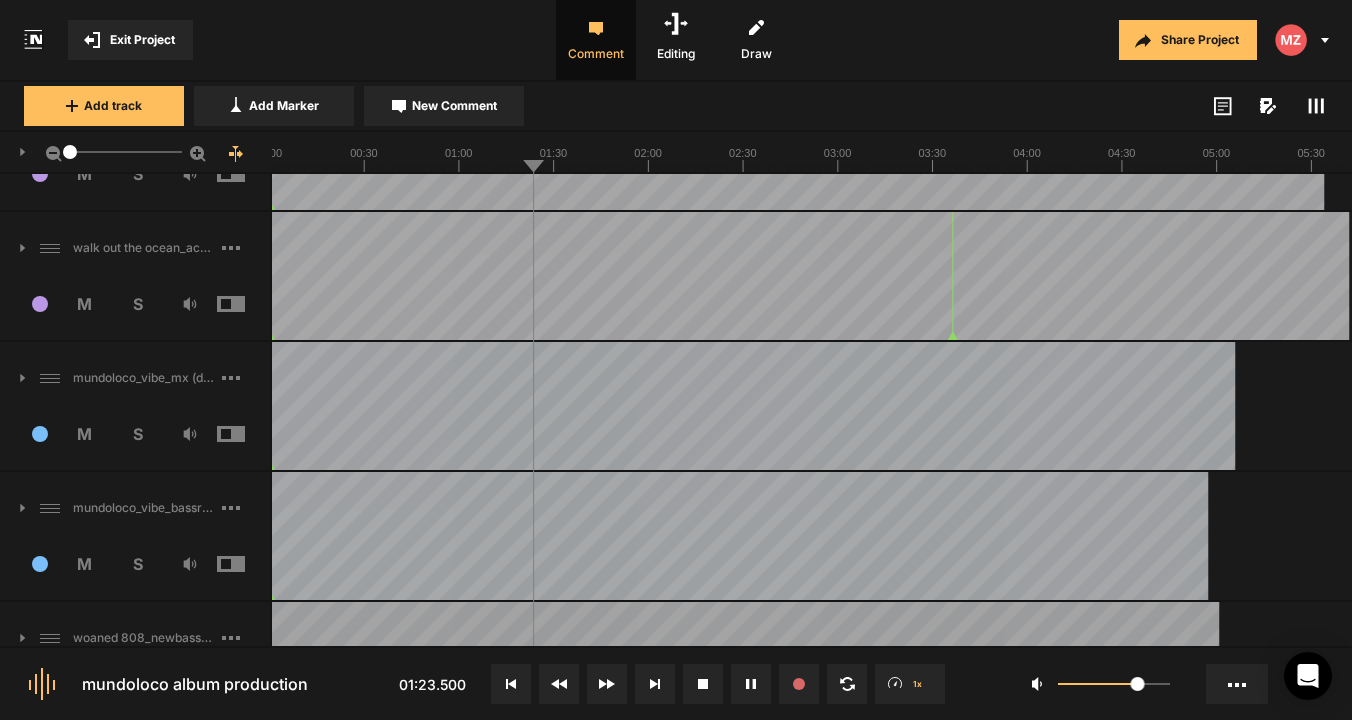 scroll, scrollTop: 1134, scrollLeft: 0, axis: vertical 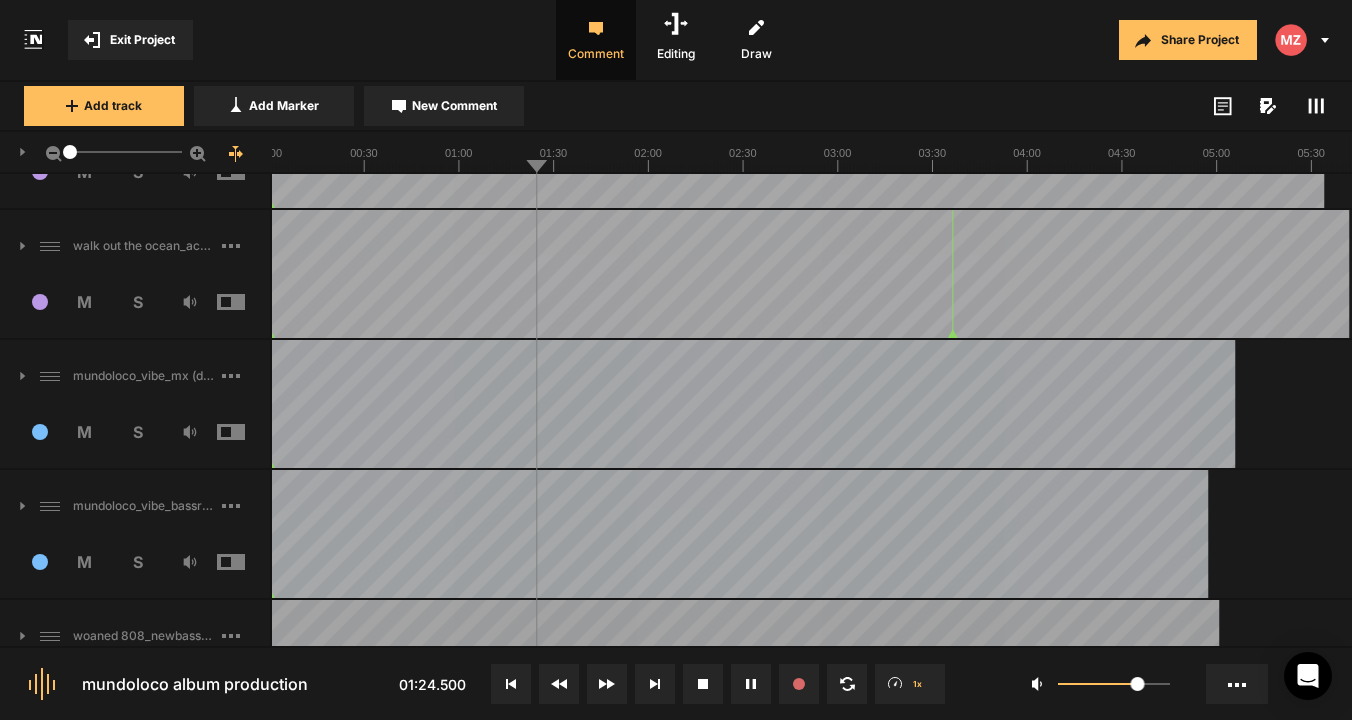 click at bounding box center [246, 562] 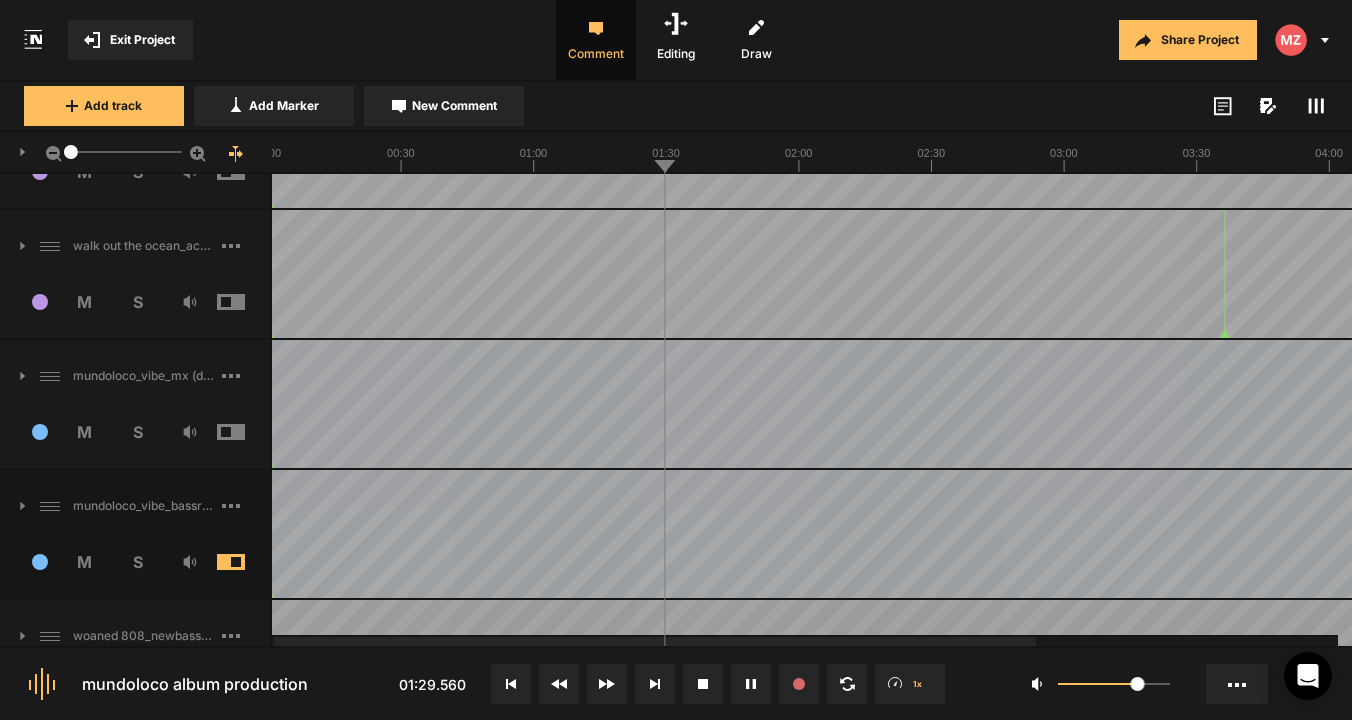 click on "Exit Project" 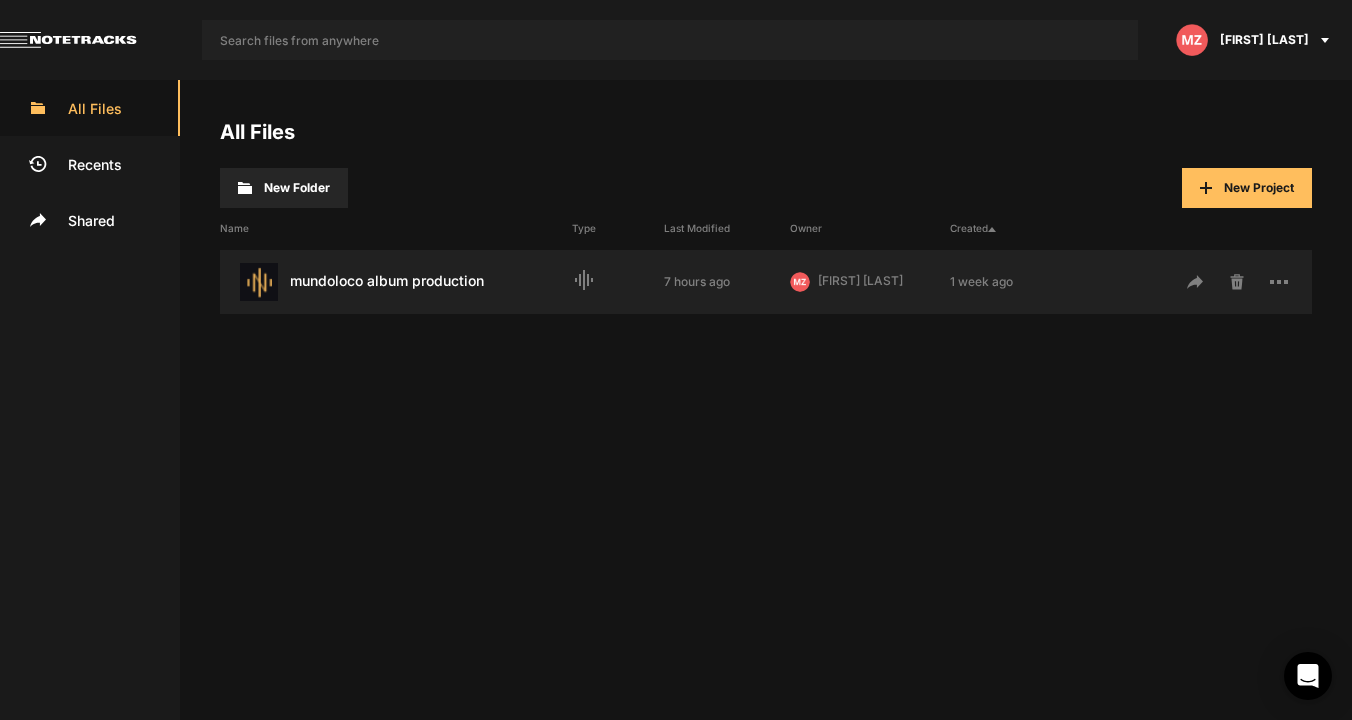 click on "mundoloco album production  Last Modified: 7 hours ago graphic_eq 7 hours ago [FIRST] [LAST] MZ 1 week ago" at bounding box center [766, 282] 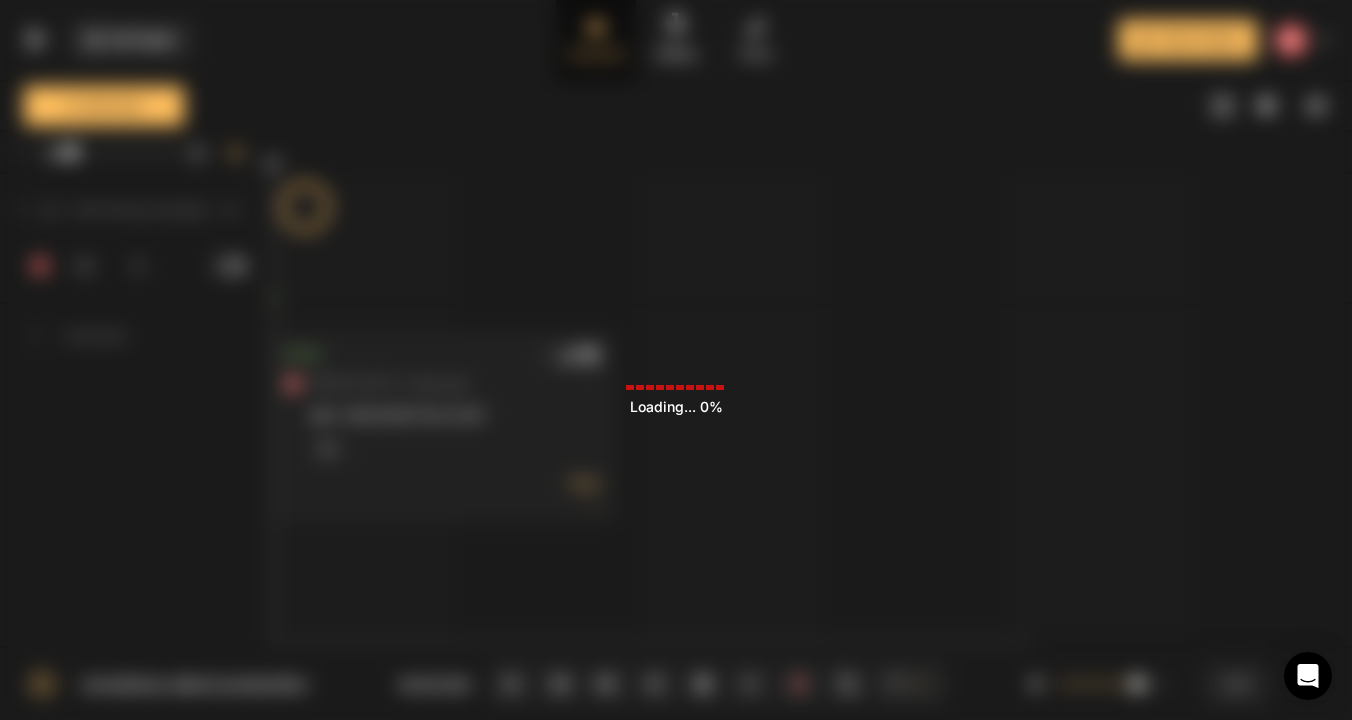 click on "Loading ... 0%" 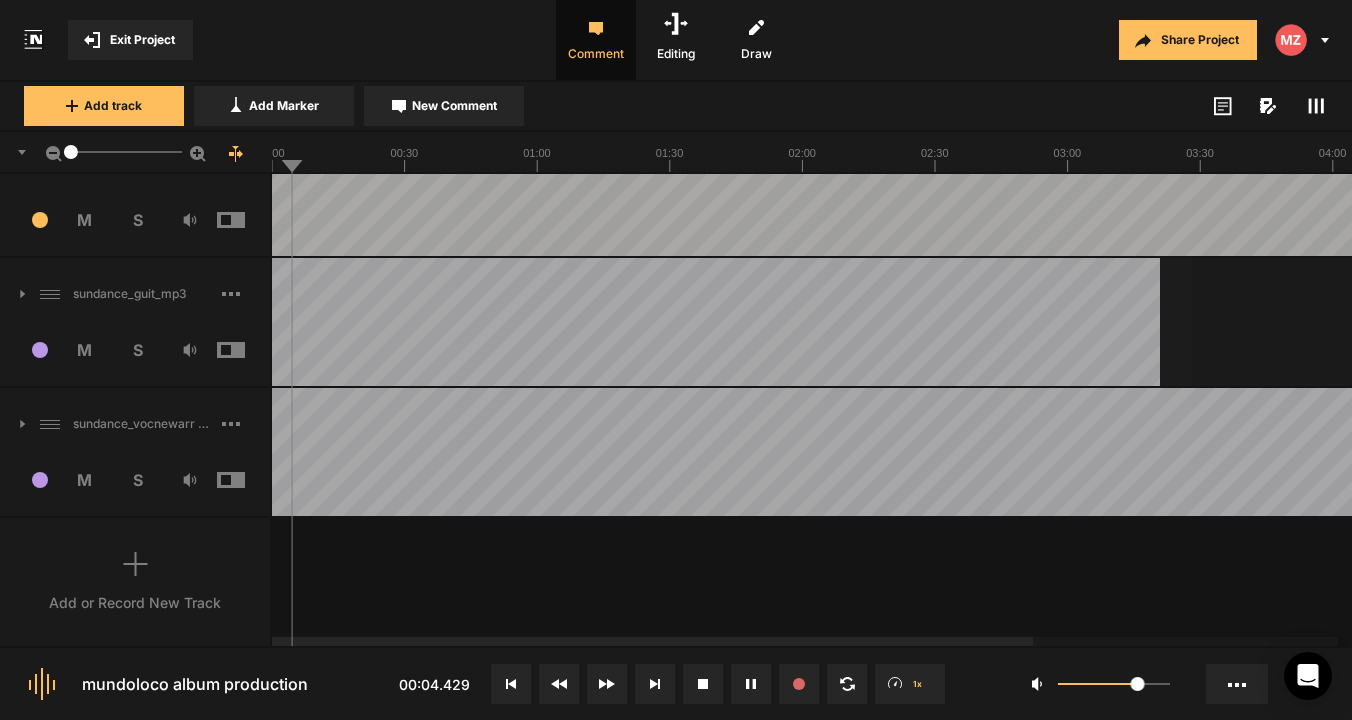 scroll, scrollTop: 2126, scrollLeft: 0, axis: vertical 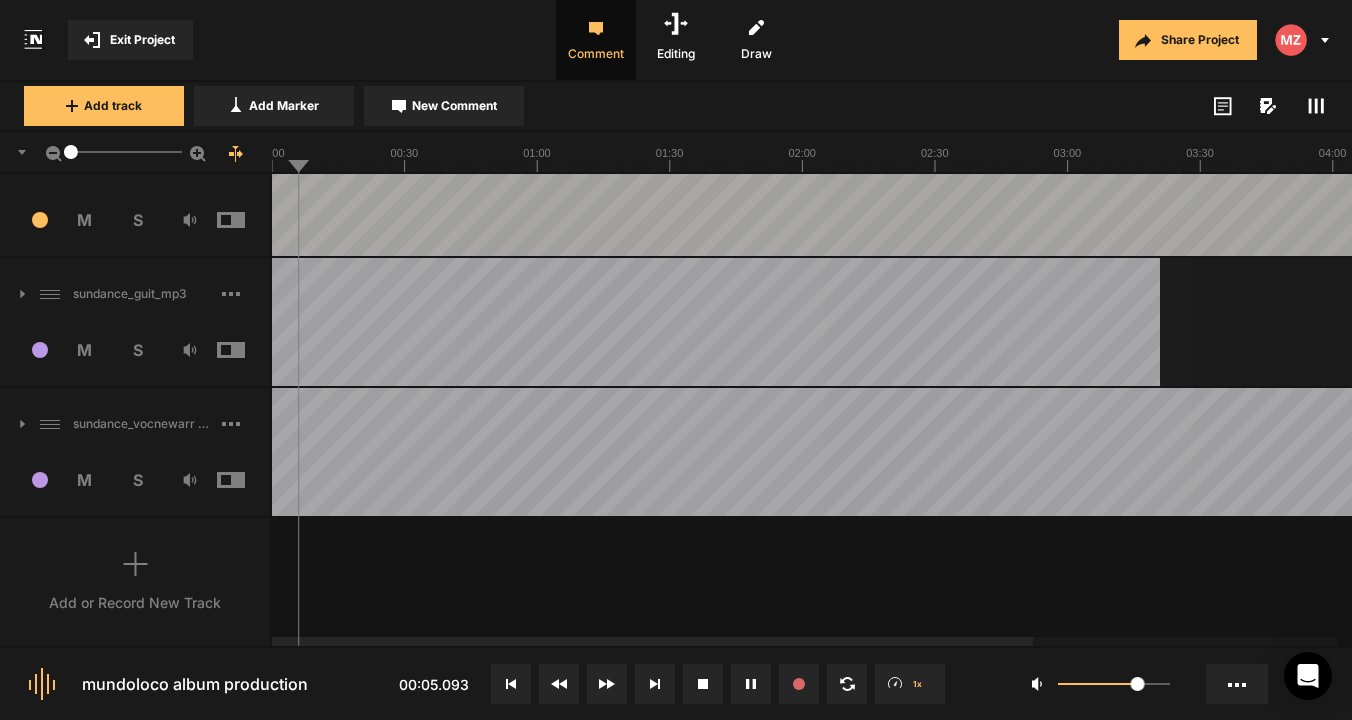 click on "19 M S" at bounding box center (135, 486) 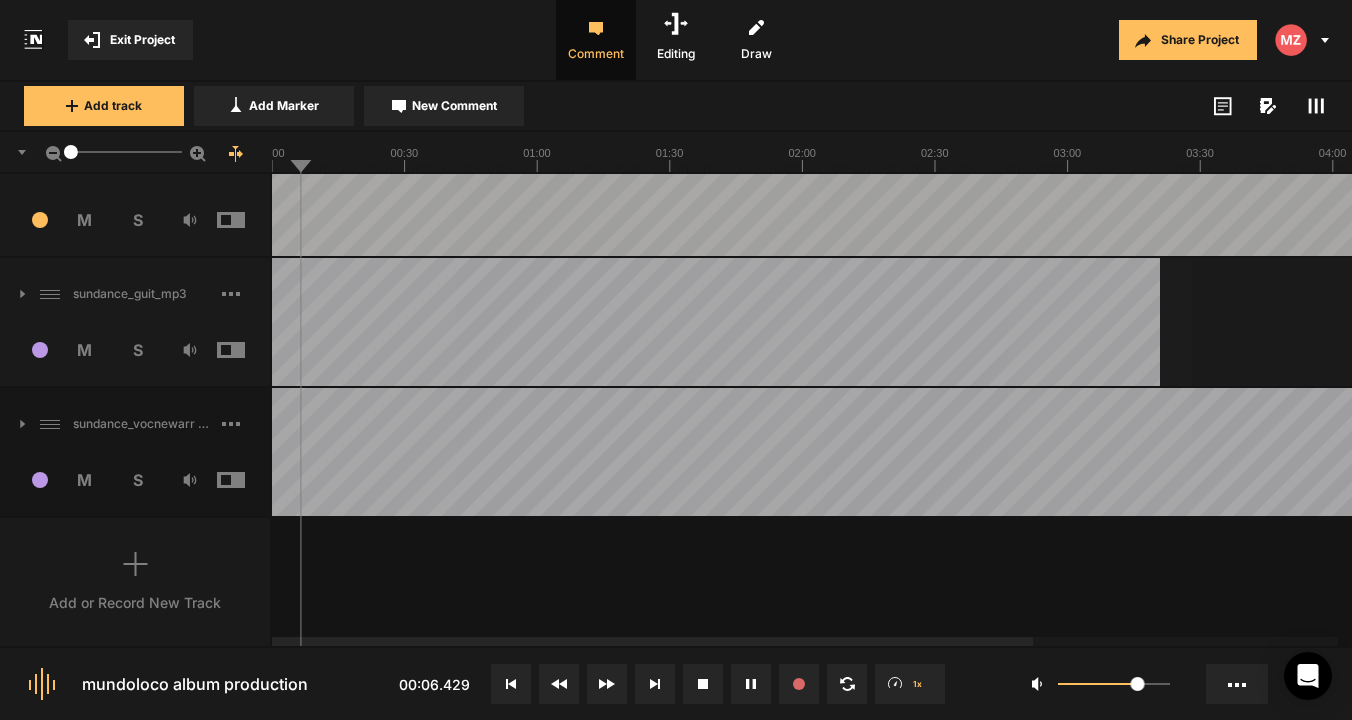 click at bounding box center [246, 480] 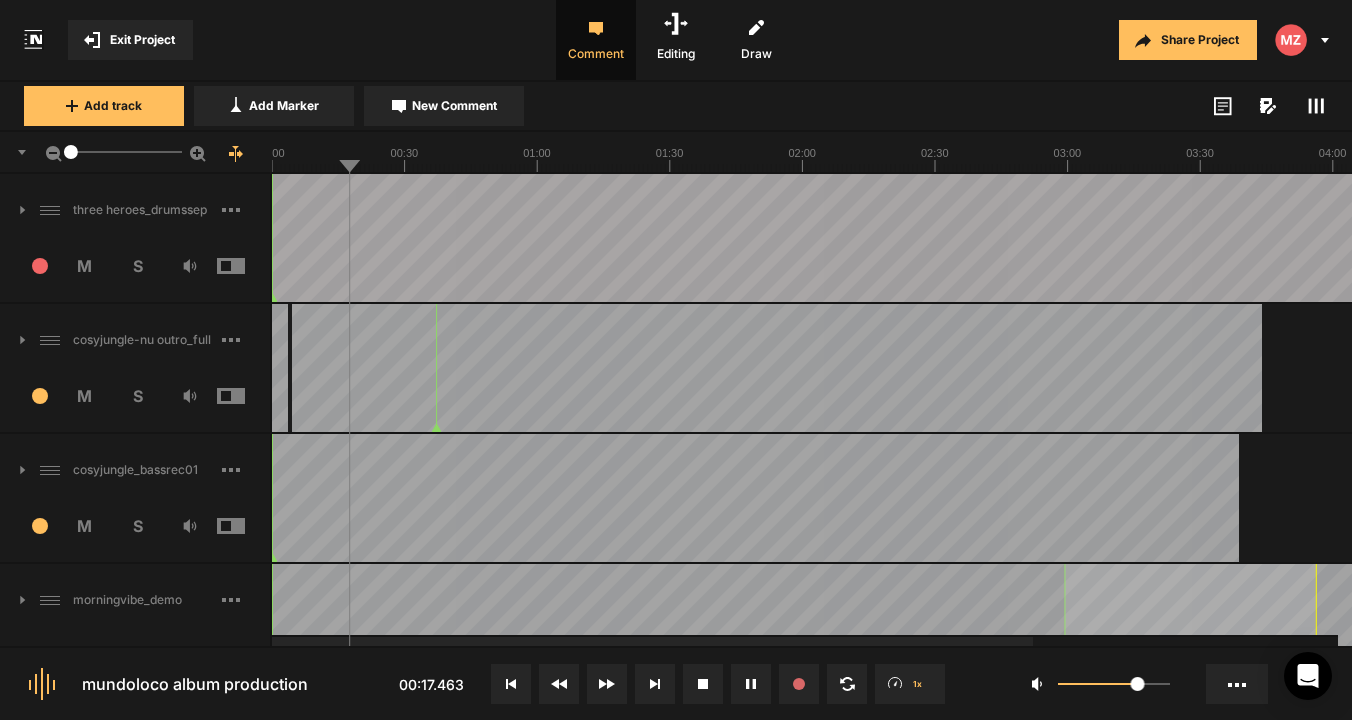 scroll, scrollTop: 0, scrollLeft: 0, axis: both 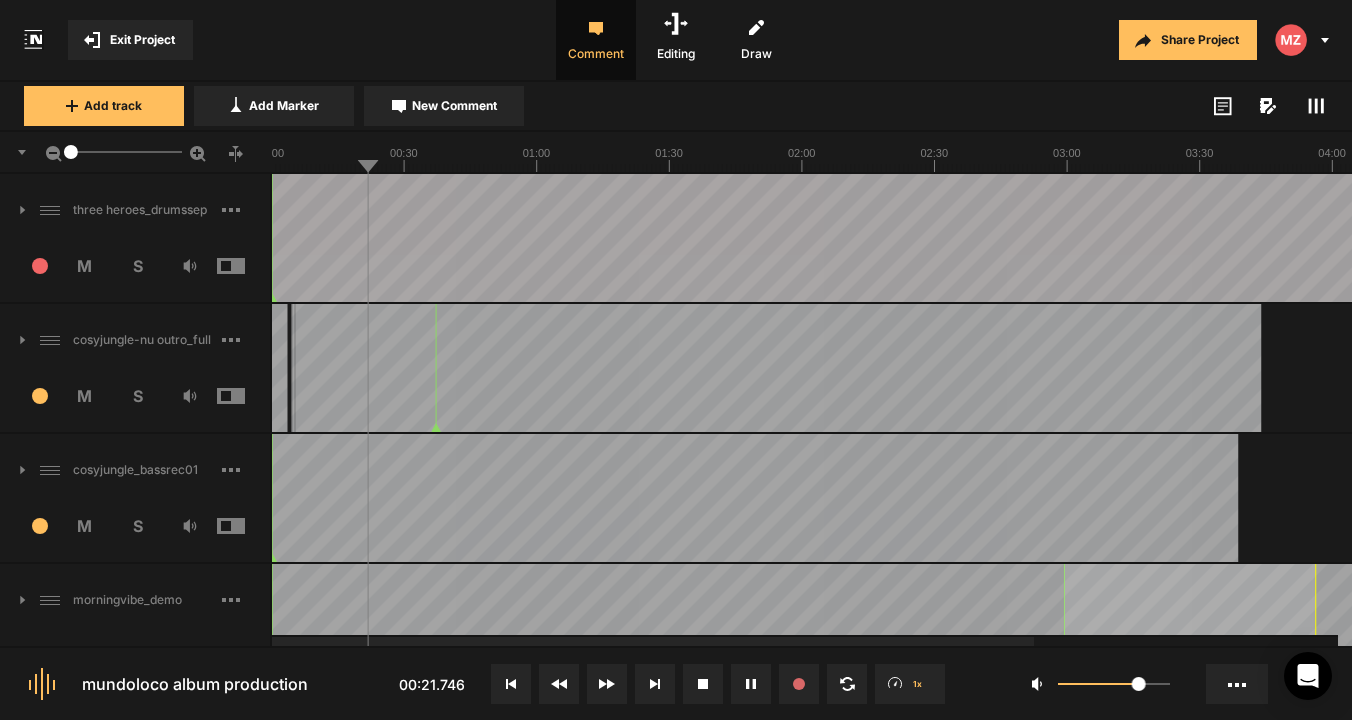 click on "0.72" 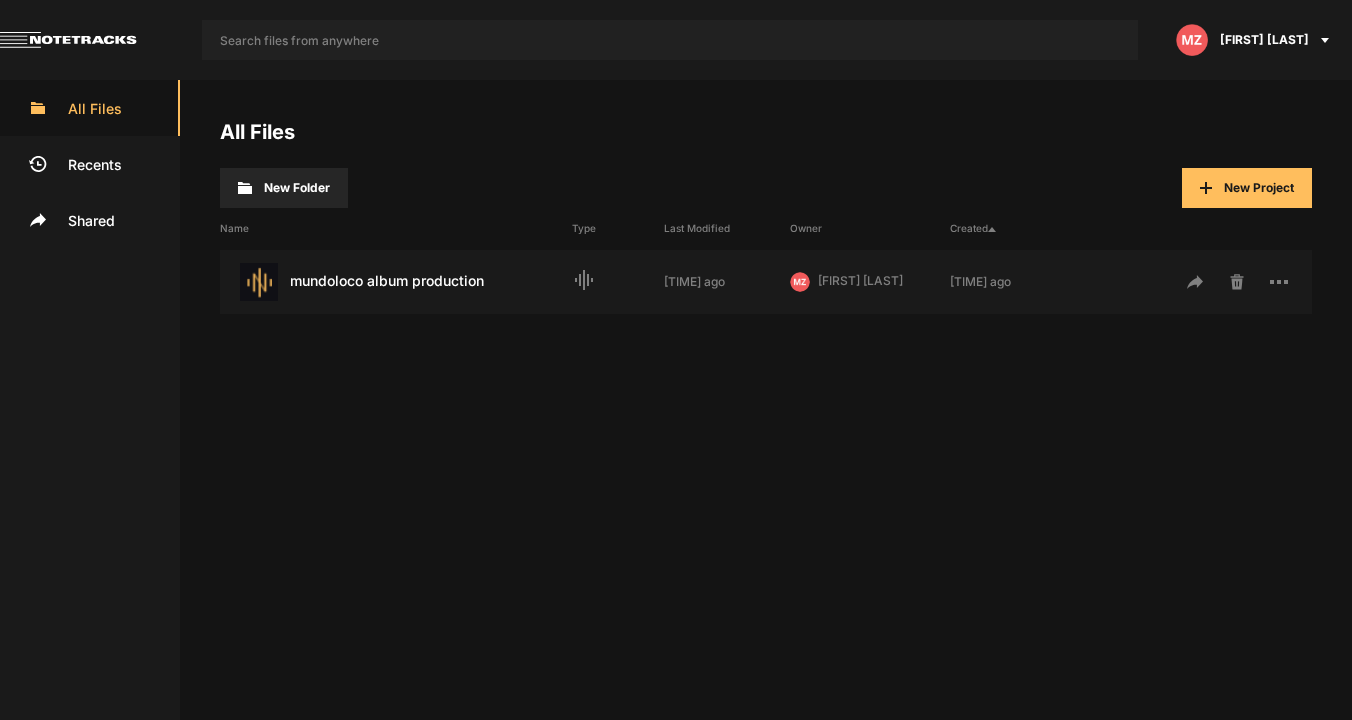 scroll, scrollTop: 0, scrollLeft: 0, axis: both 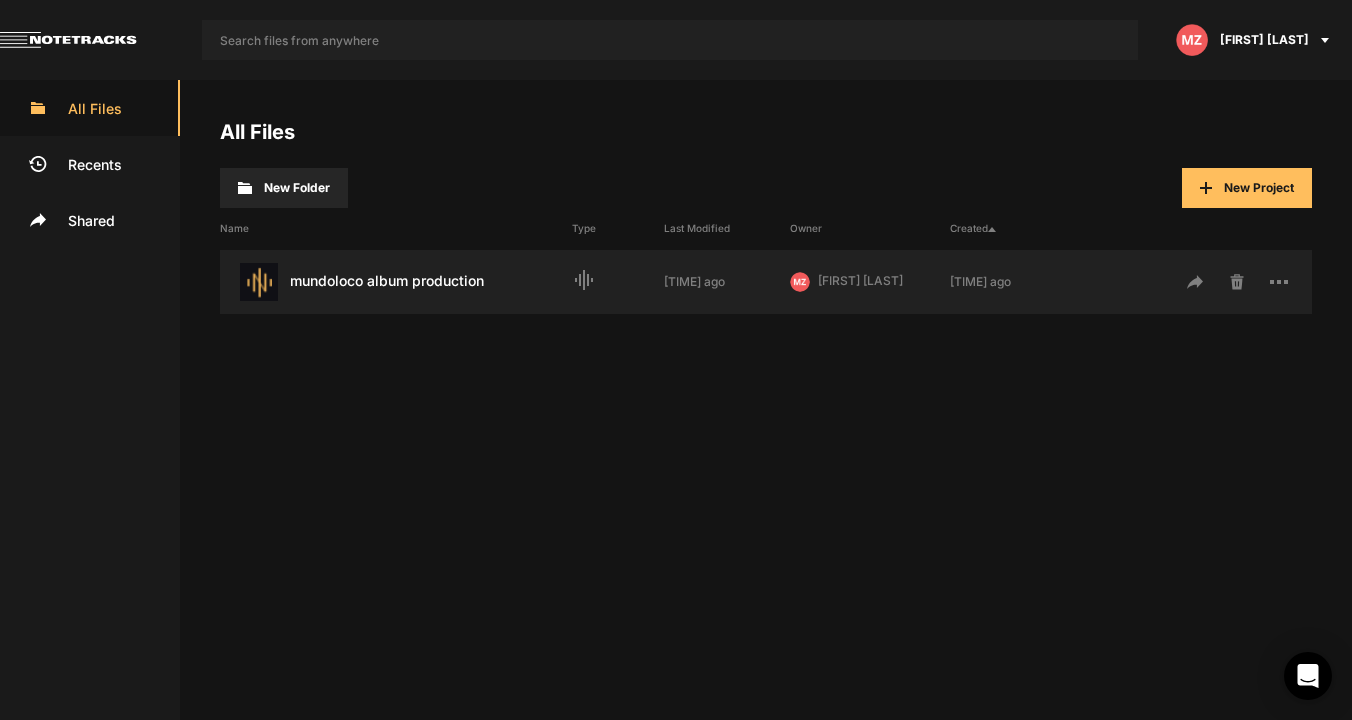 click on "mundoloco album production  Last Modified: [TIME]" at bounding box center (396, 282) 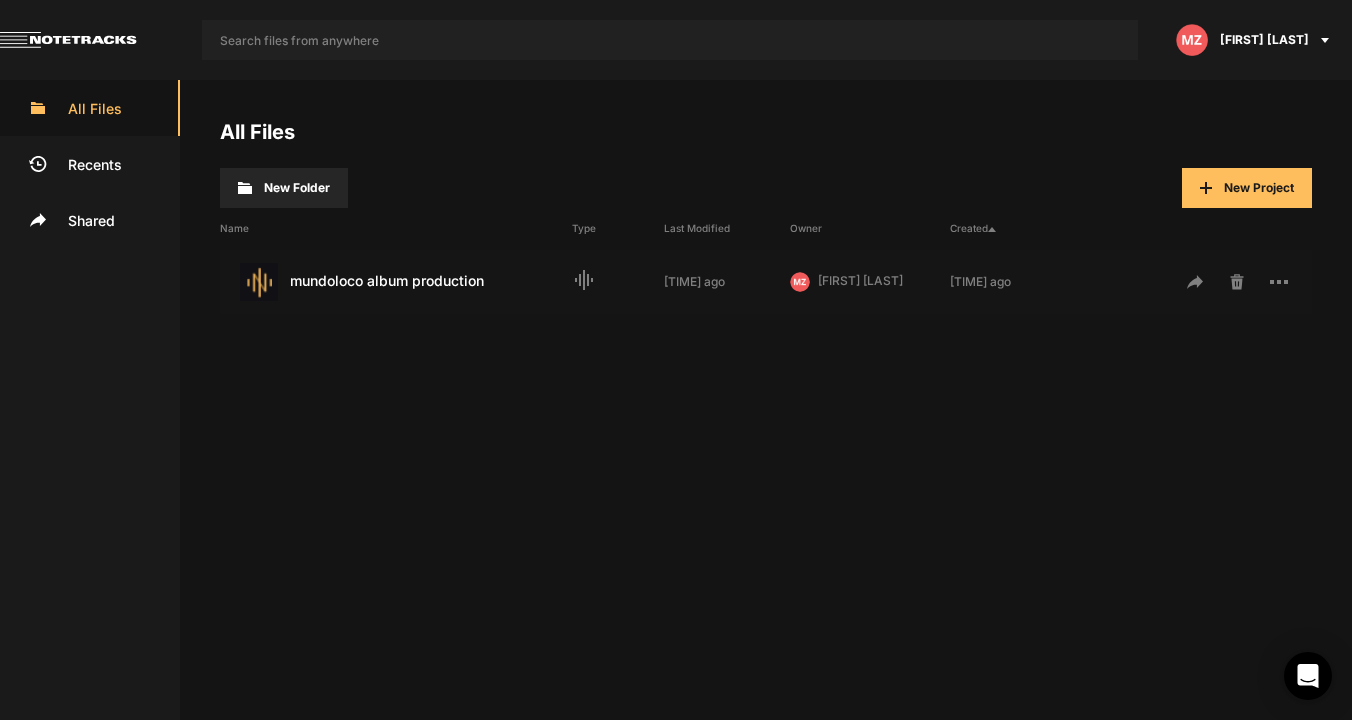 click on "mundoloco album production  Last Modified: [TIME]" at bounding box center (396, 282) 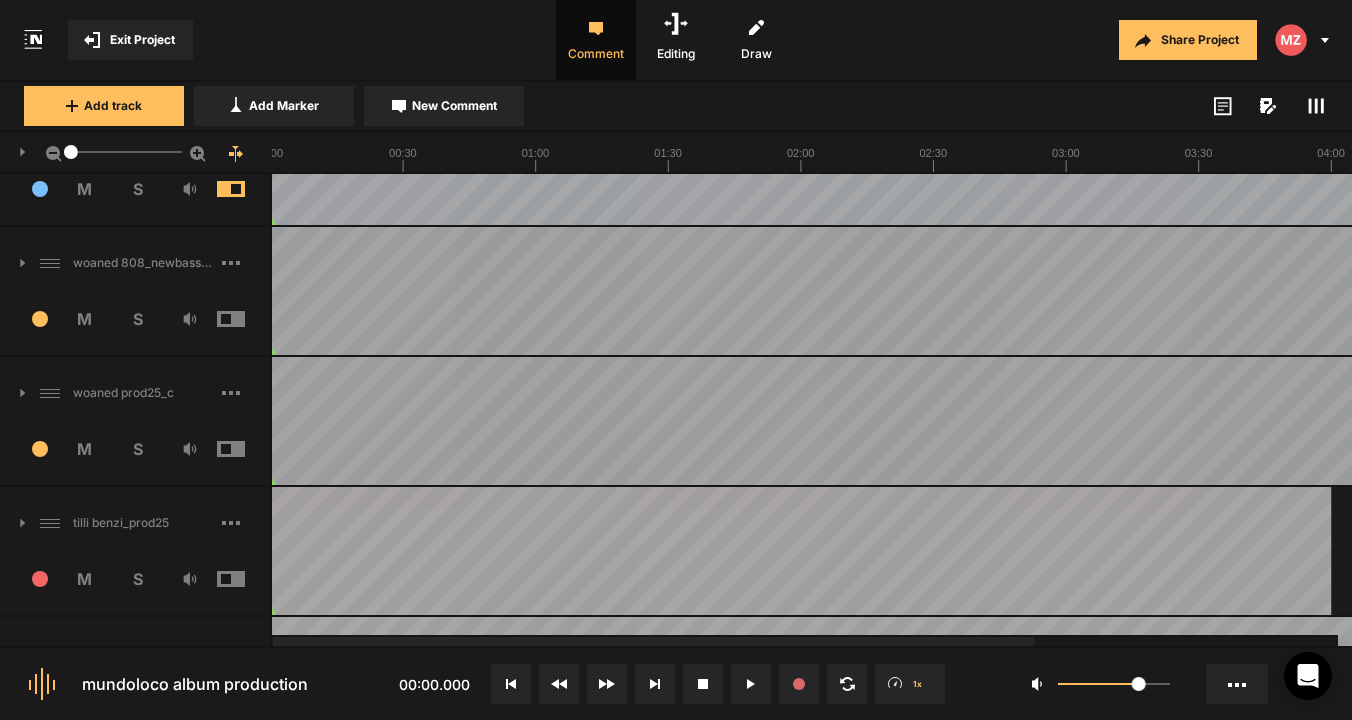 scroll, scrollTop: 1932, scrollLeft: 0, axis: vertical 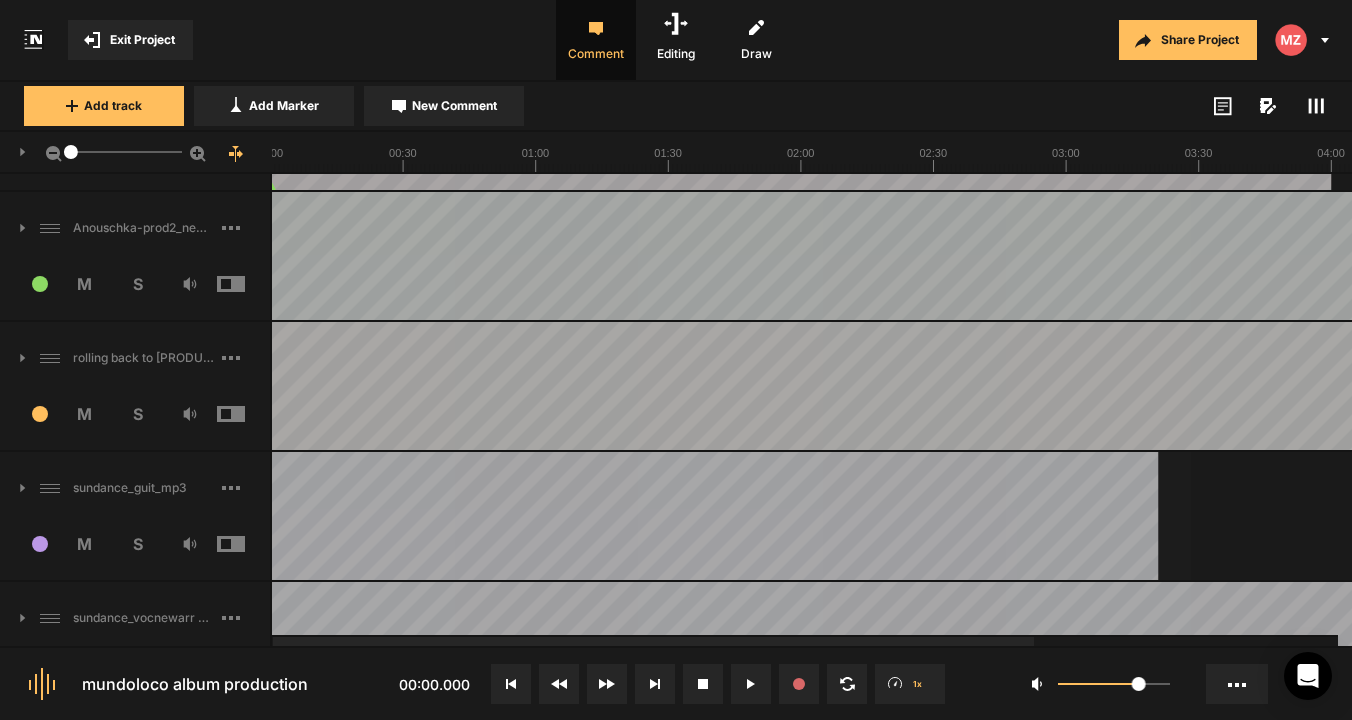 click at bounding box center [246, 414] 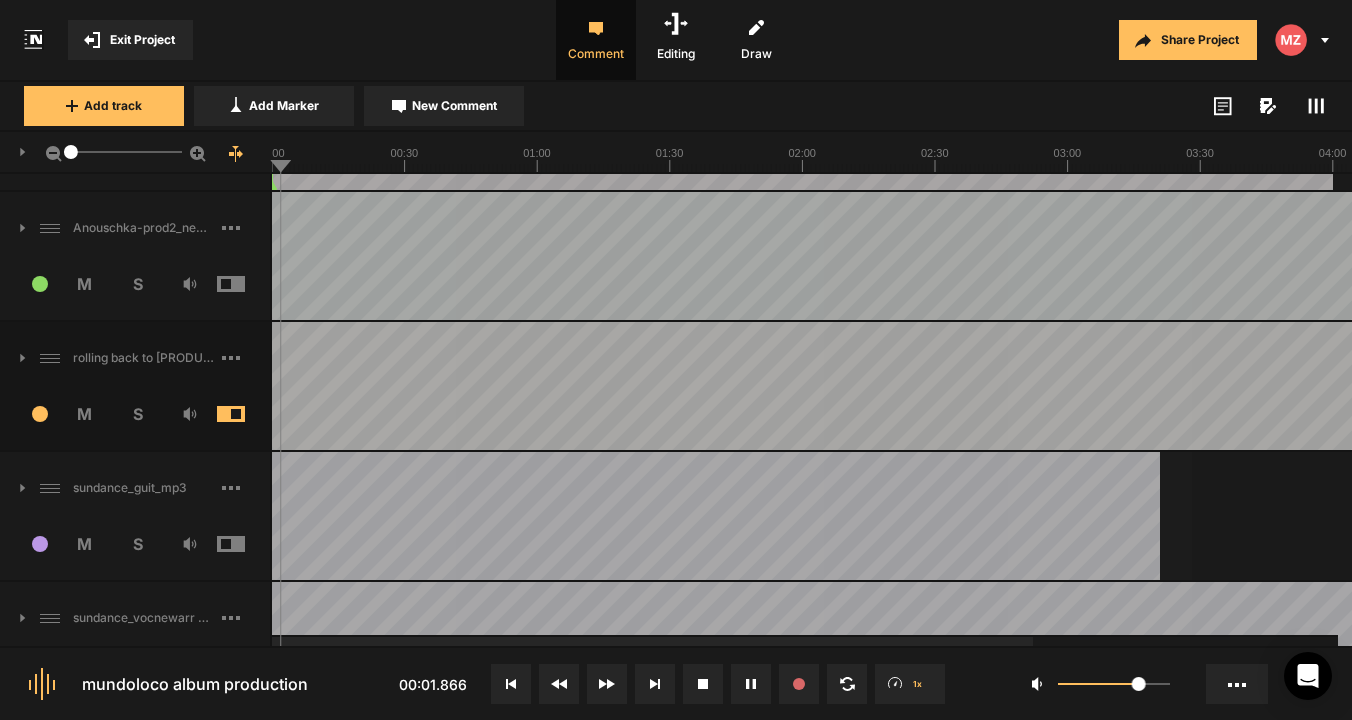click at bounding box center (246, 414) 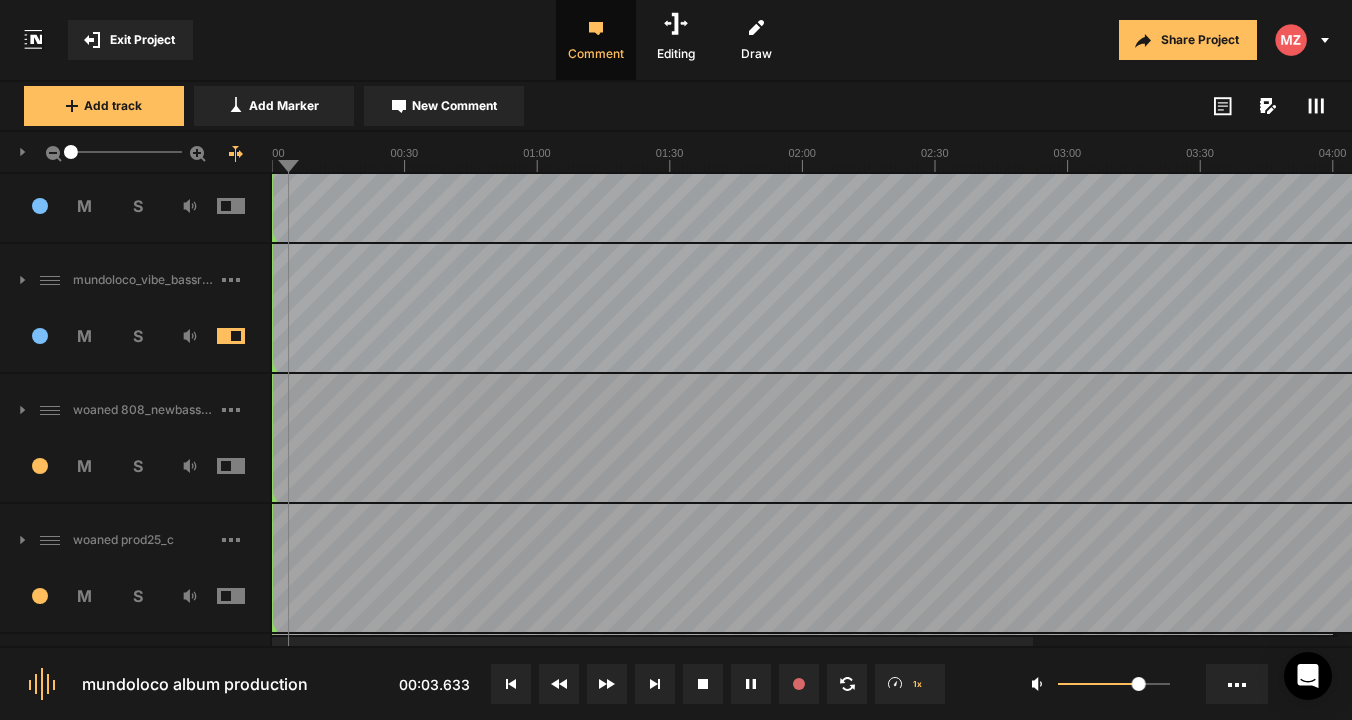 scroll, scrollTop: 1252, scrollLeft: 0, axis: vertical 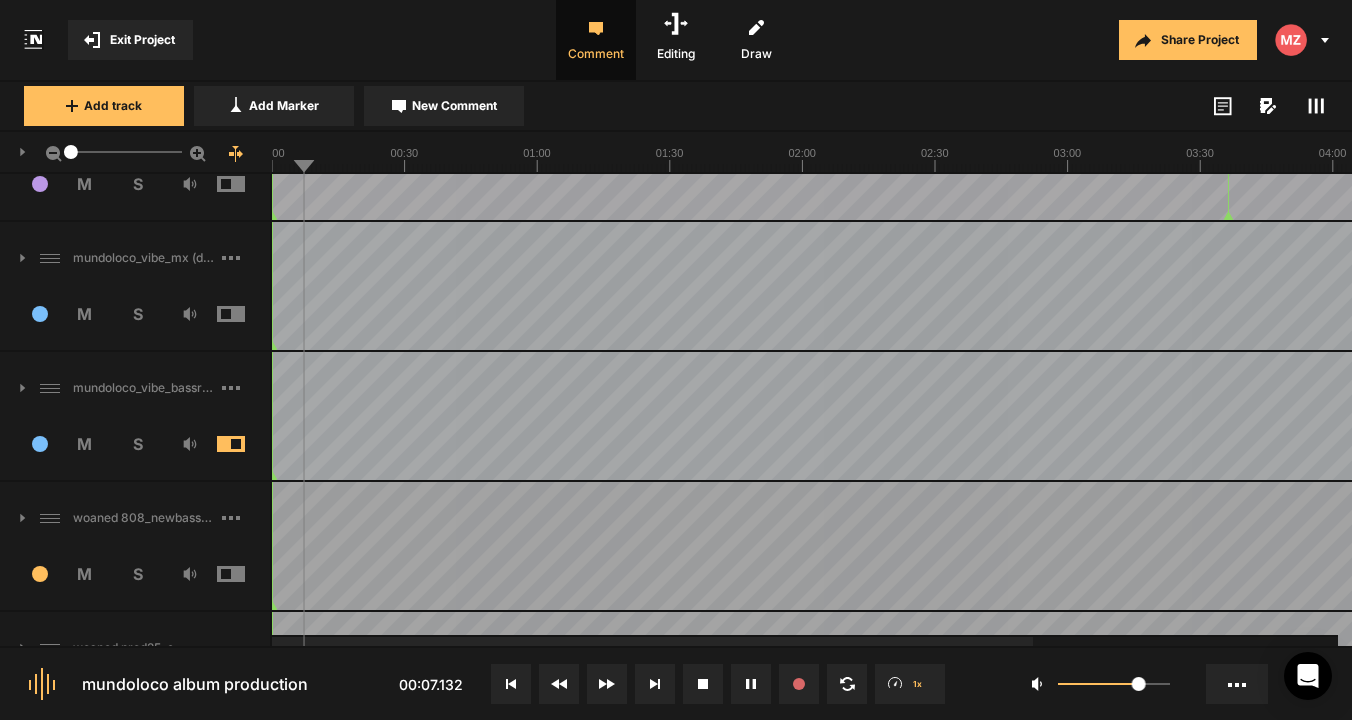 click at bounding box center [246, 444] 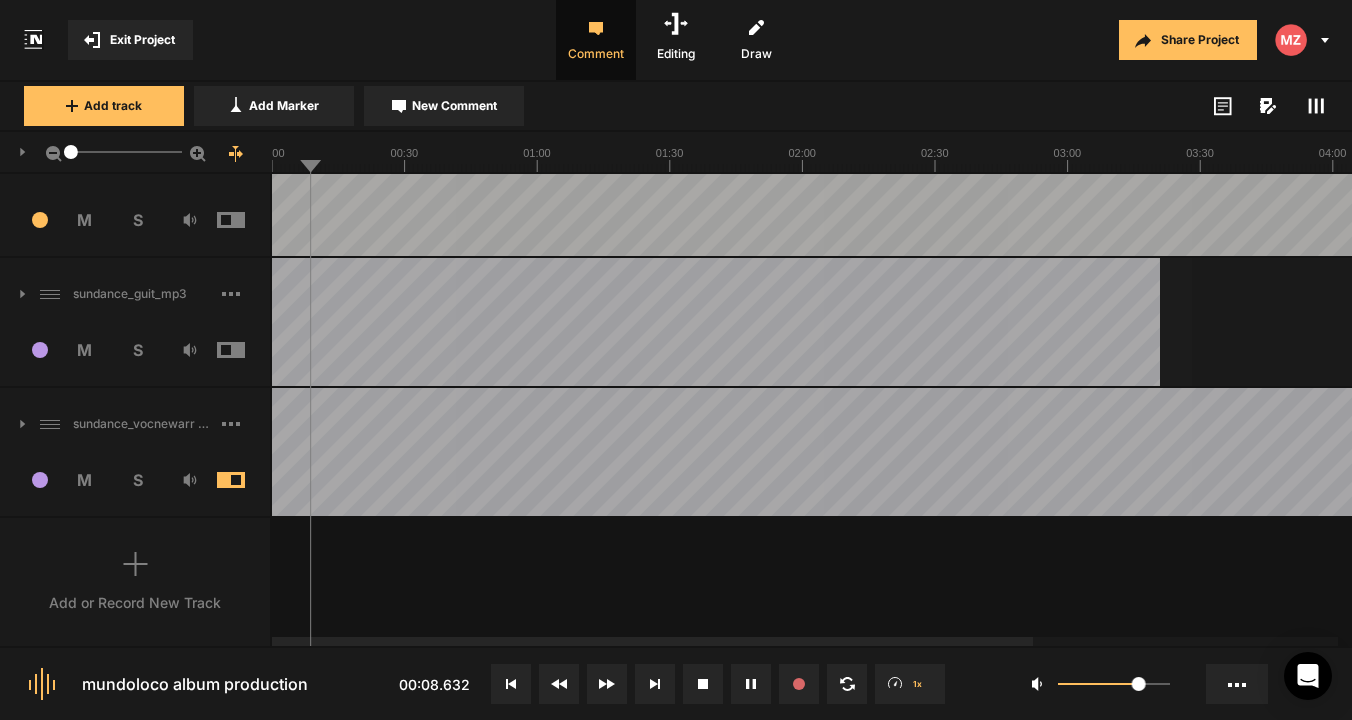 click at bounding box center [246, 480] 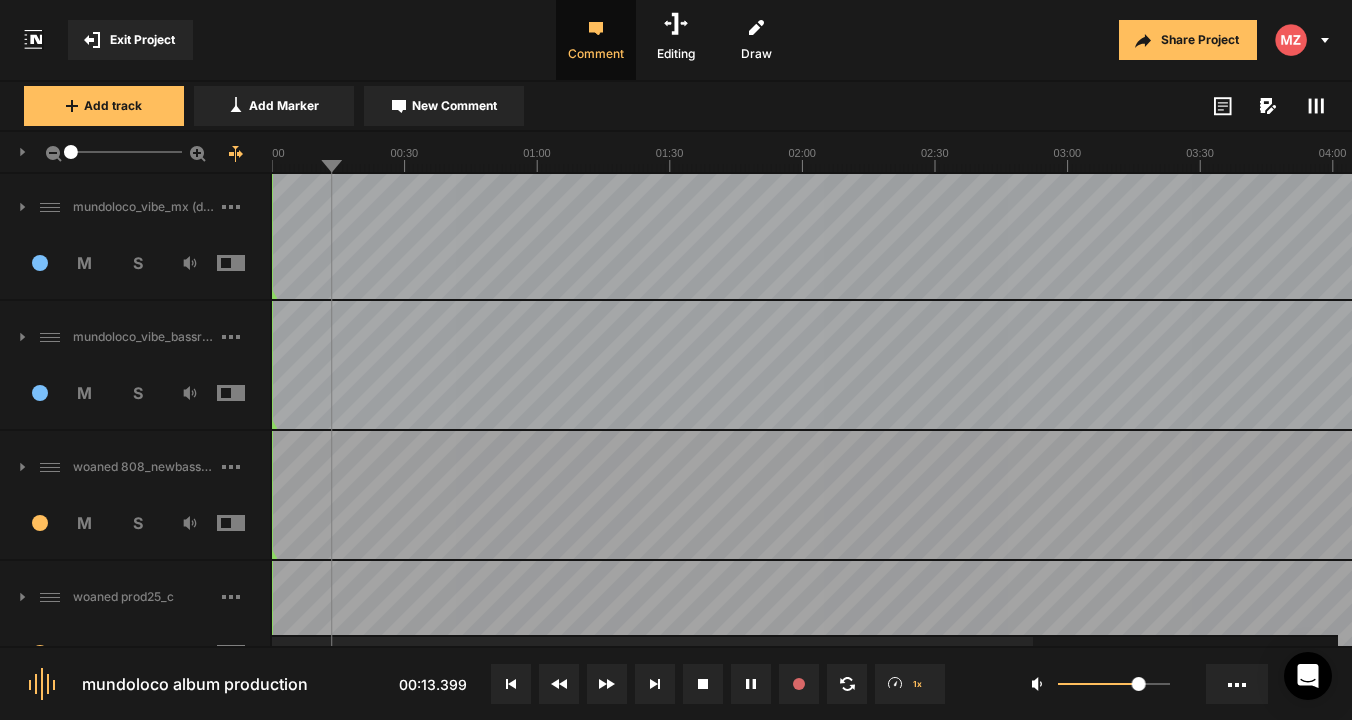 scroll, scrollTop: 1299, scrollLeft: 0, axis: vertical 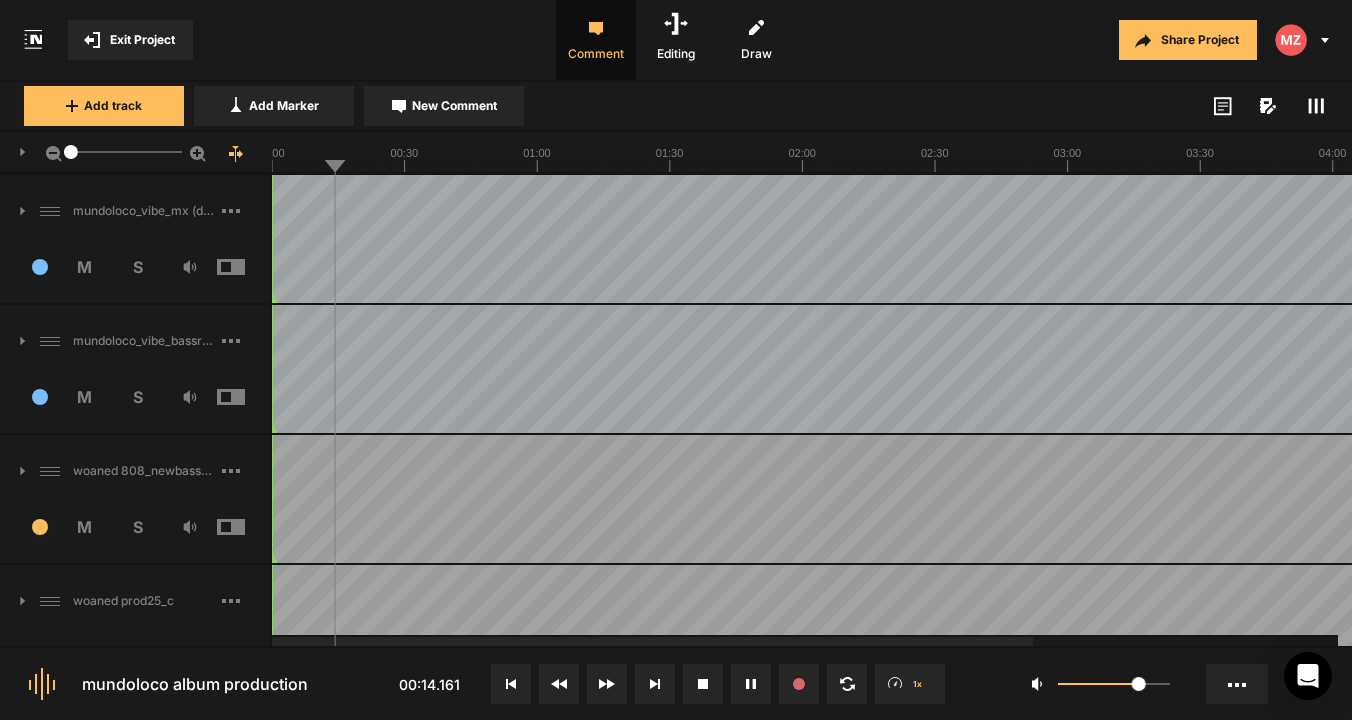 click at bounding box center [246, 397] 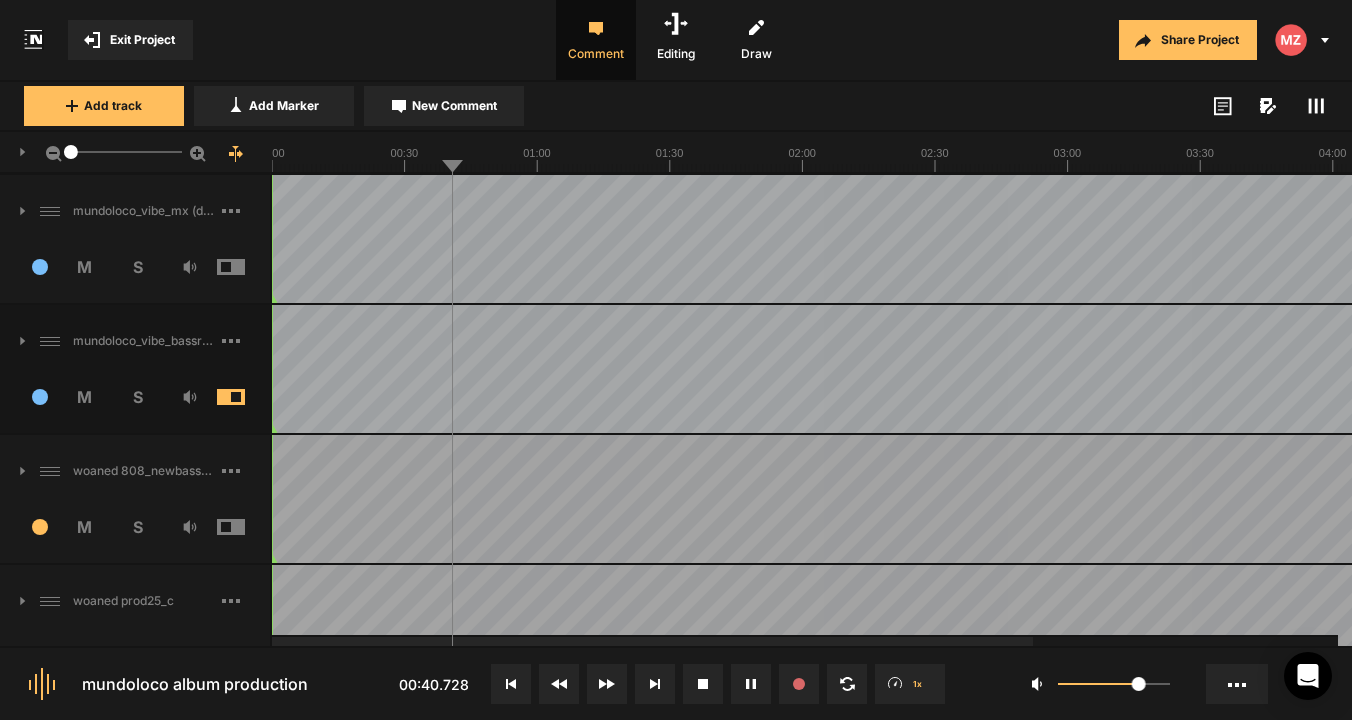 click at bounding box center [246, 397] 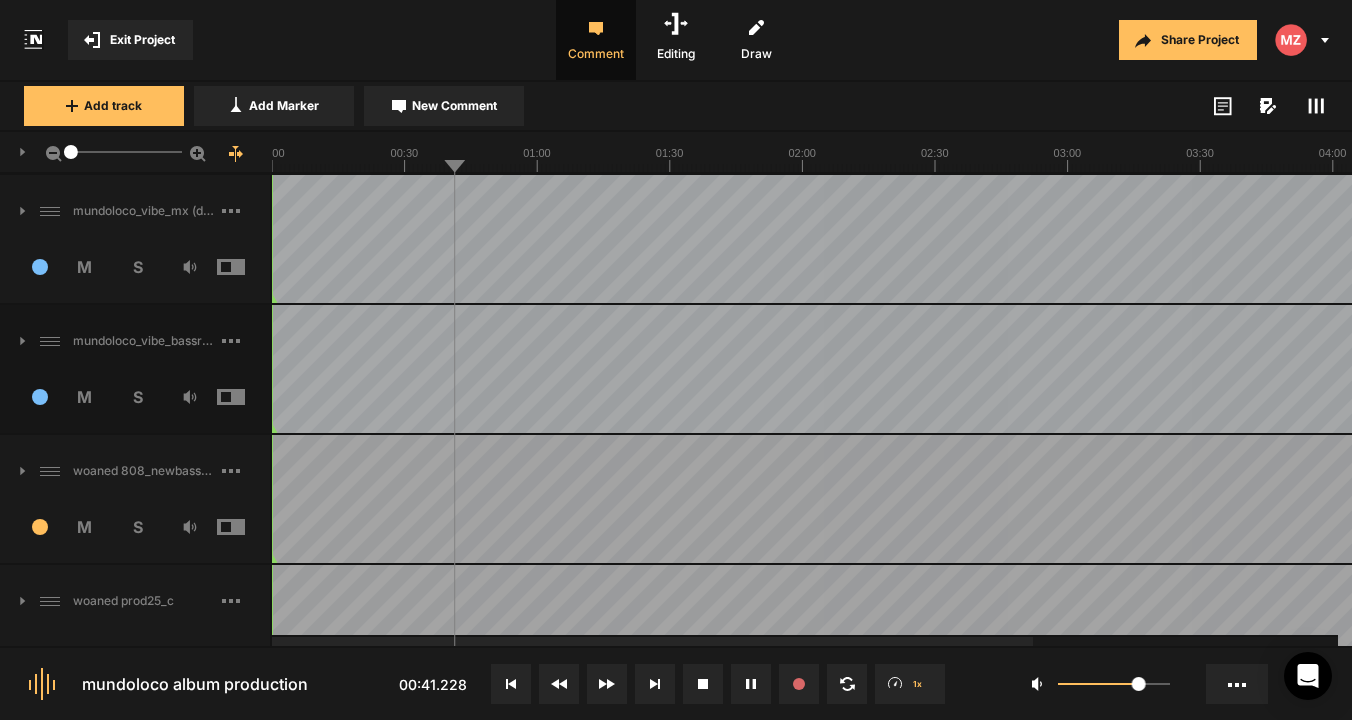 click at bounding box center (246, 527) 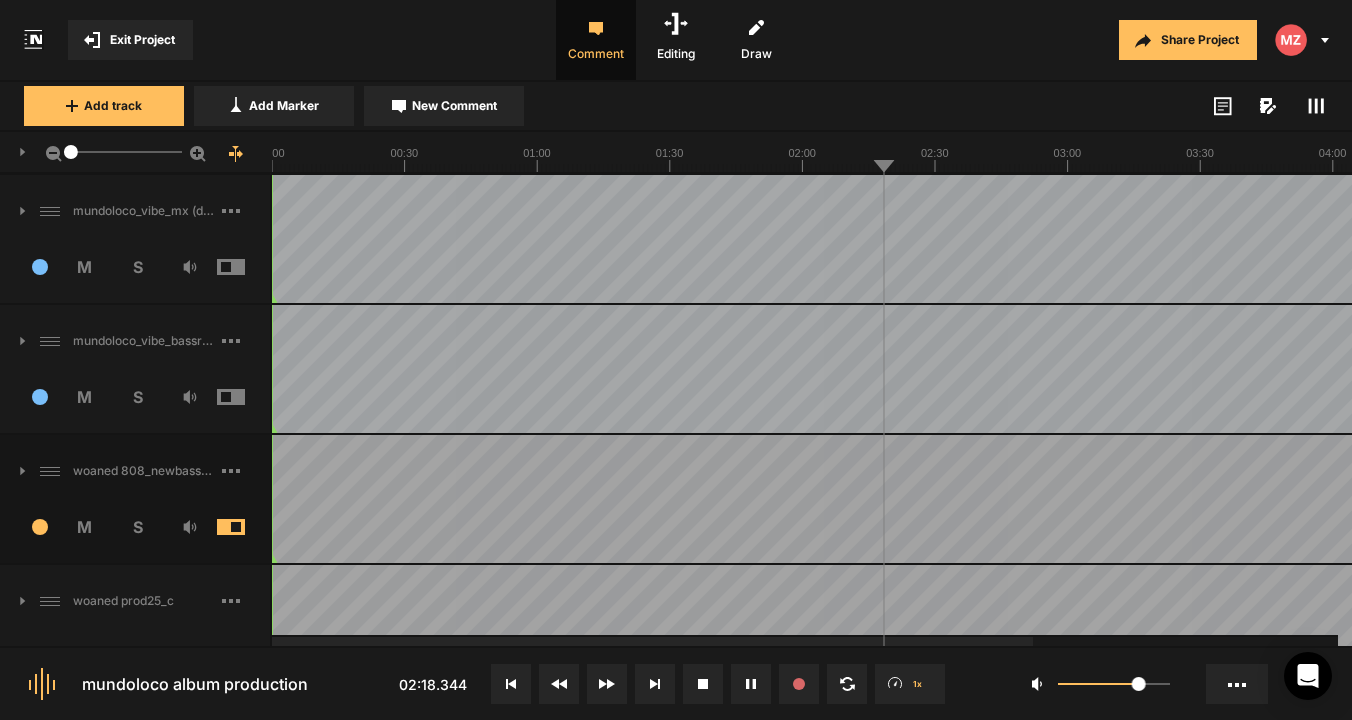 click at bounding box center [246, 527] 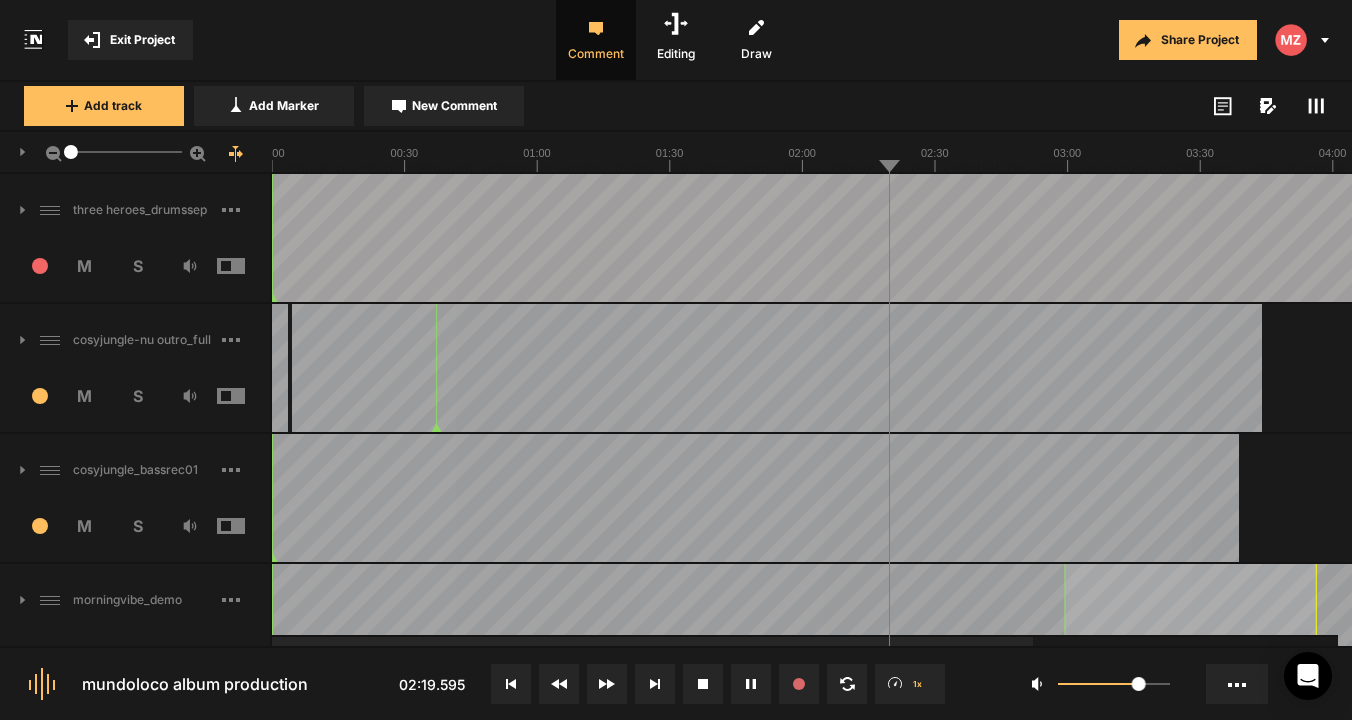 scroll, scrollTop: 0, scrollLeft: 0, axis: both 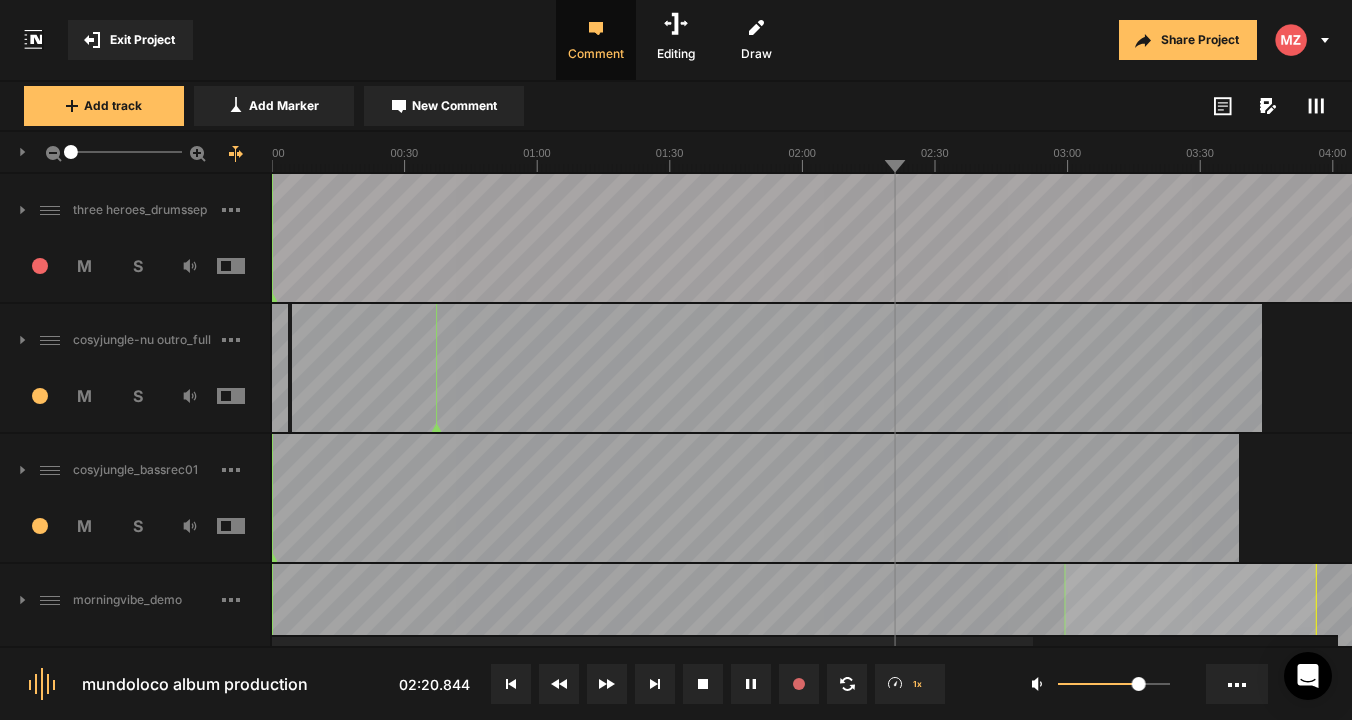click at bounding box center (246, 526) 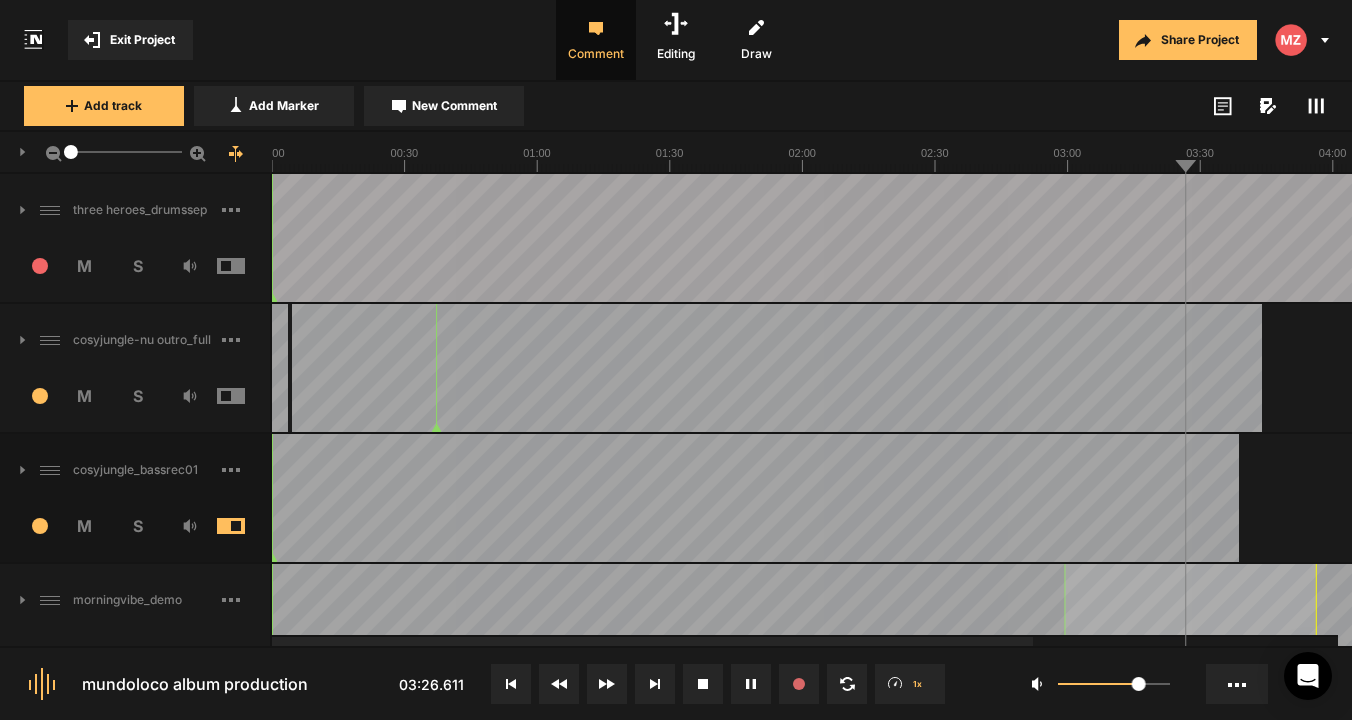 click at bounding box center [246, 526] 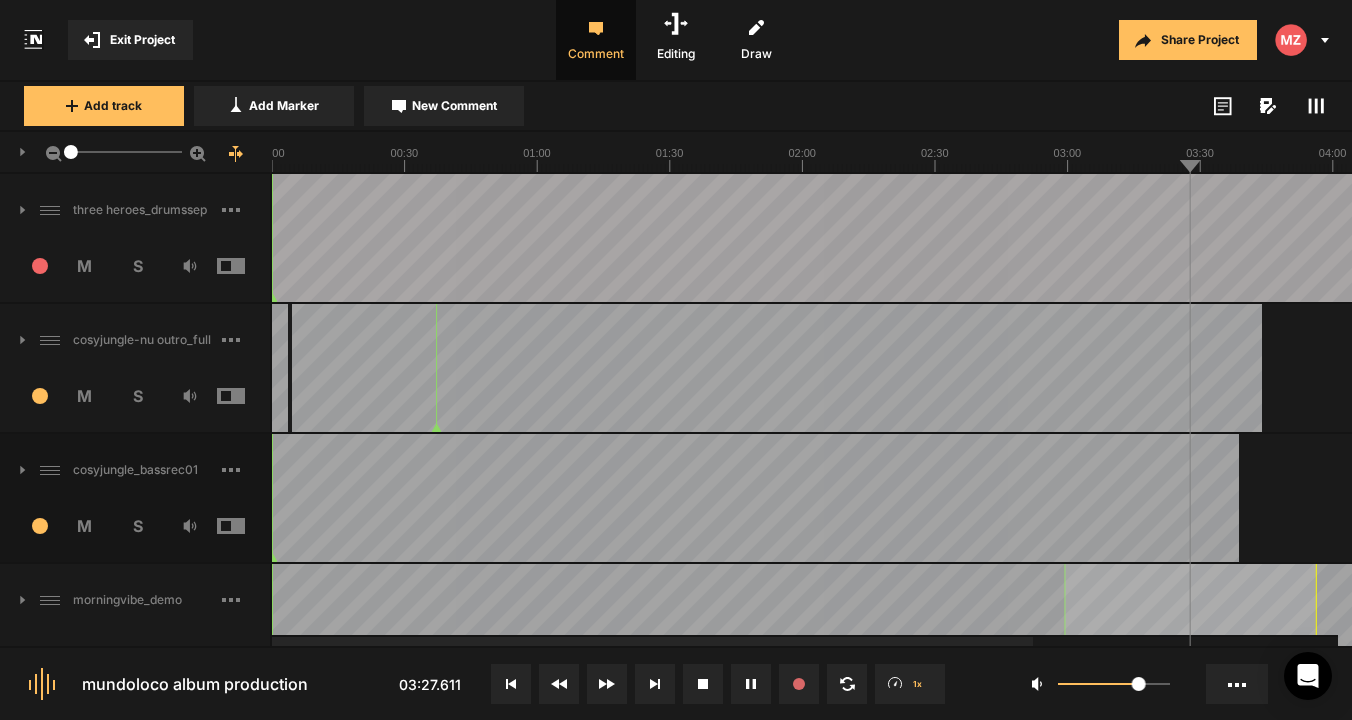 click on "2 M S" at bounding box center (135, 402) 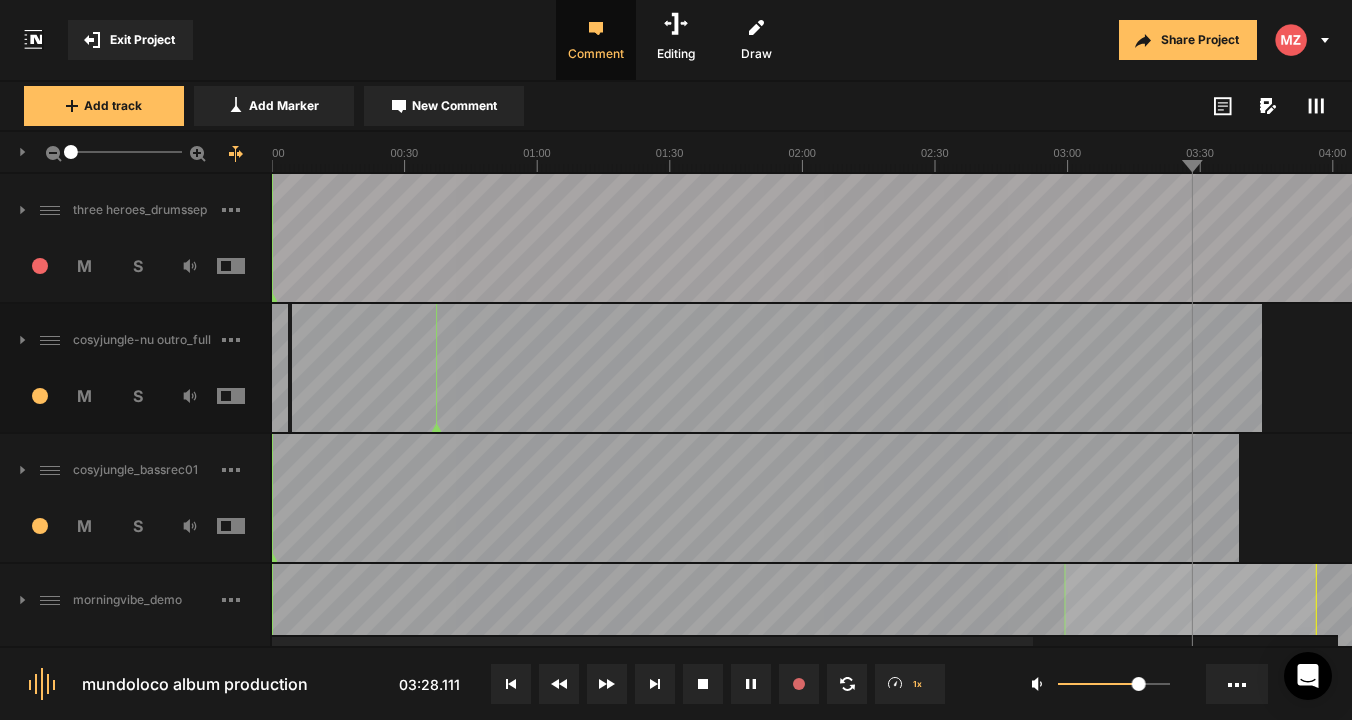 click at bounding box center (246, 396) 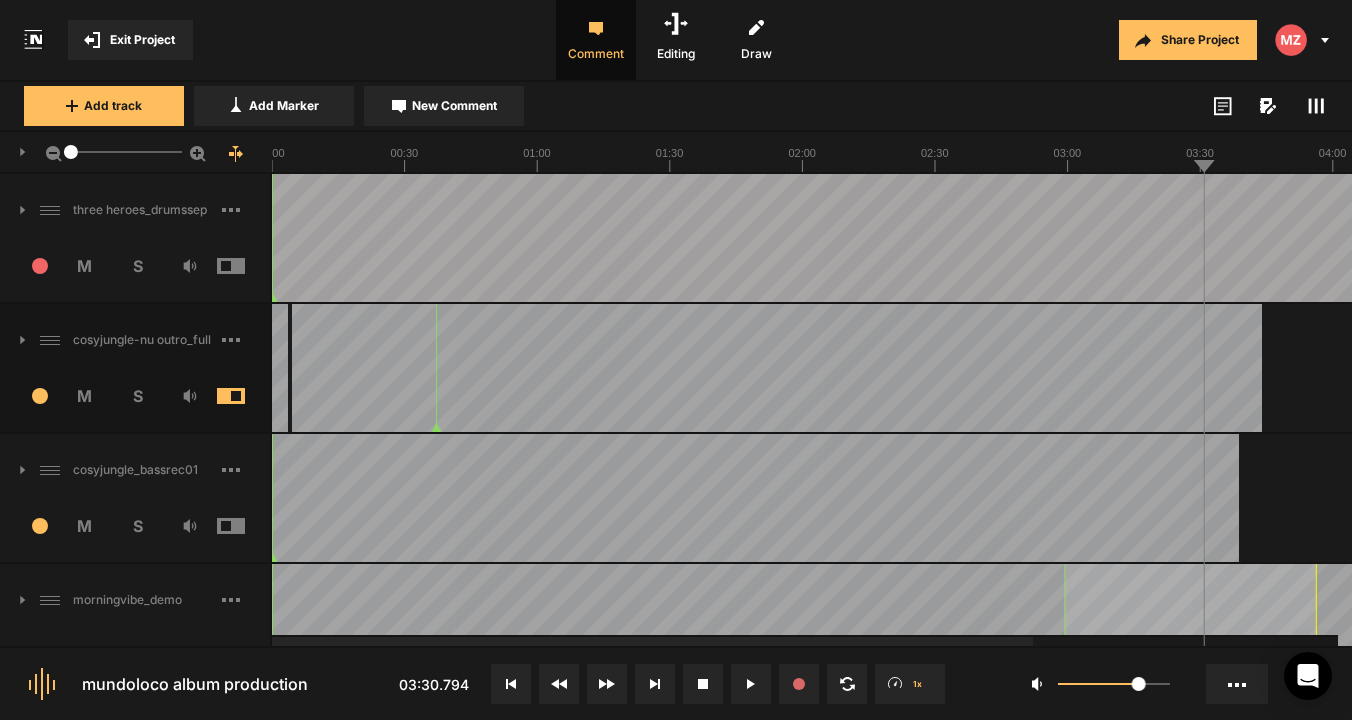 drag, startPoint x: 1208, startPoint y: 164, endPoint x: 987, endPoint y: 164, distance: 221 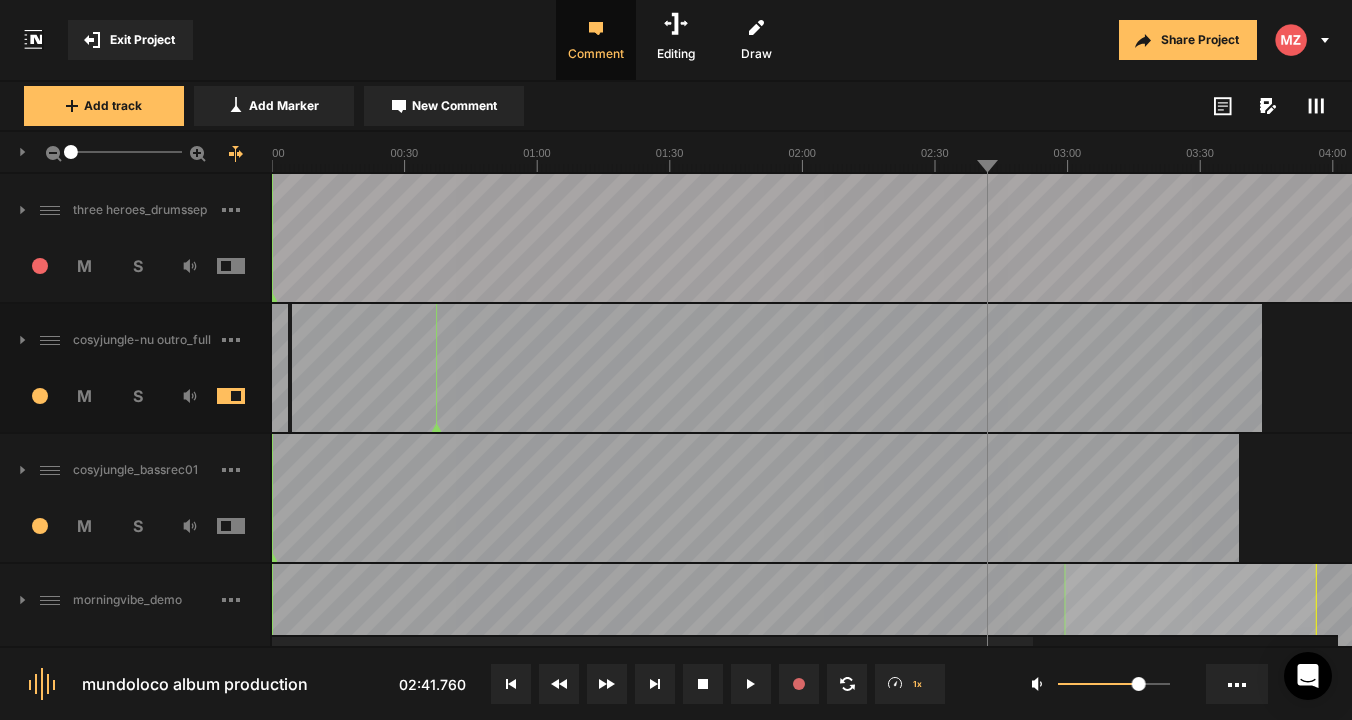 click at bounding box center [1028, 238] 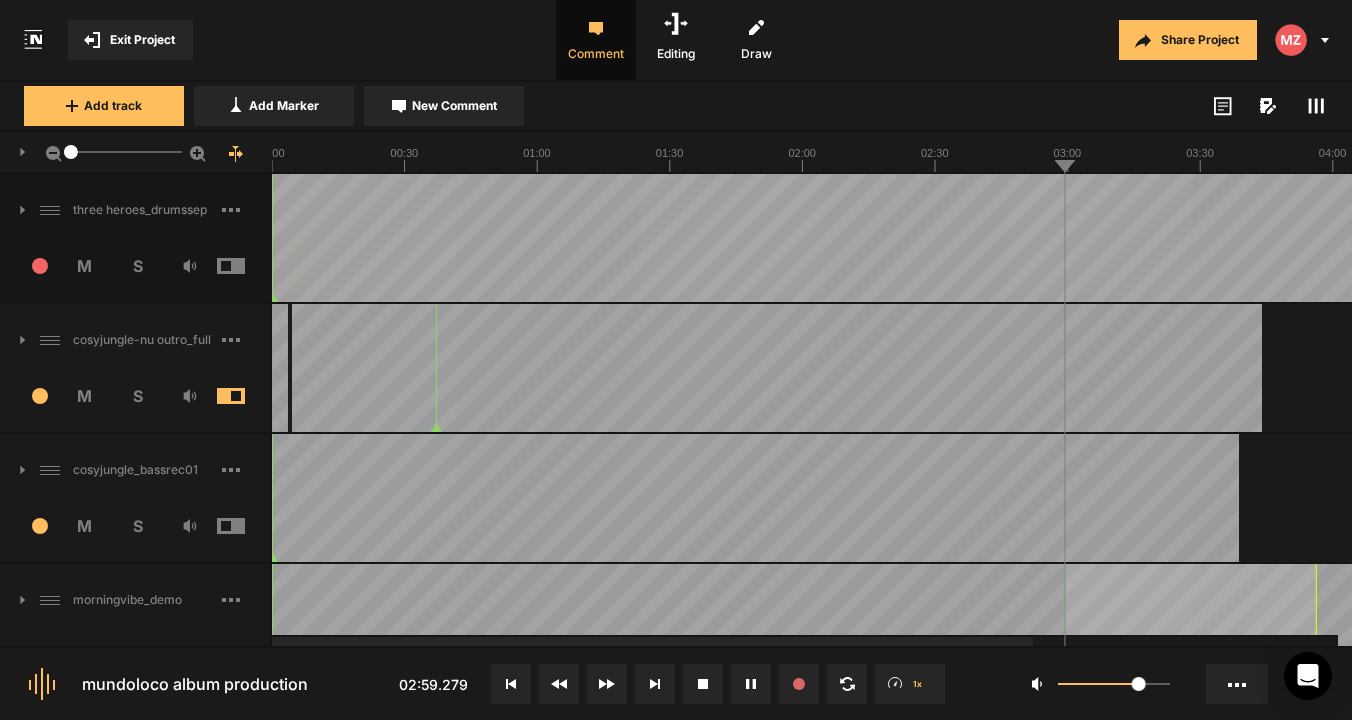 click at bounding box center (246, 396) 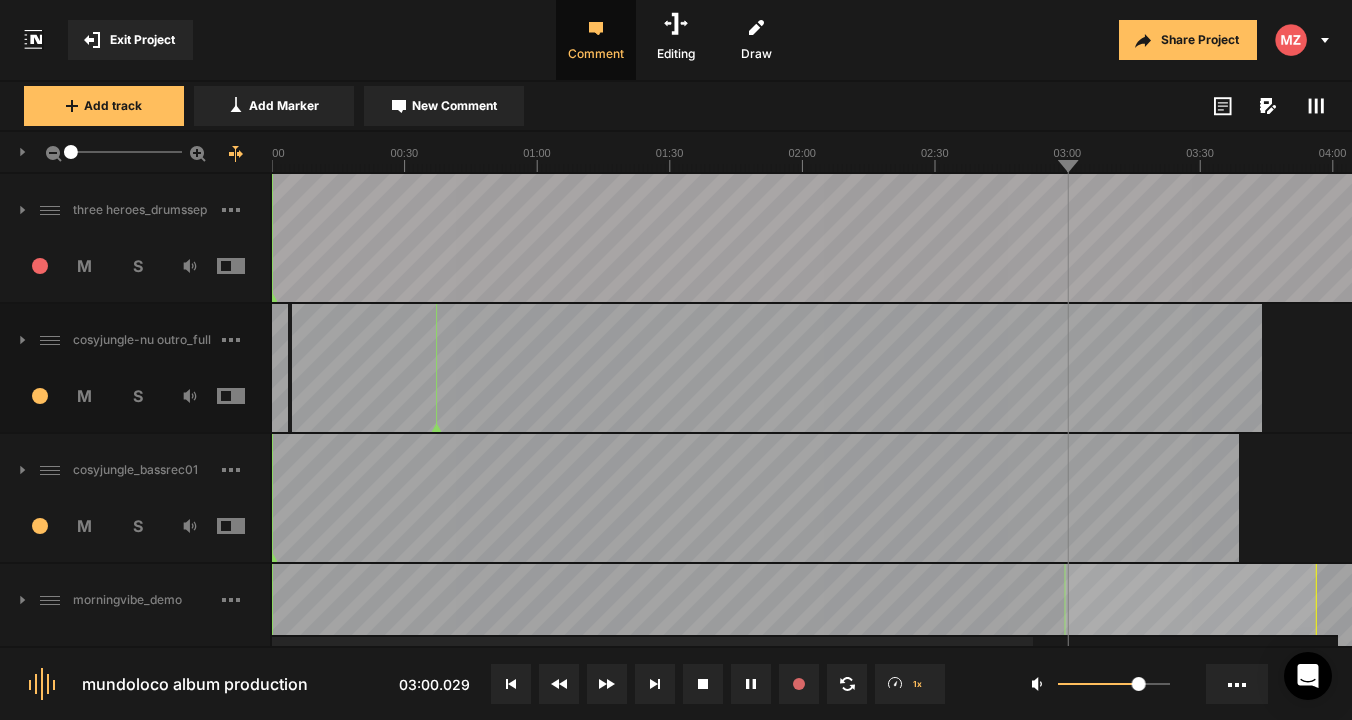 click on "3 M S" at bounding box center (135, 532) 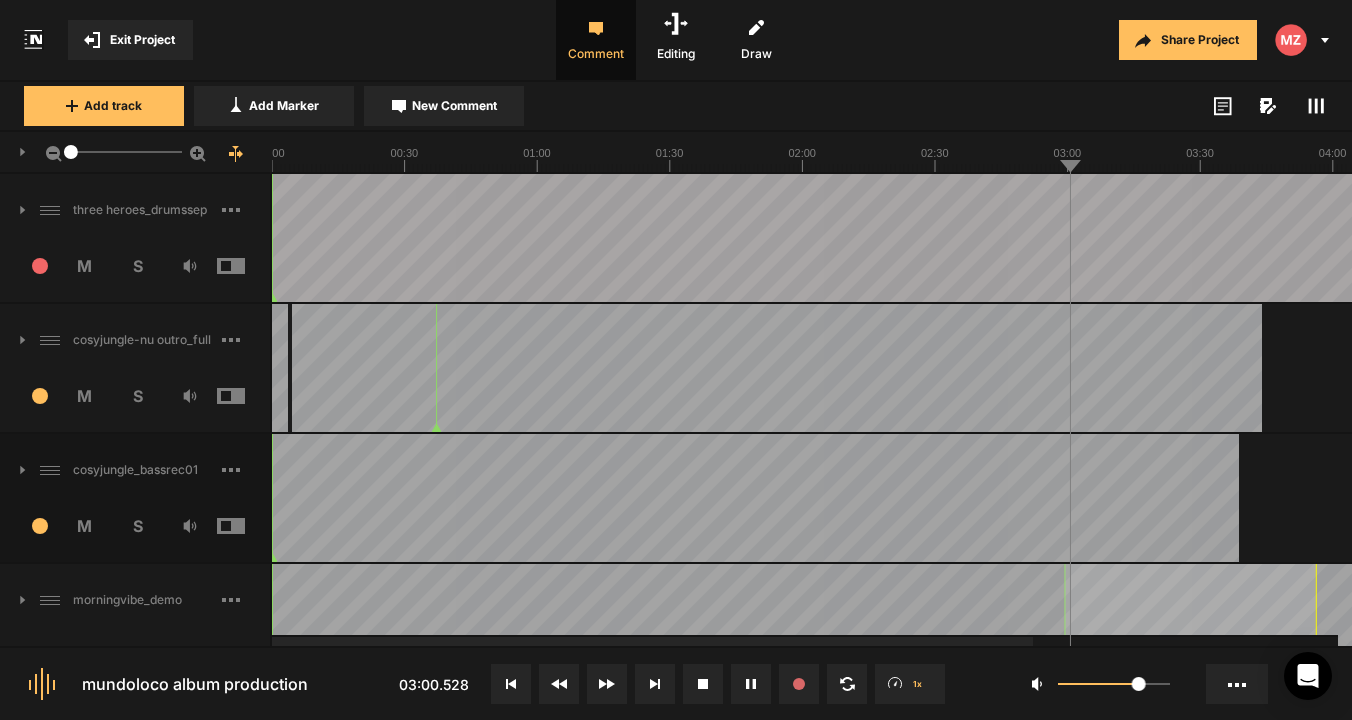 click at bounding box center [246, 526] 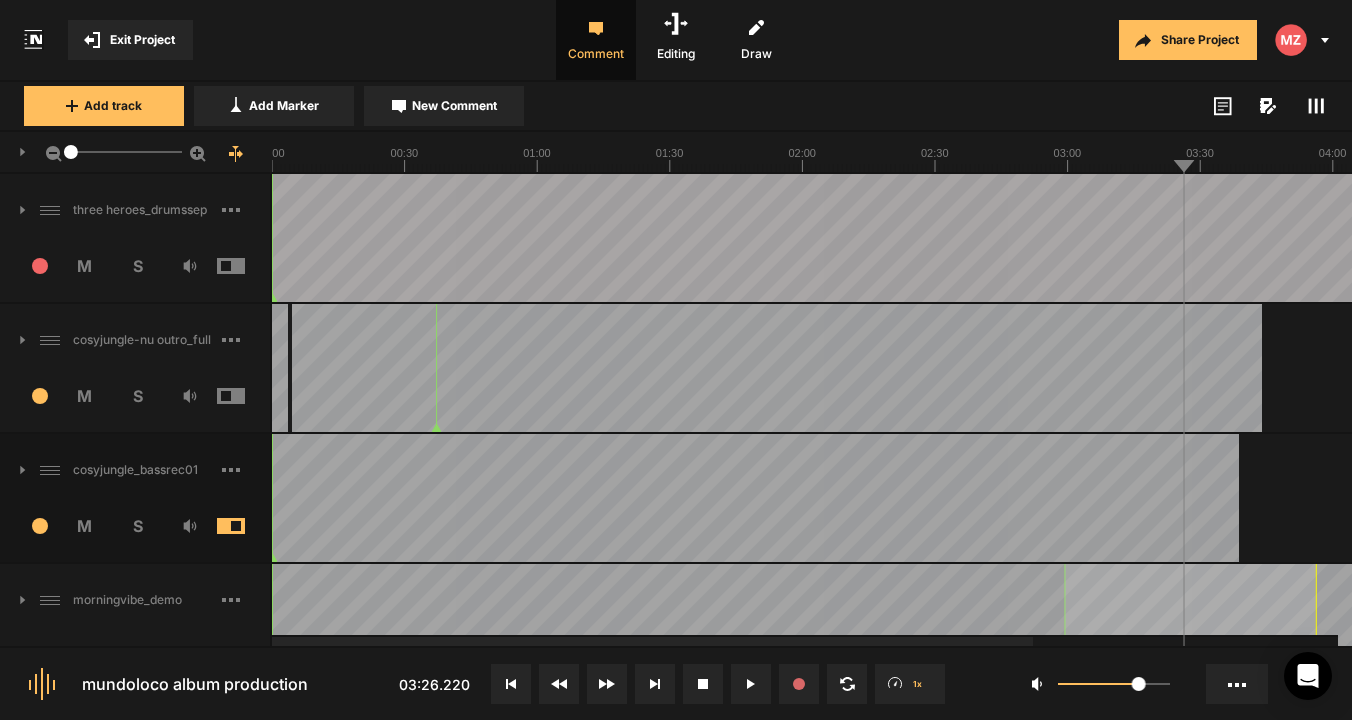 click at bounding box center (246, 526) 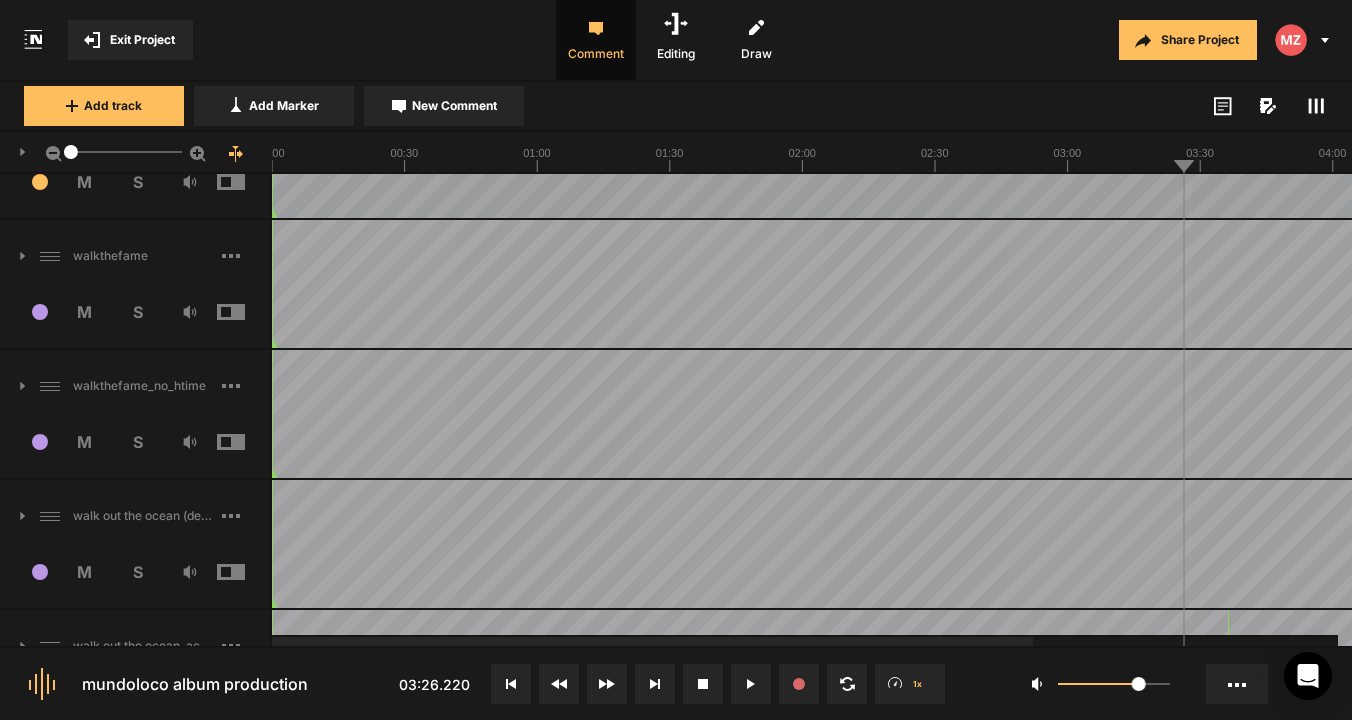 scroll, scrollTop: 735, scrollLeft: 0, axis: vertical 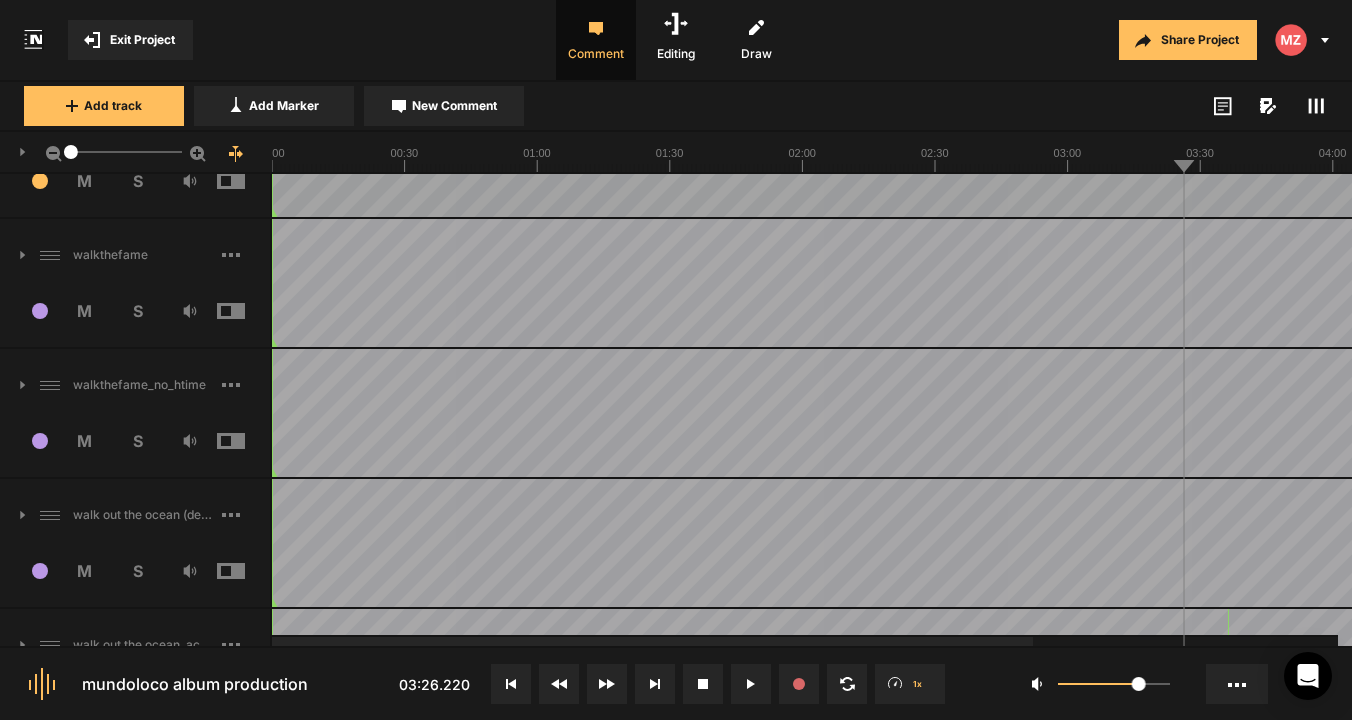 click at bounding box center (246, 441) 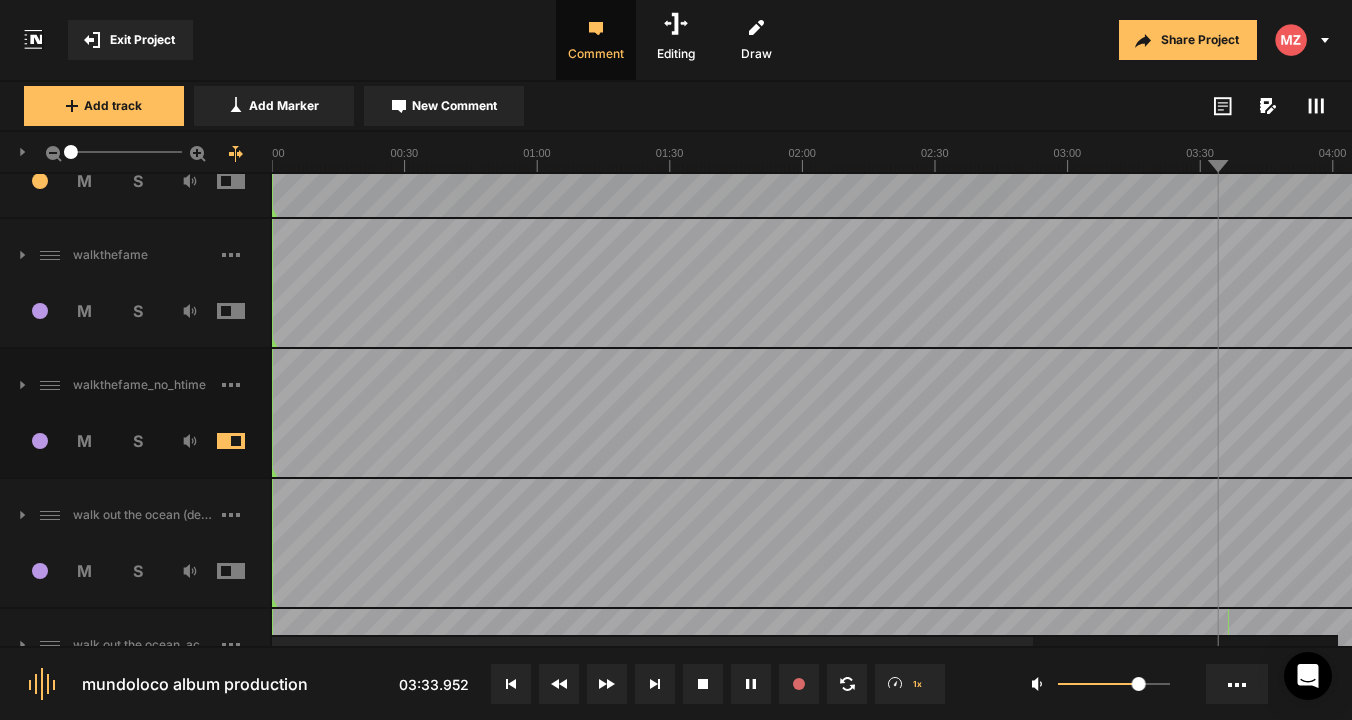 click 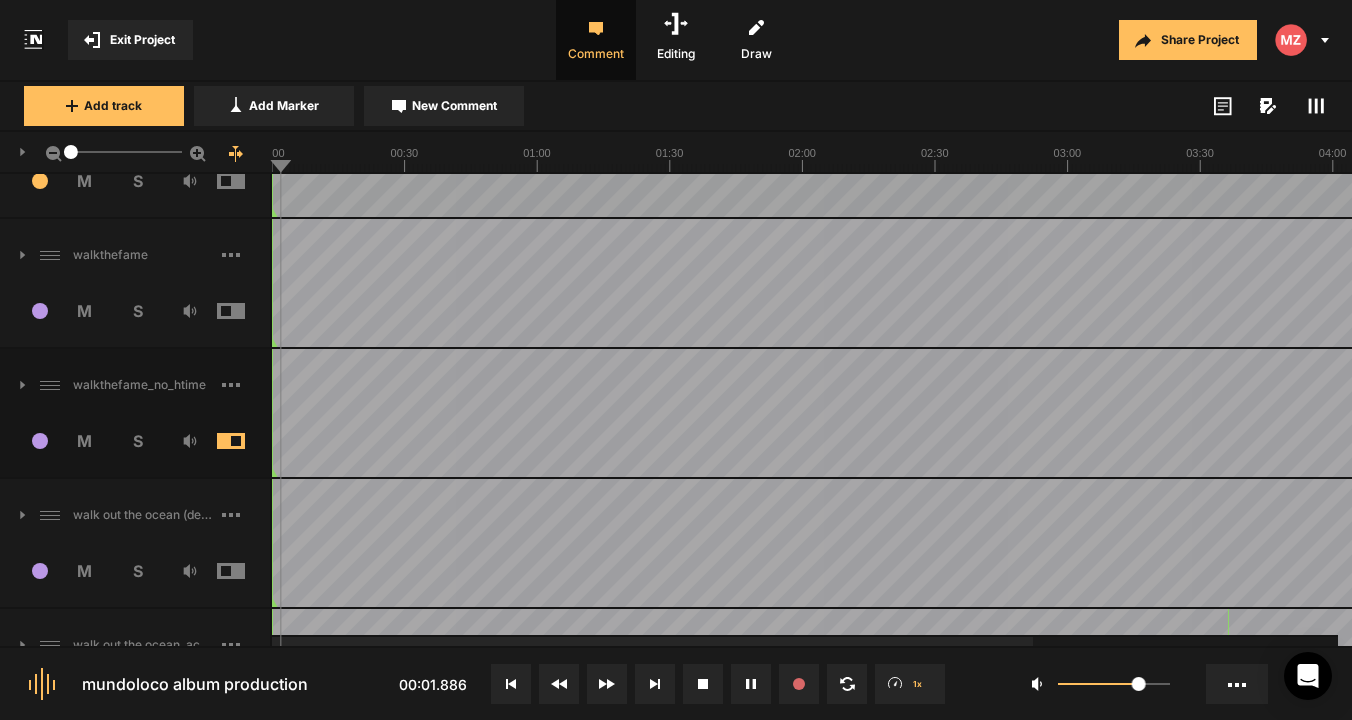 click at bounding box center [246, 441] 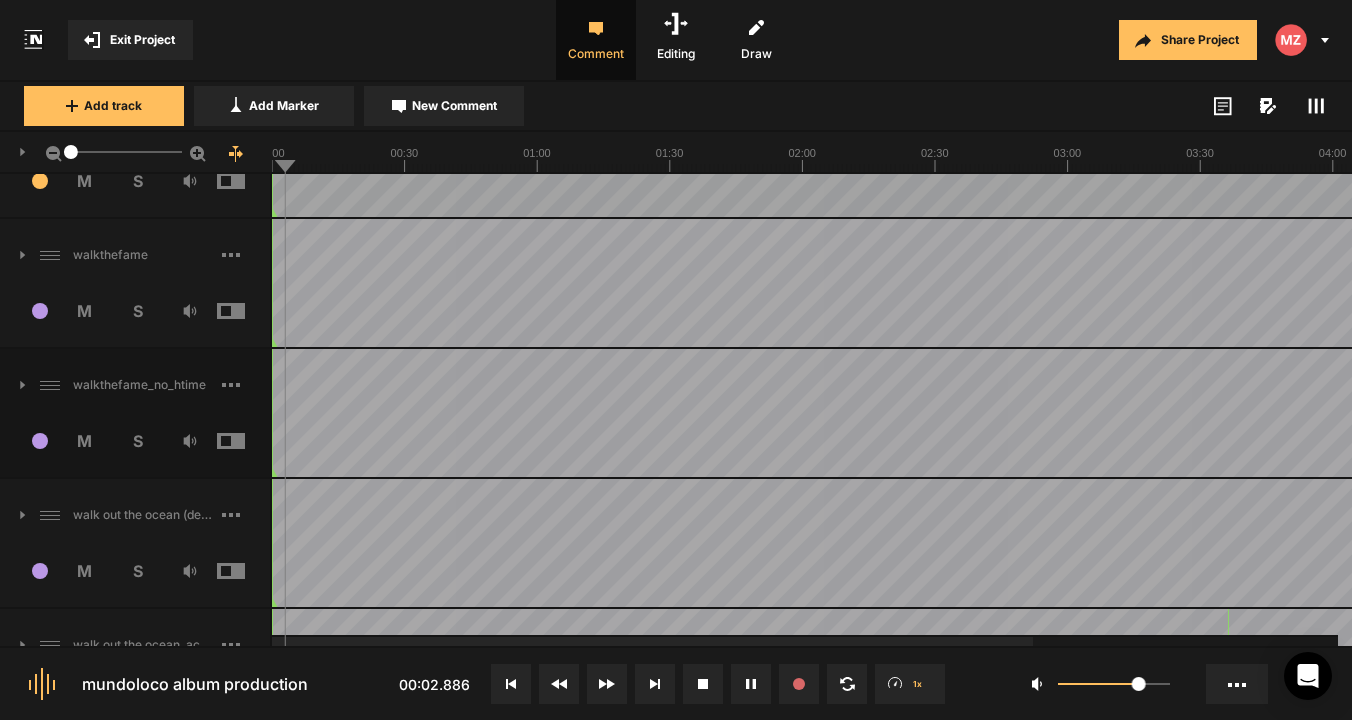 click at bounding box center [246, 311] 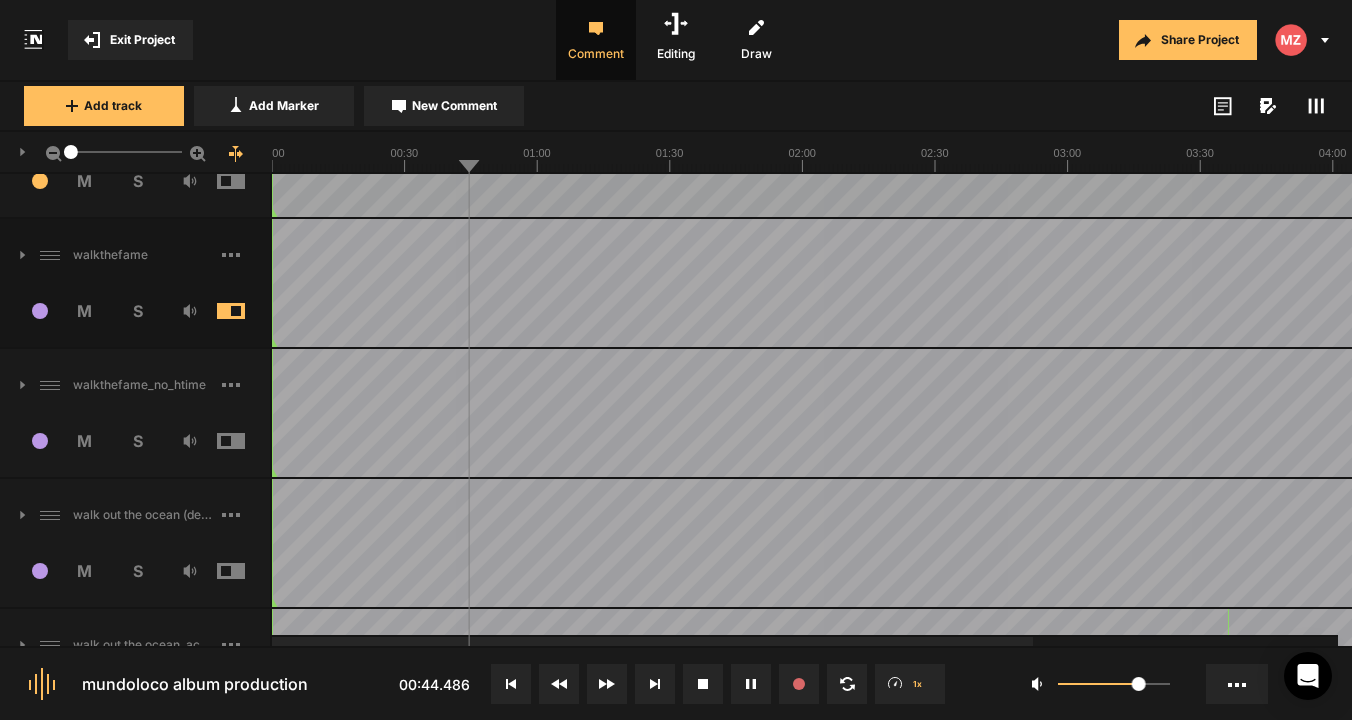 click at bounding box center (246, 311) 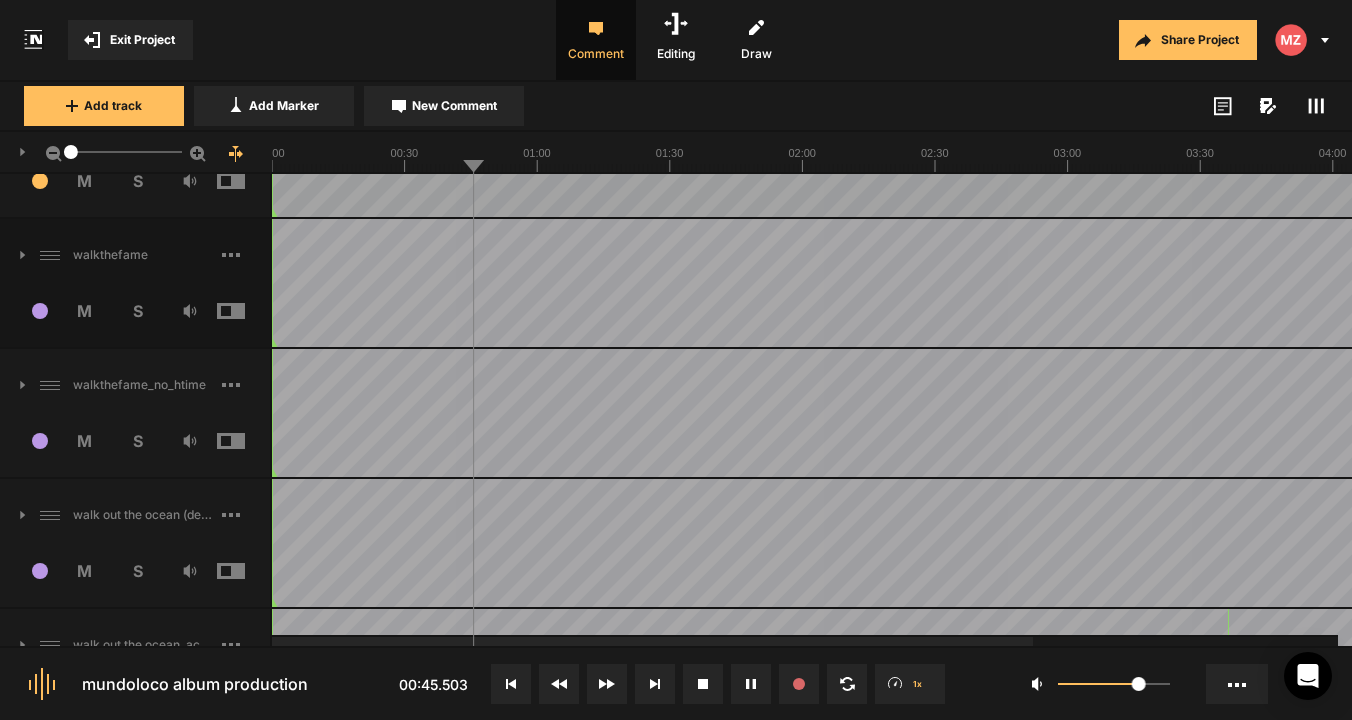 click on "9 M S" at bounding box center [135, 577] 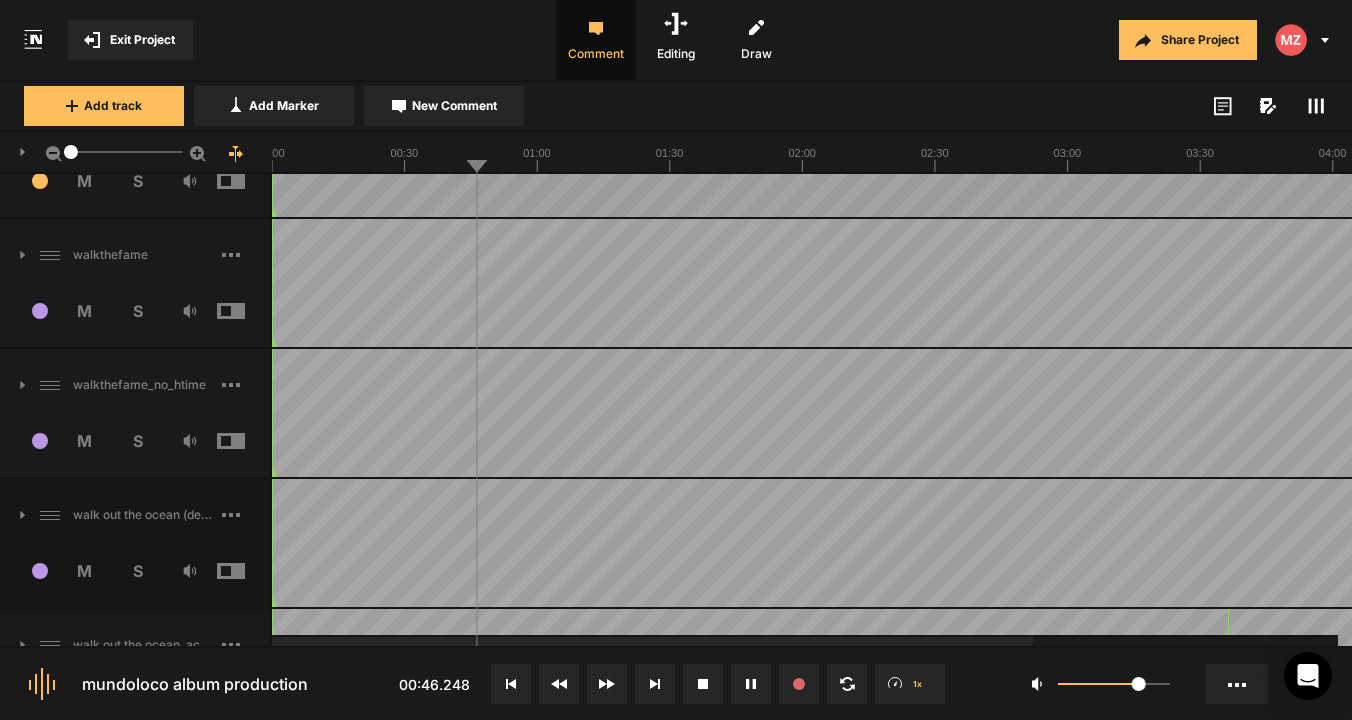 click at bounding box center [246, 571] 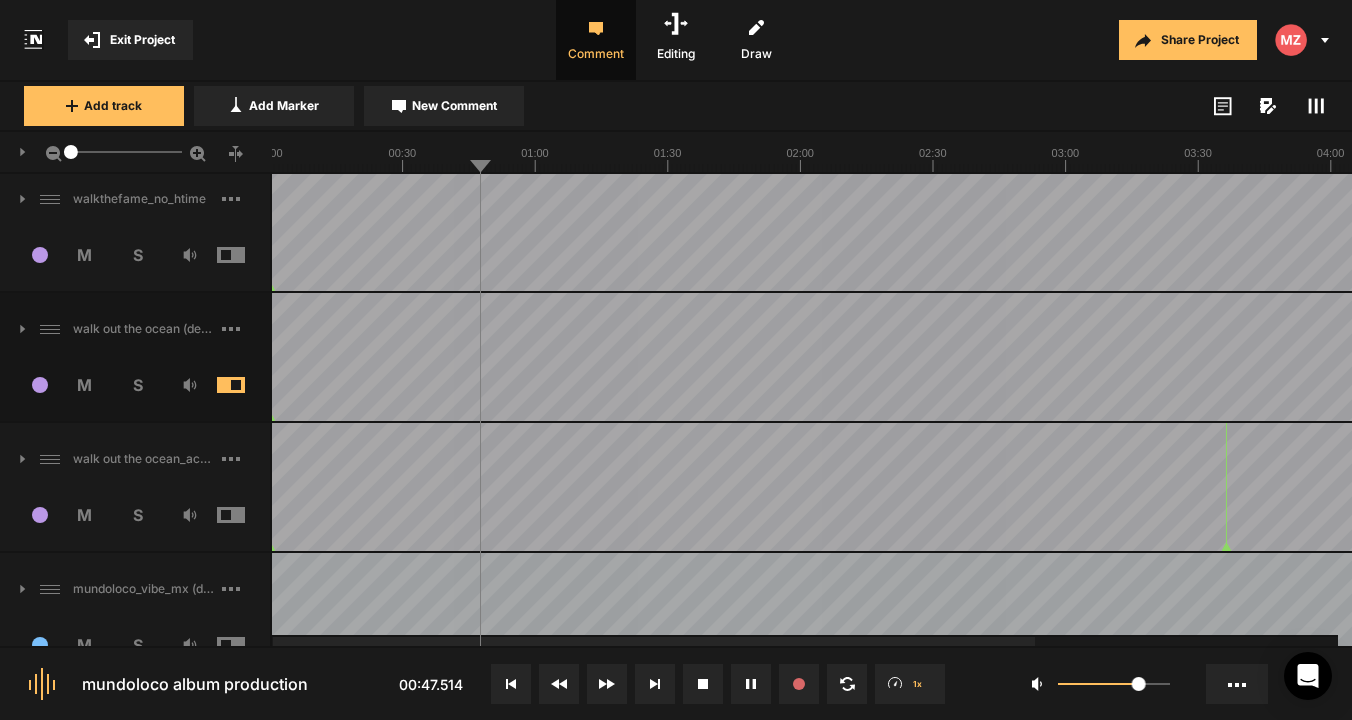 scroll, scrollTop: 922, scrollLeft: 0, axis: vertical 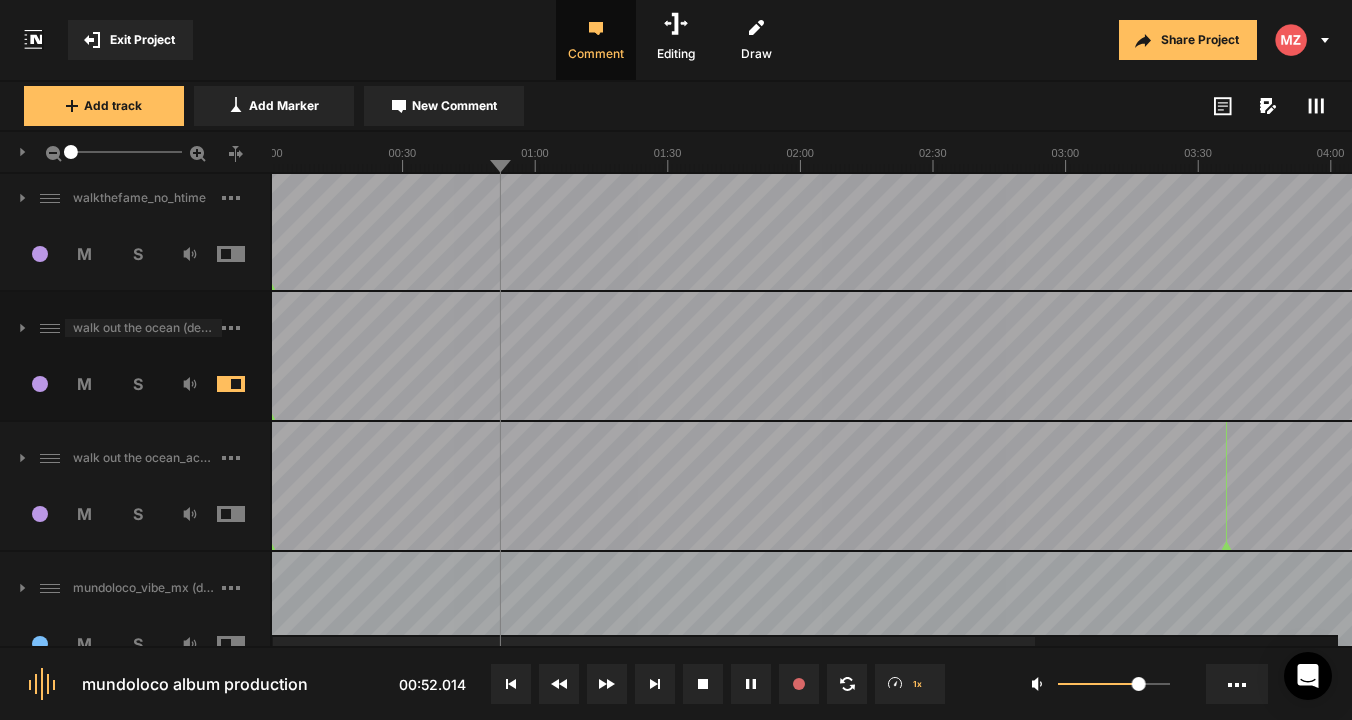 click on "walk out the ocean (demo)" at bounding box center [143, 328] 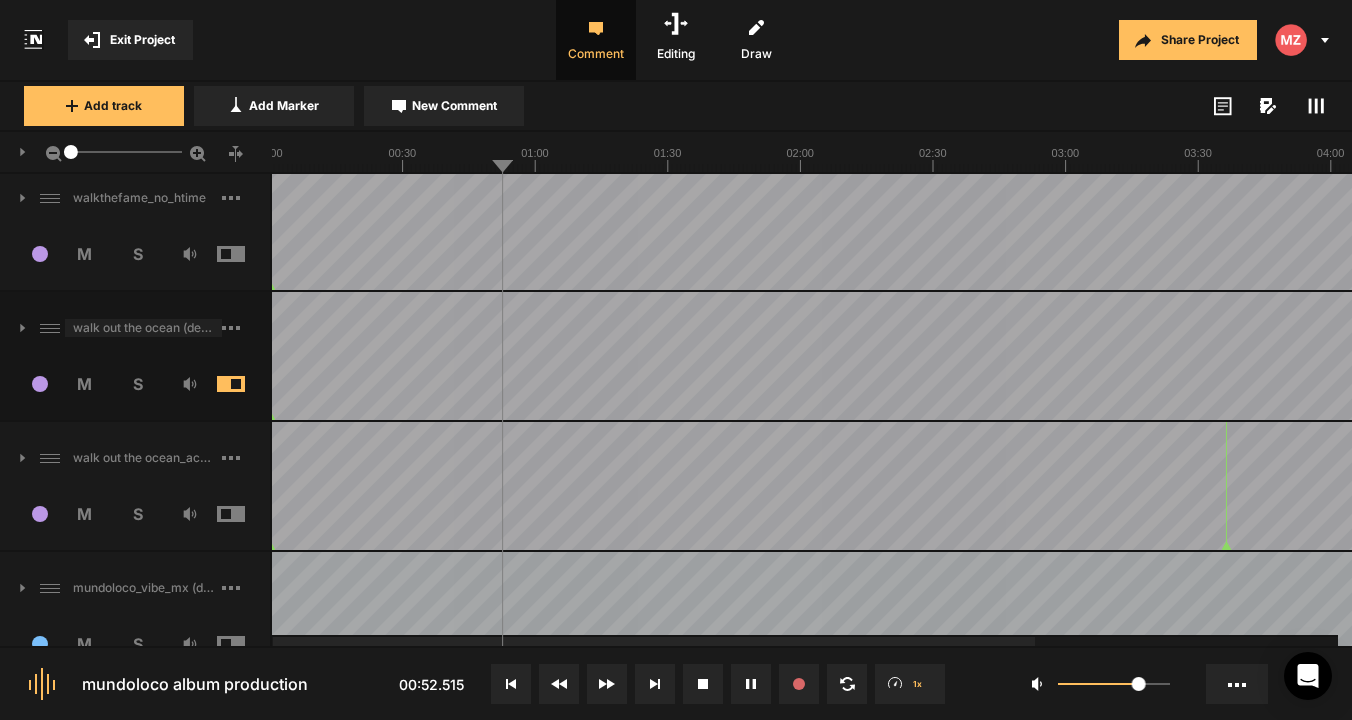 click on "walk out the ocean (demo)" at bounding box center (143, 328) 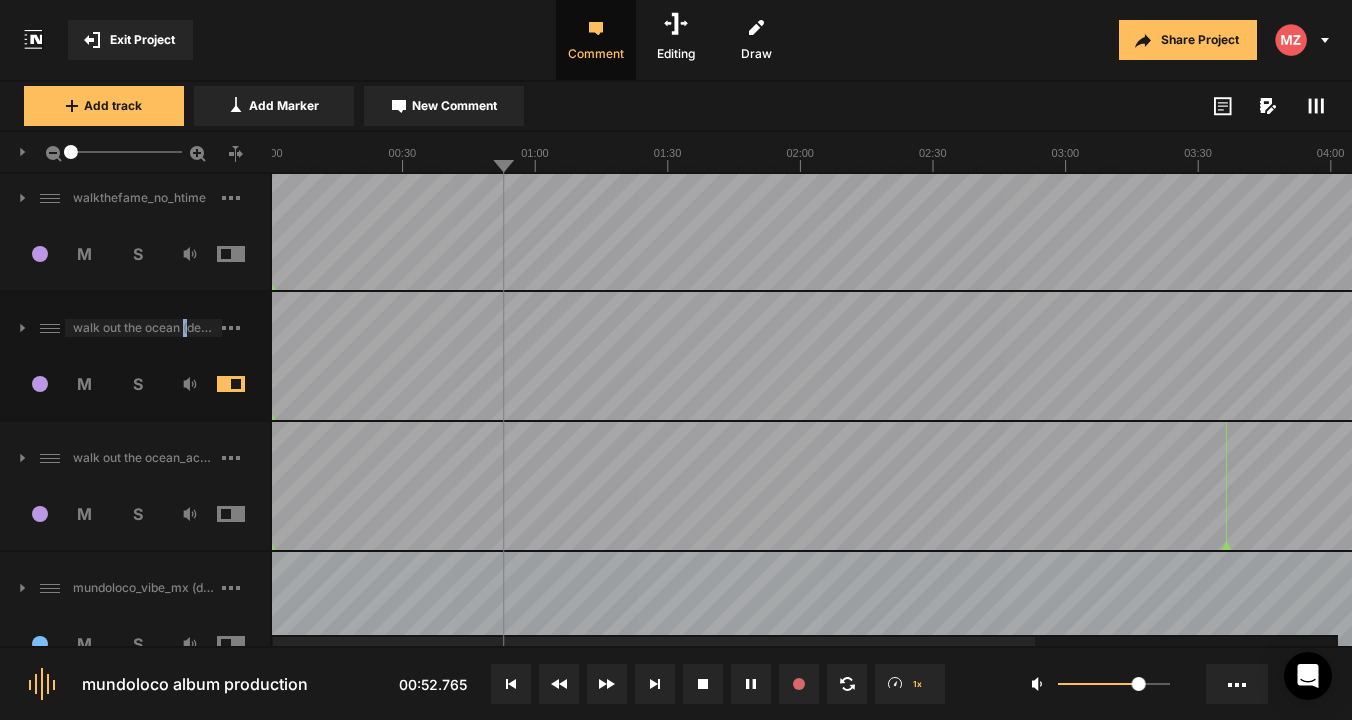 click on "walk out the ocean (demo)" at bounding box center (143, 328) 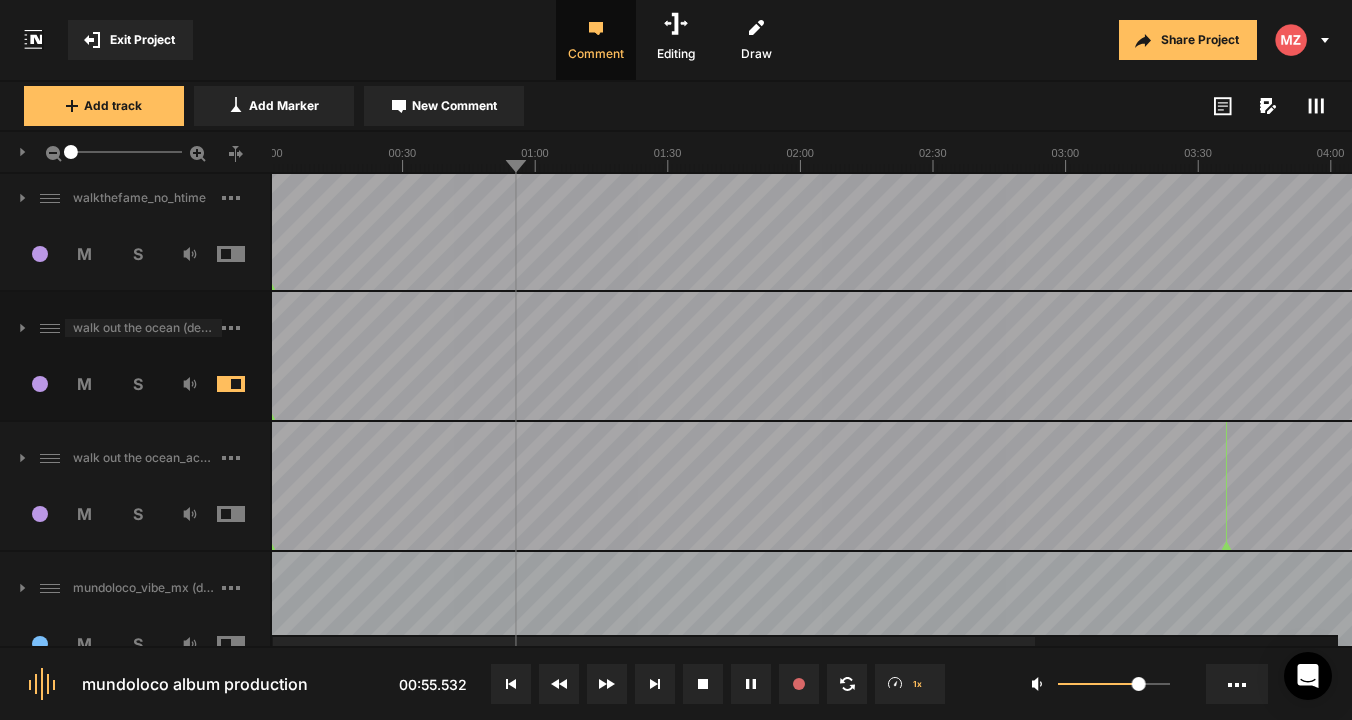 click on "walk out the ocean (demo)" at bounding box center [143, 328] 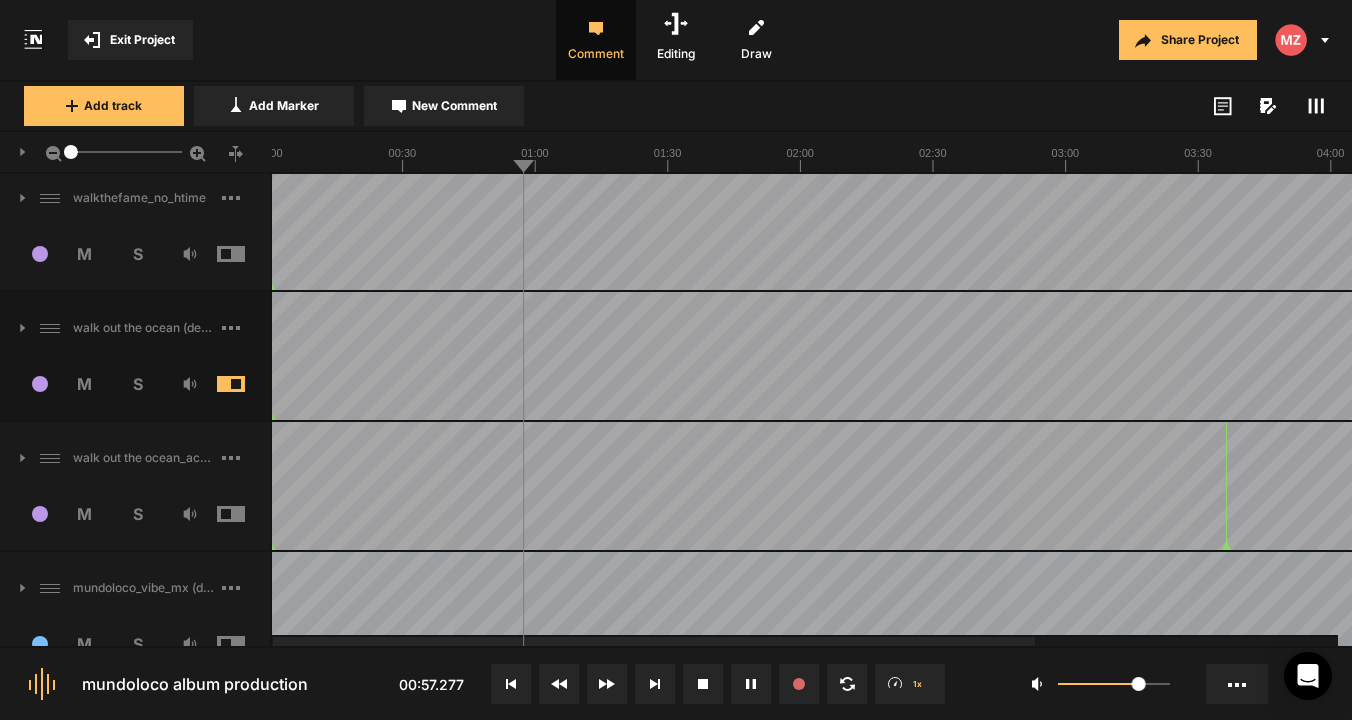 click at bounding box center (246, 384) 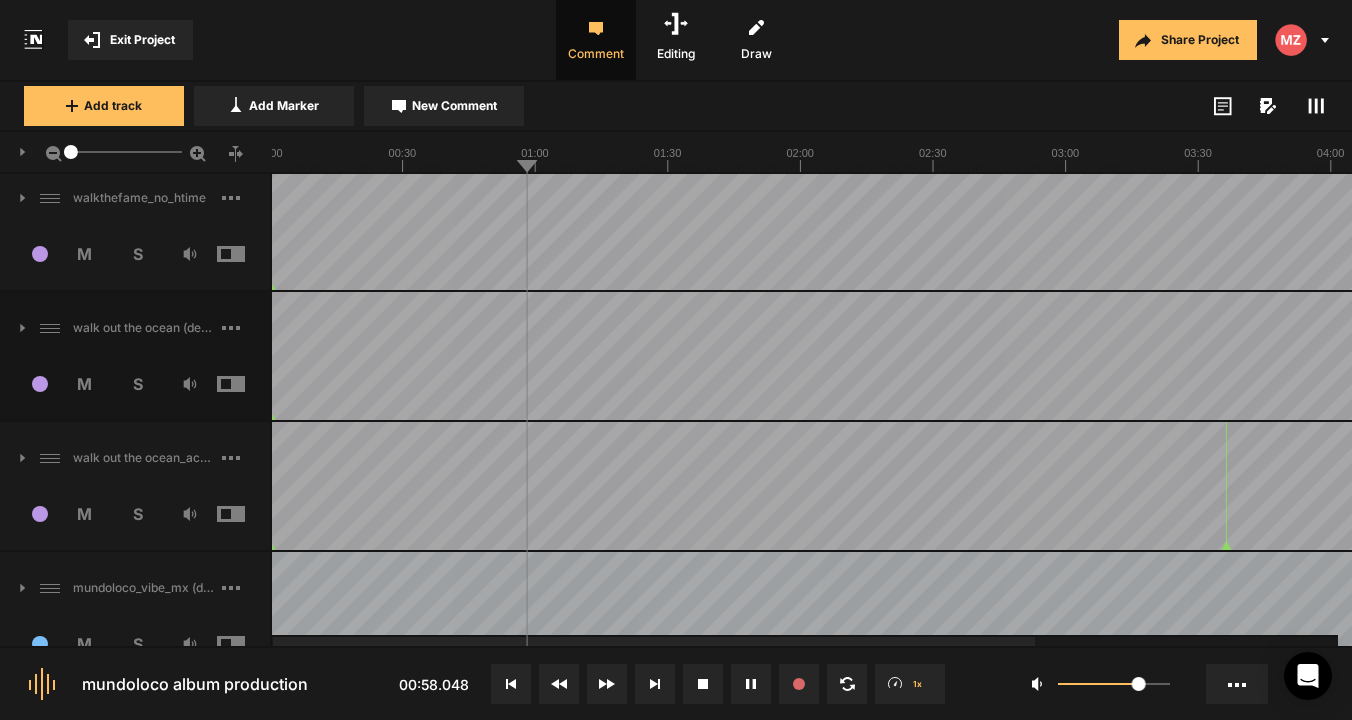 click at bounding box center (246, 514) 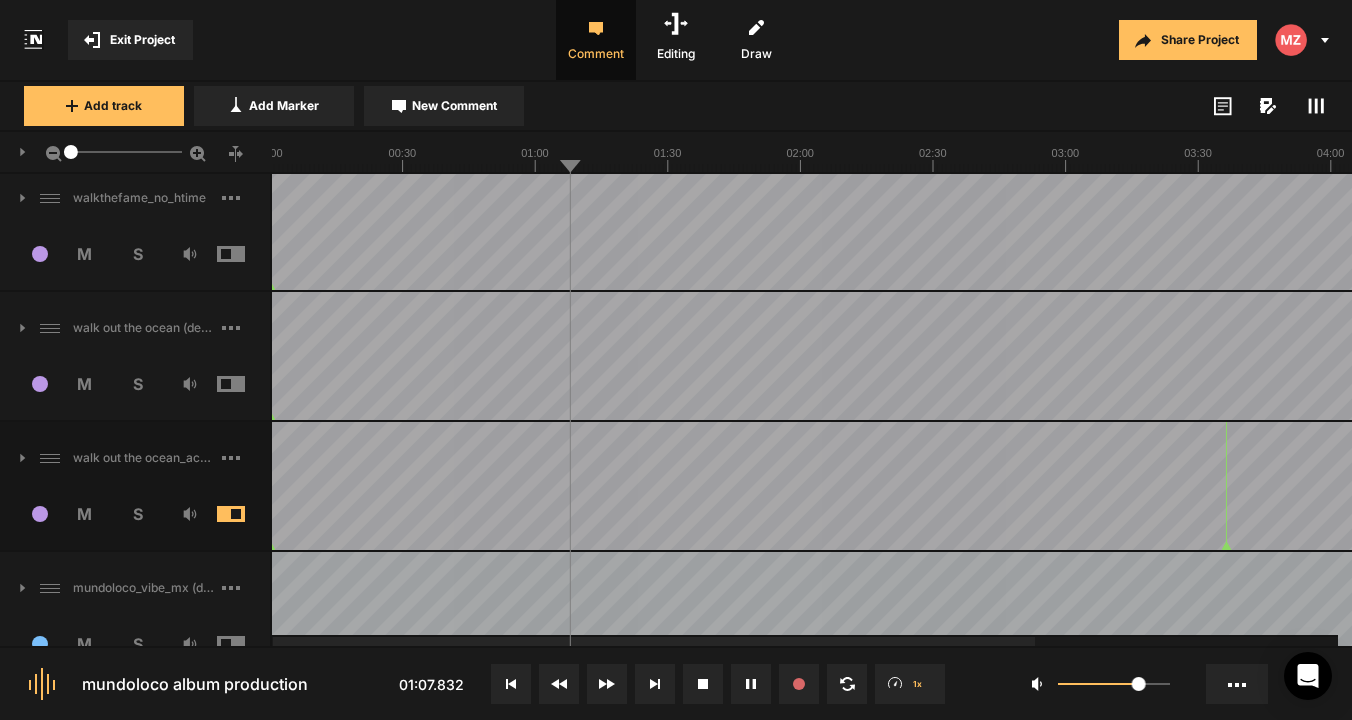 click at bounding box center [246, 514] 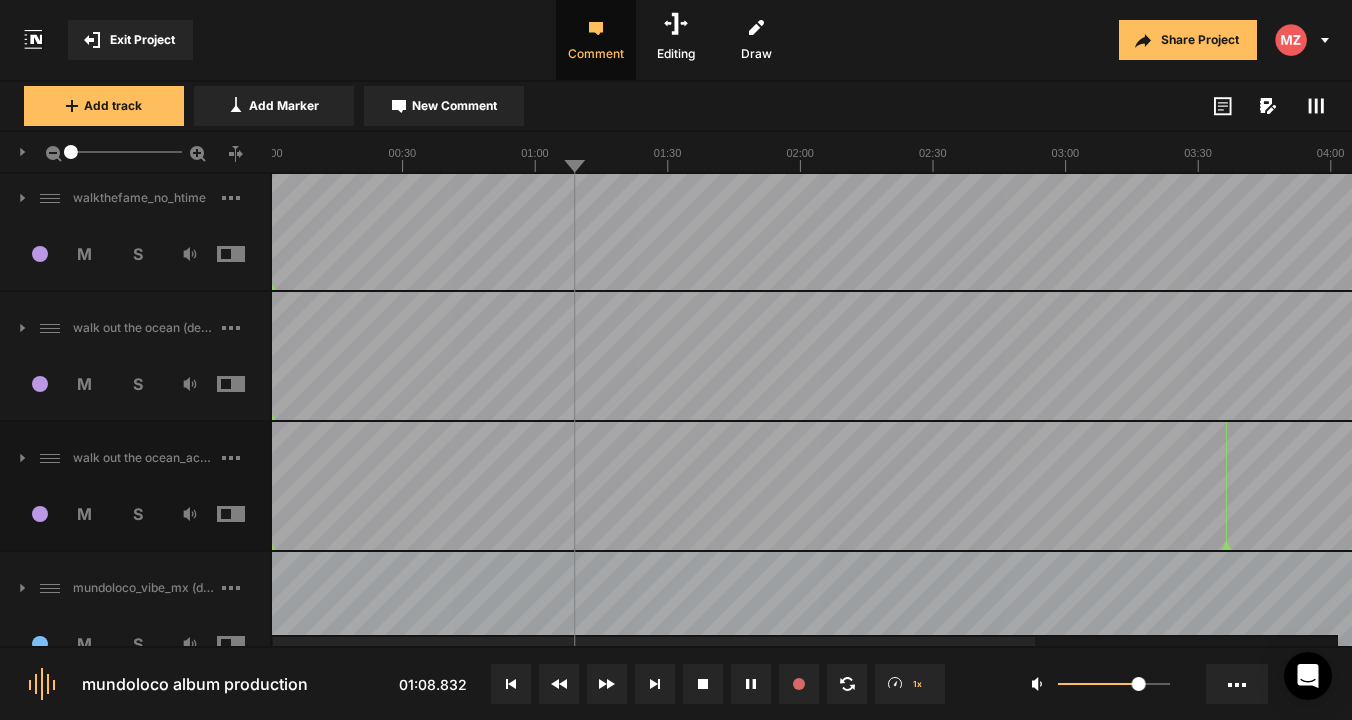 click at bounding box center (246, 384) 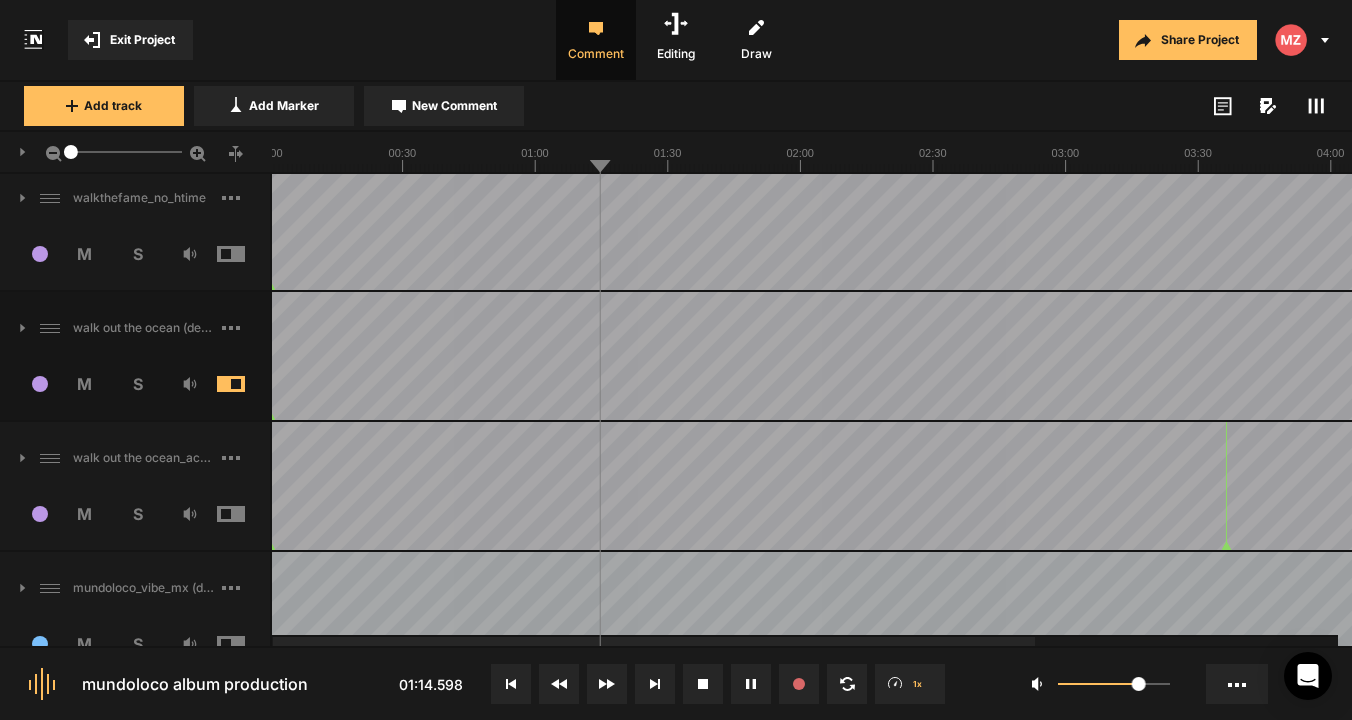 click at bounding box center (246, 384) 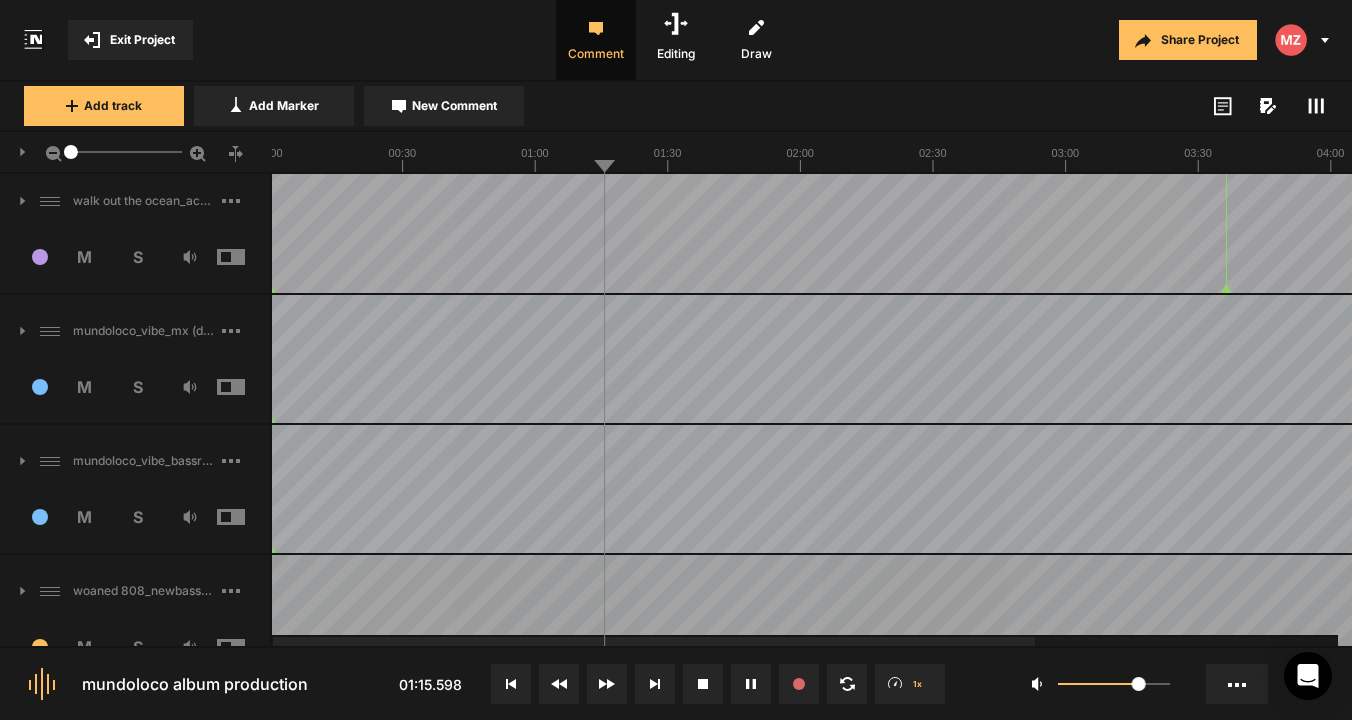 scroll, scrollTop: 1191, scrollLeft: 0, axis: vertical 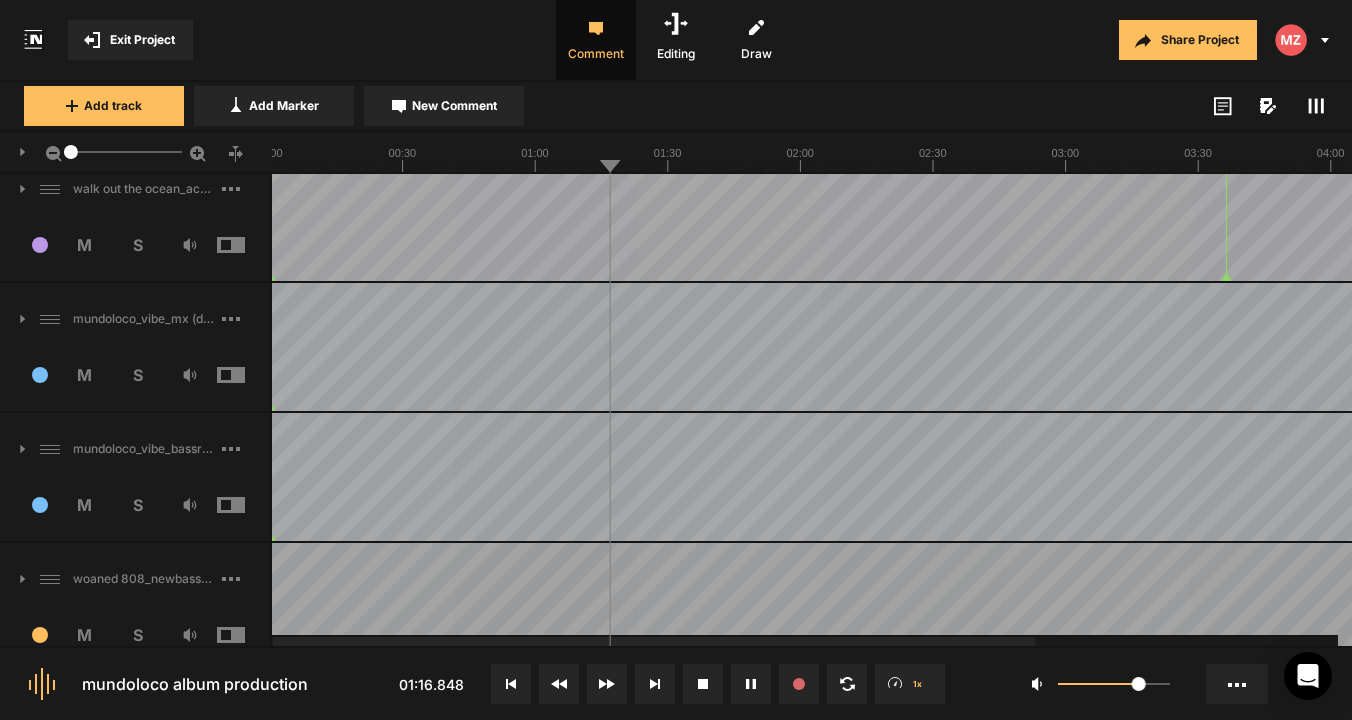 click at bounding box center (246, 375) 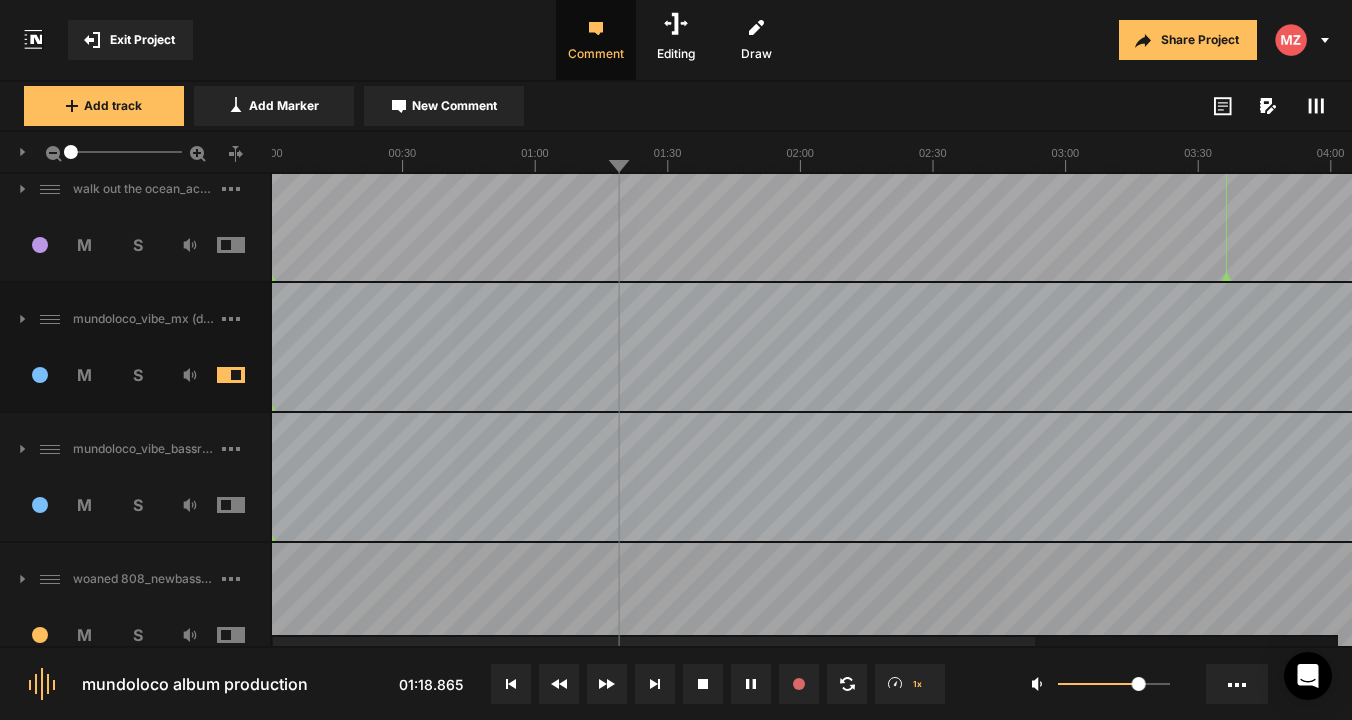click at bounding box center (246, 375) 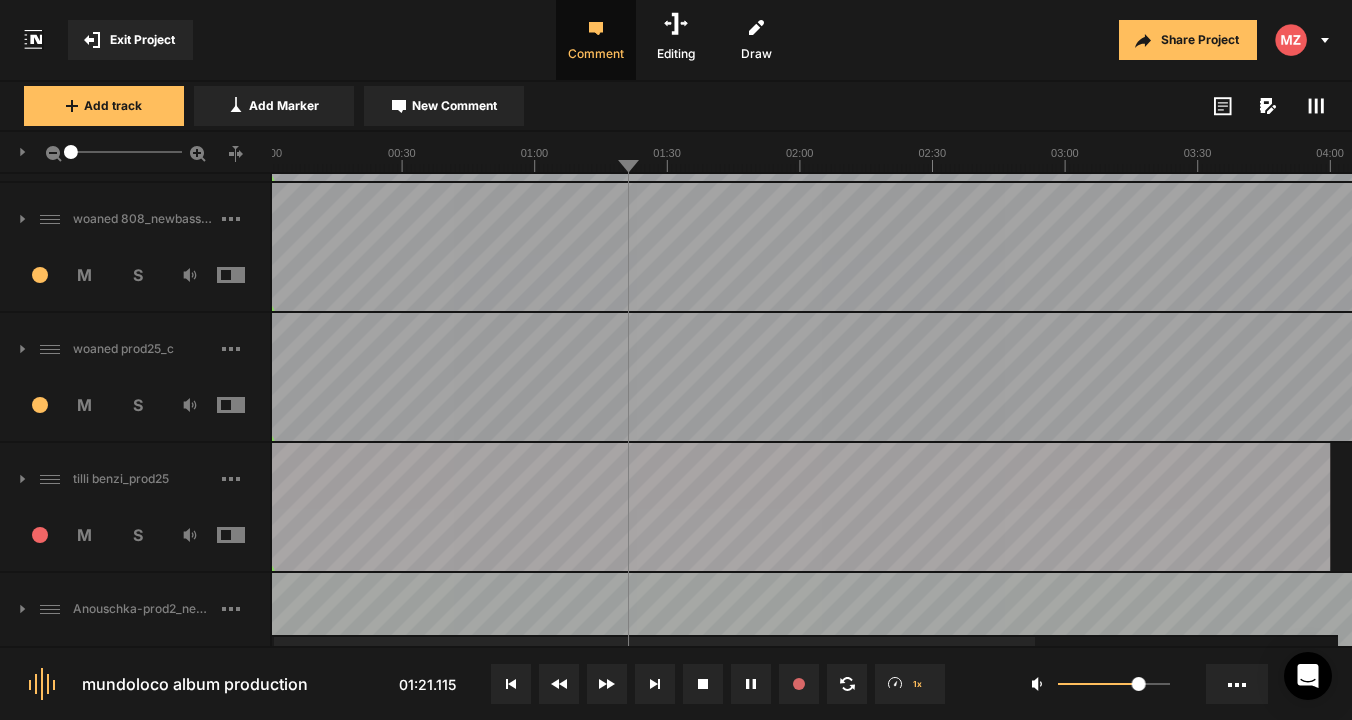 scroll, scrollTop: 1596, scrollLeft: 0, axis: vertical 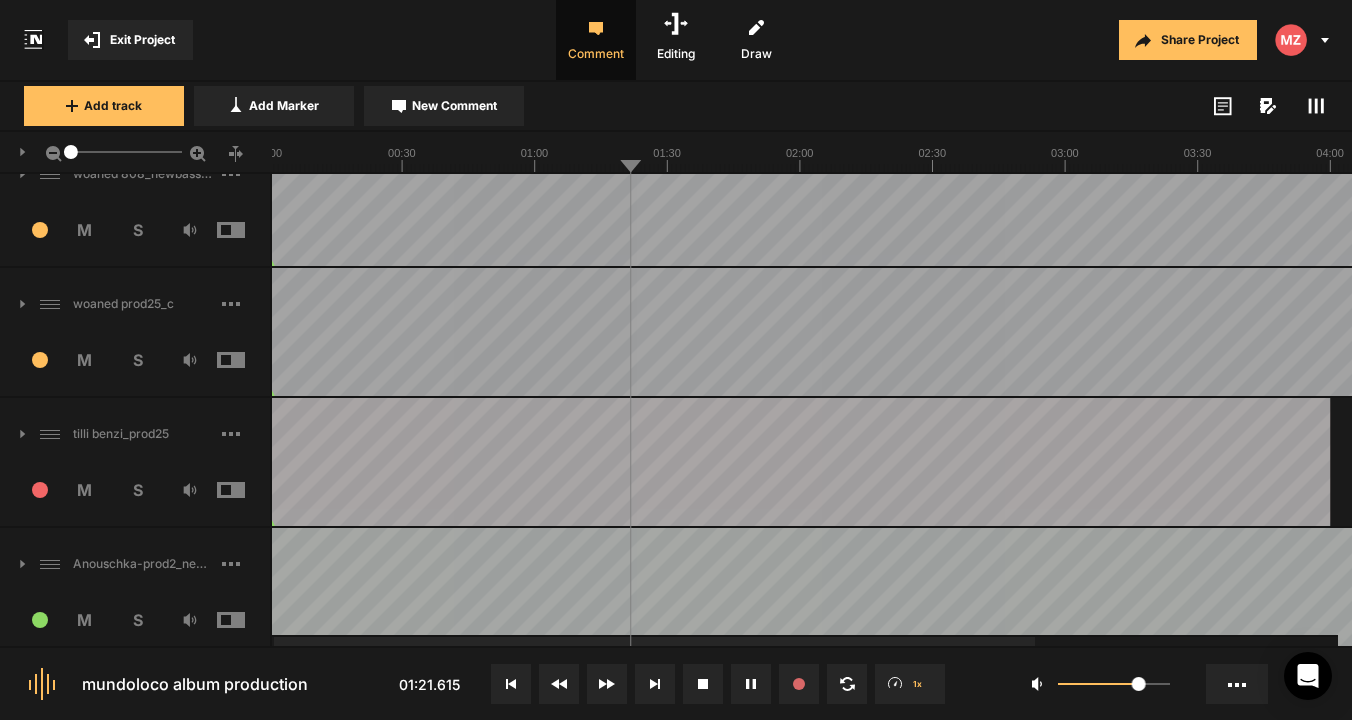 click at bounding box center (246, 490) 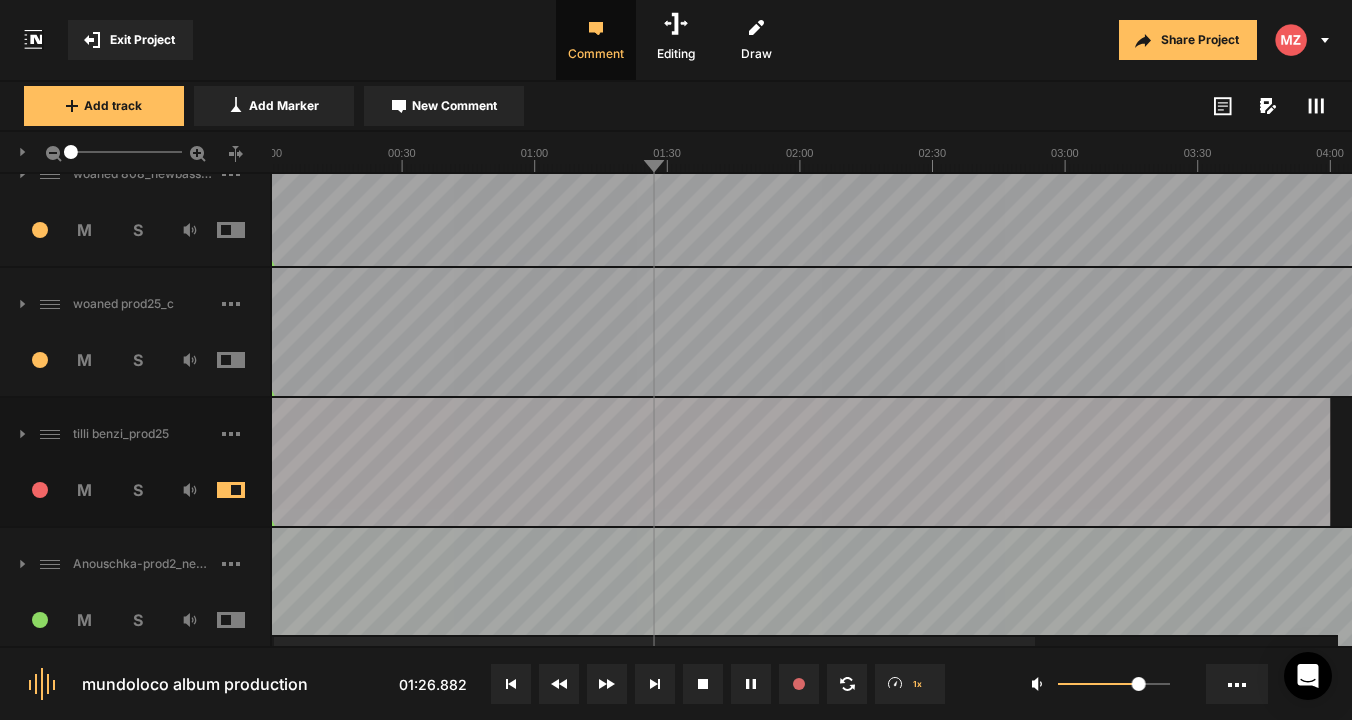 click at bounding box center [246, 490] 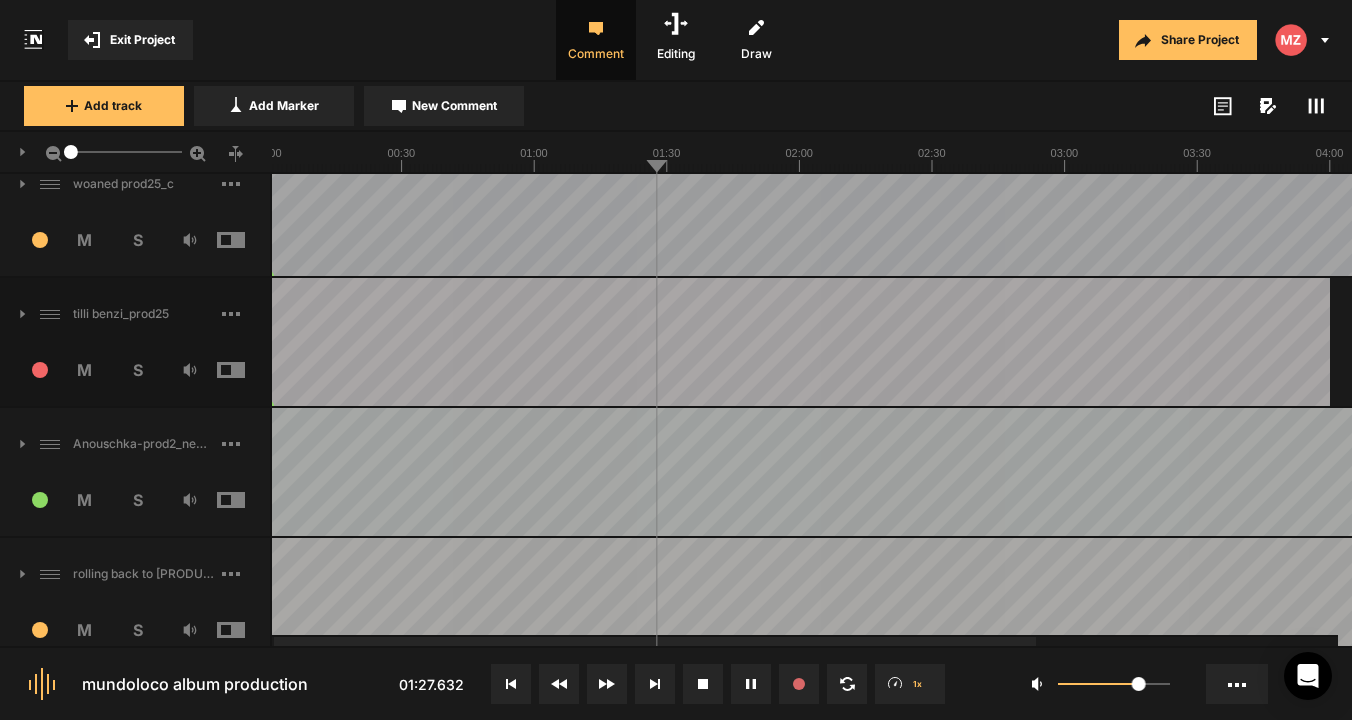 scroll, scrollTop: 1716, scrollLeft: 0, axis: vertical 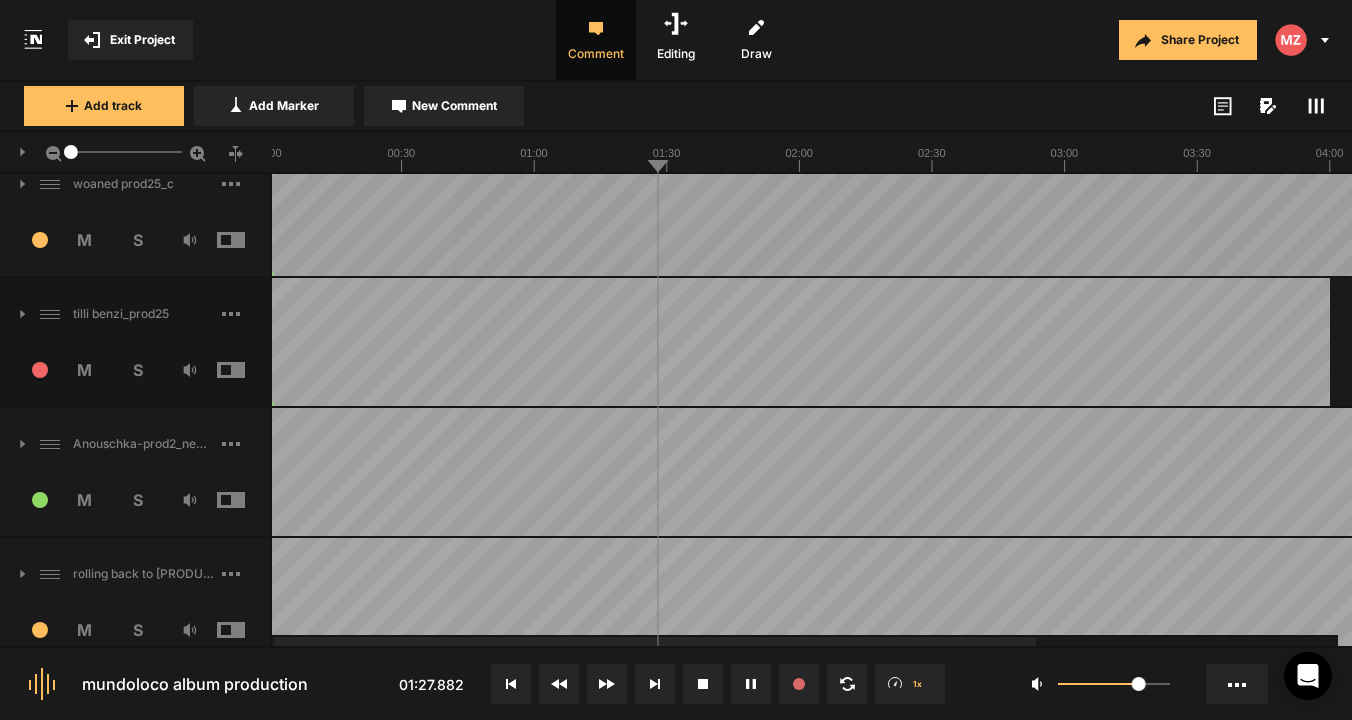 click on "16 M S" at bounding box center (135, 506) 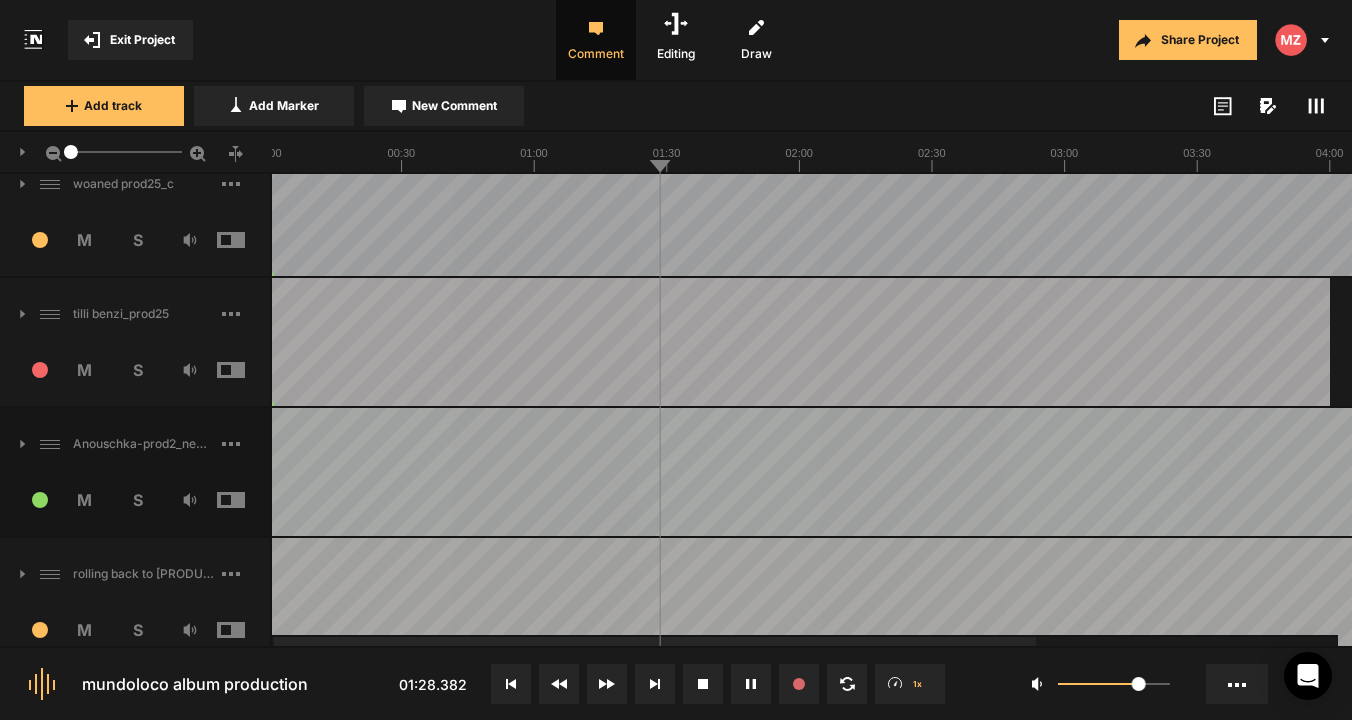 click at bounding box center (246, 500) 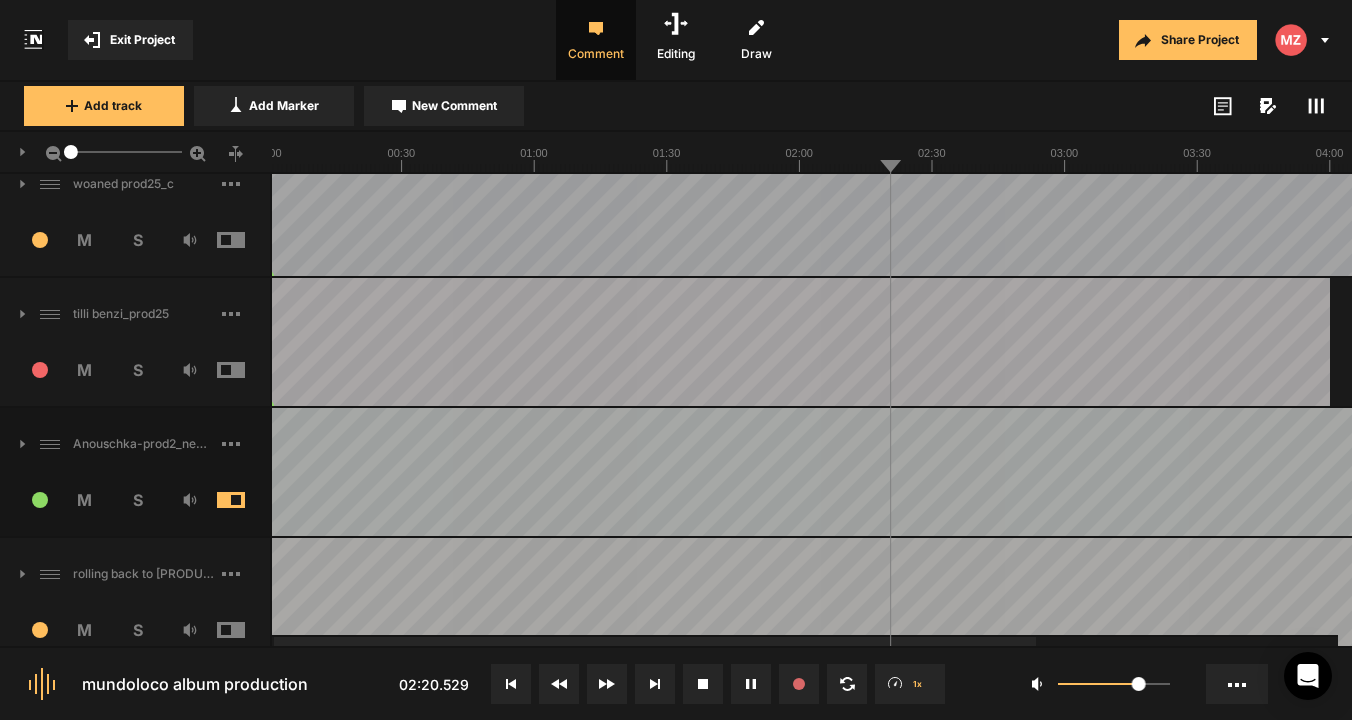 click at bounding box center (246, 500) 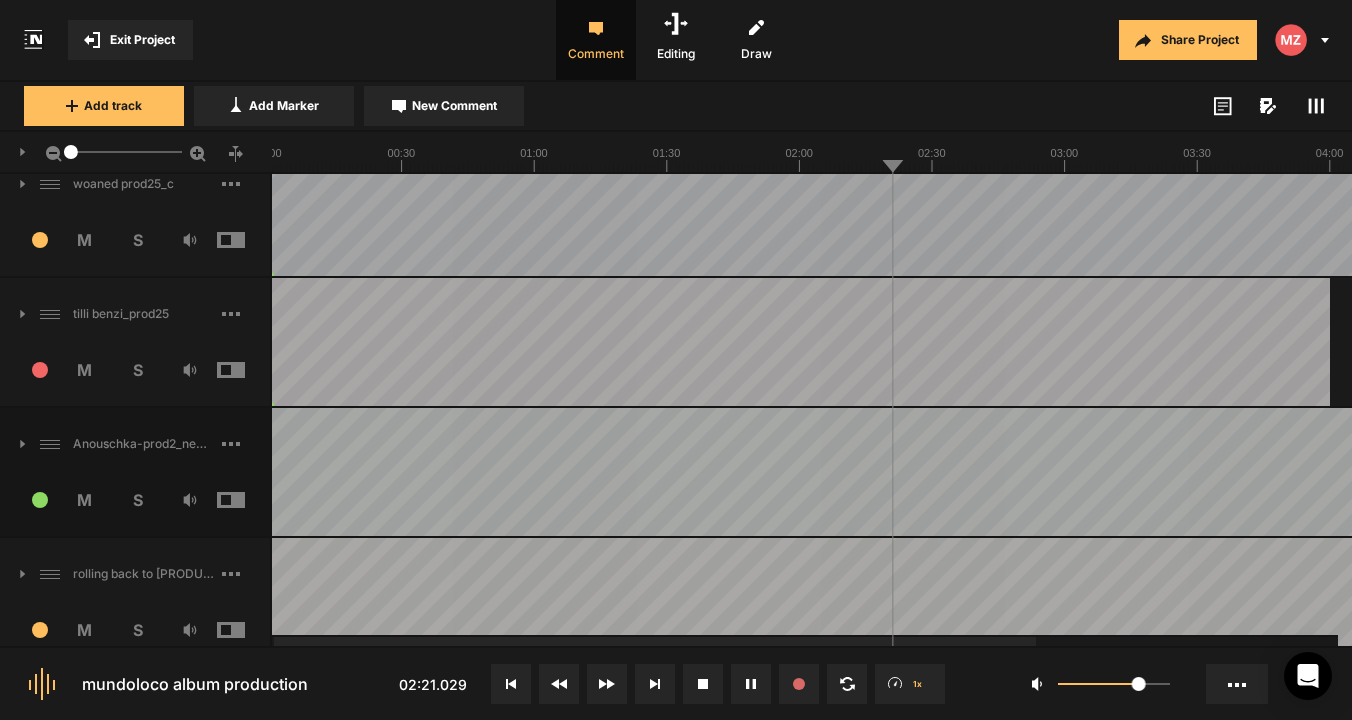 scroll, scrollTop: 1820, scrollLeft: 0, axis: vertical 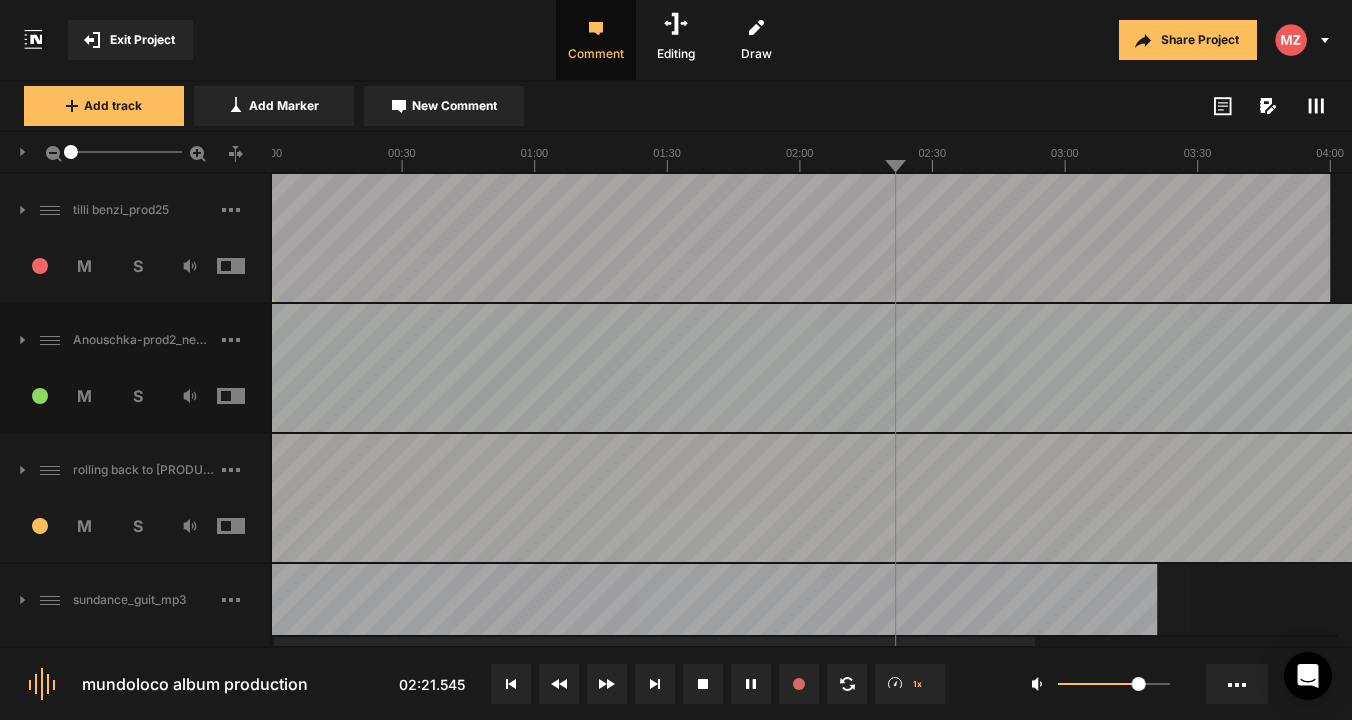 click at bounding box center (246, 526) 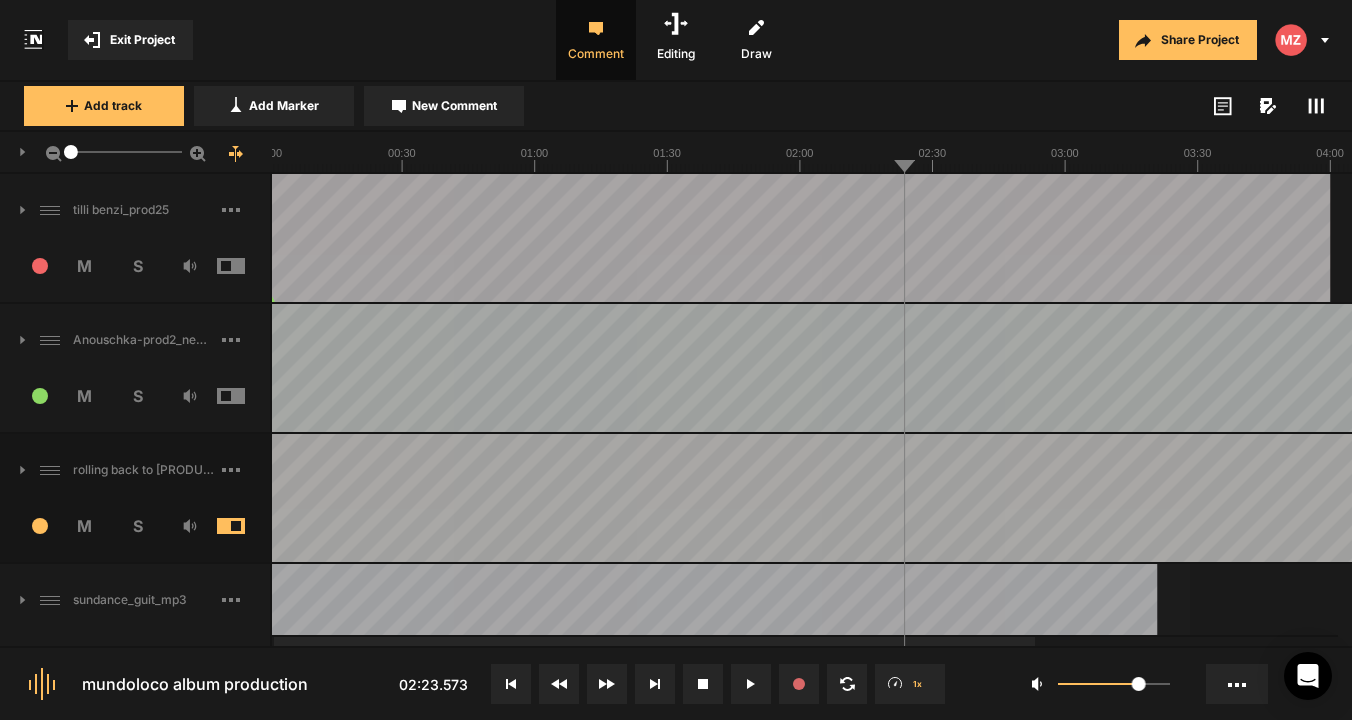click 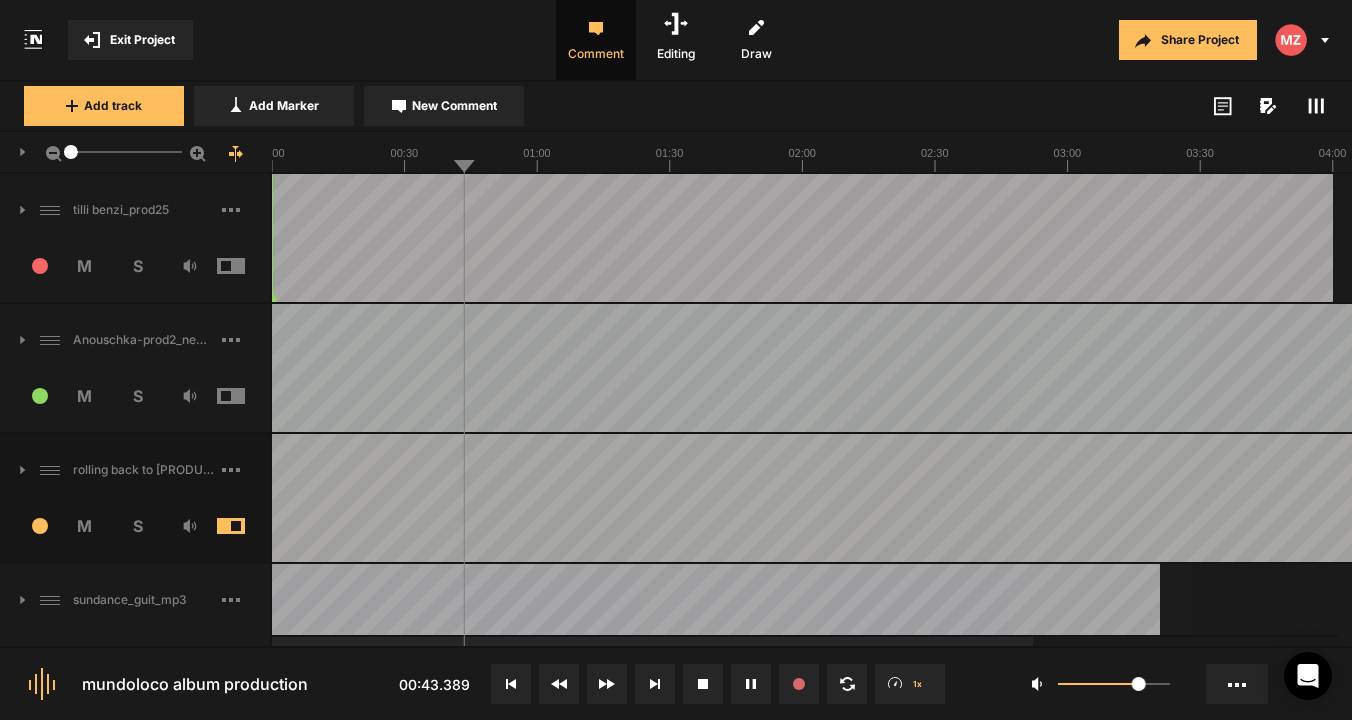click at bounding box center (246, 526) 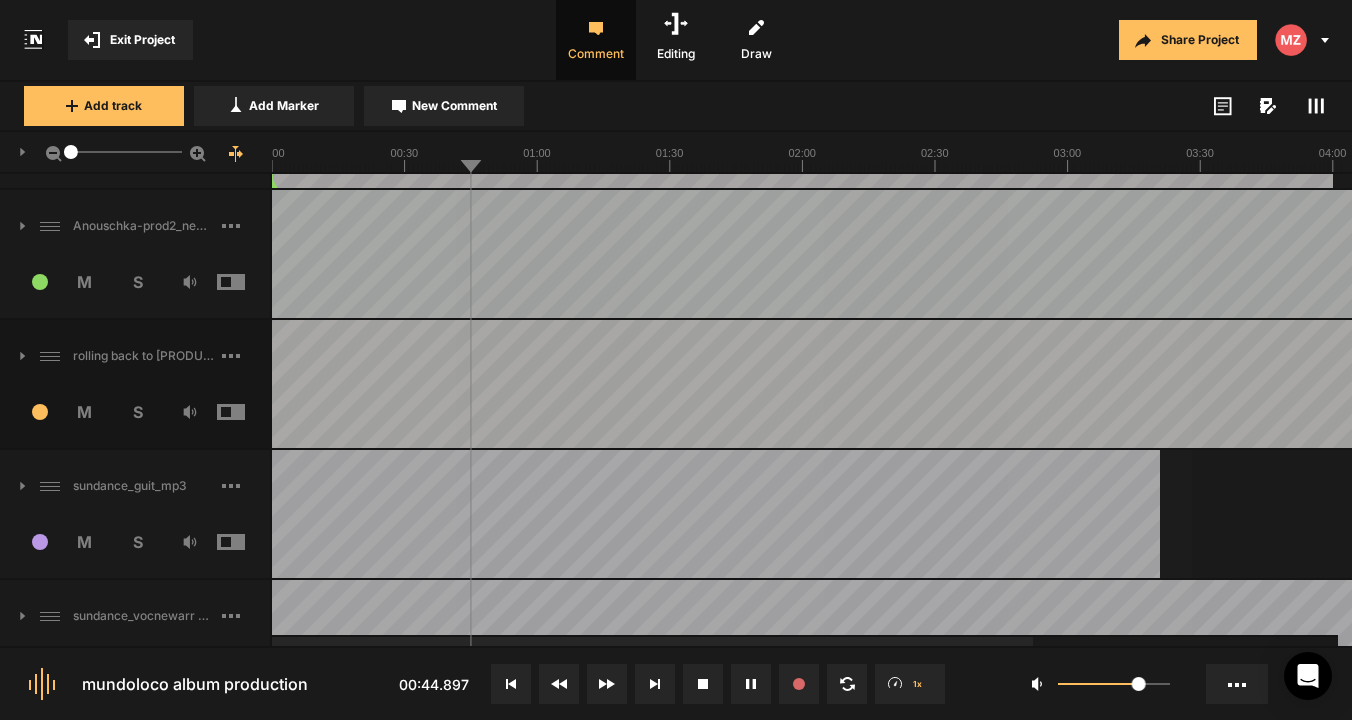 scroll, scrollTop: 2122, scrollLeft: 0, axis: vertical 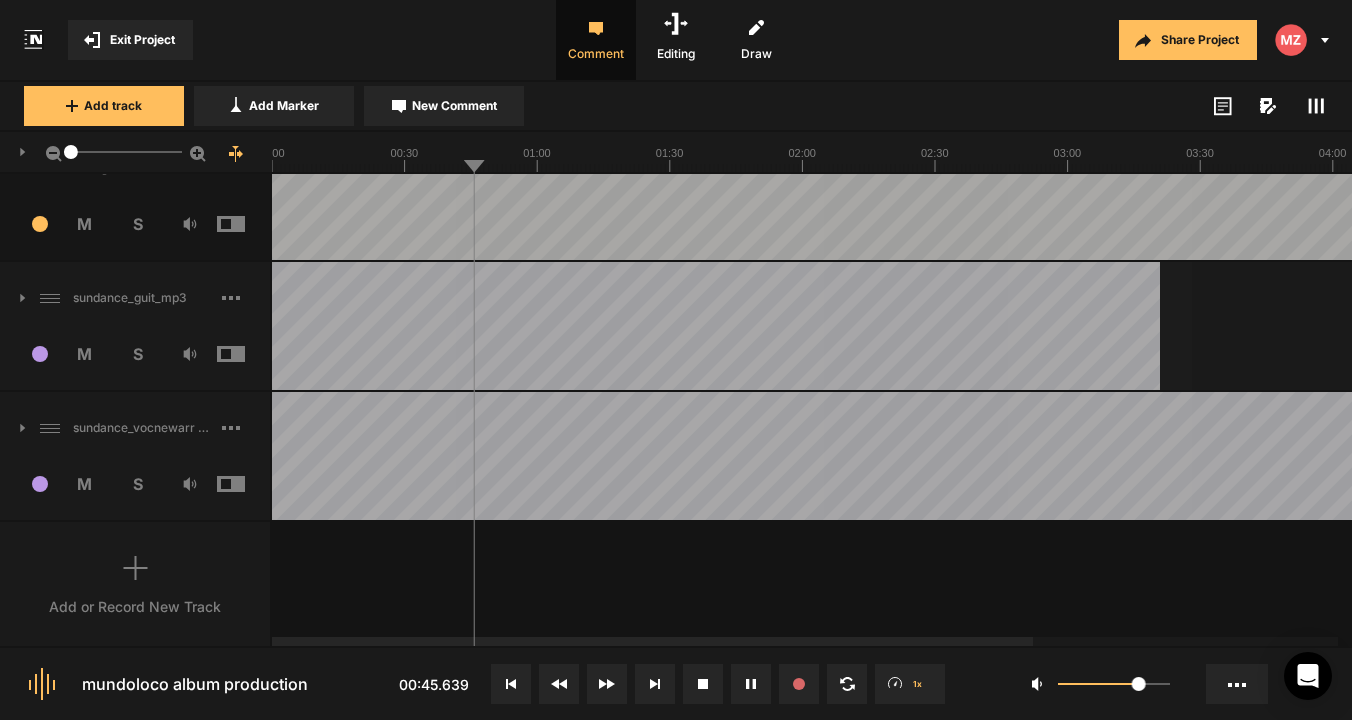 click at bounding box center (246, 484) 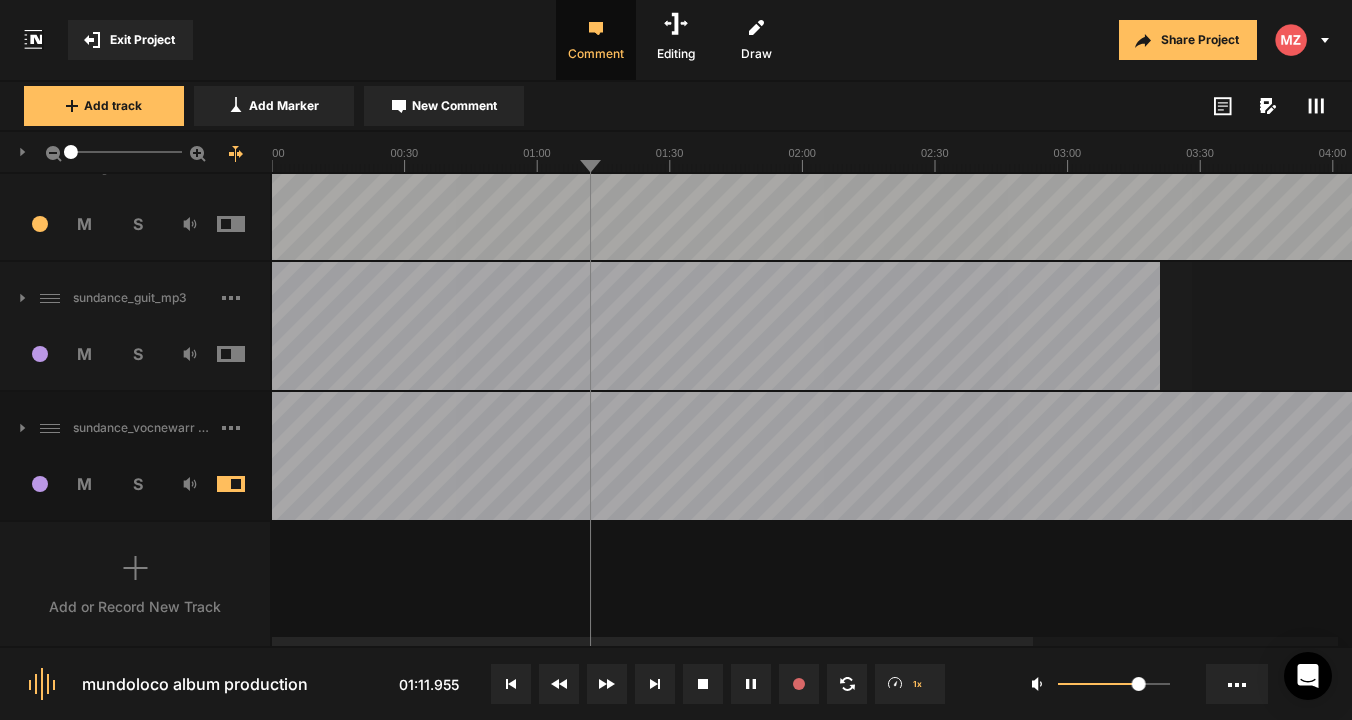 click at bounding box center [246, 484] 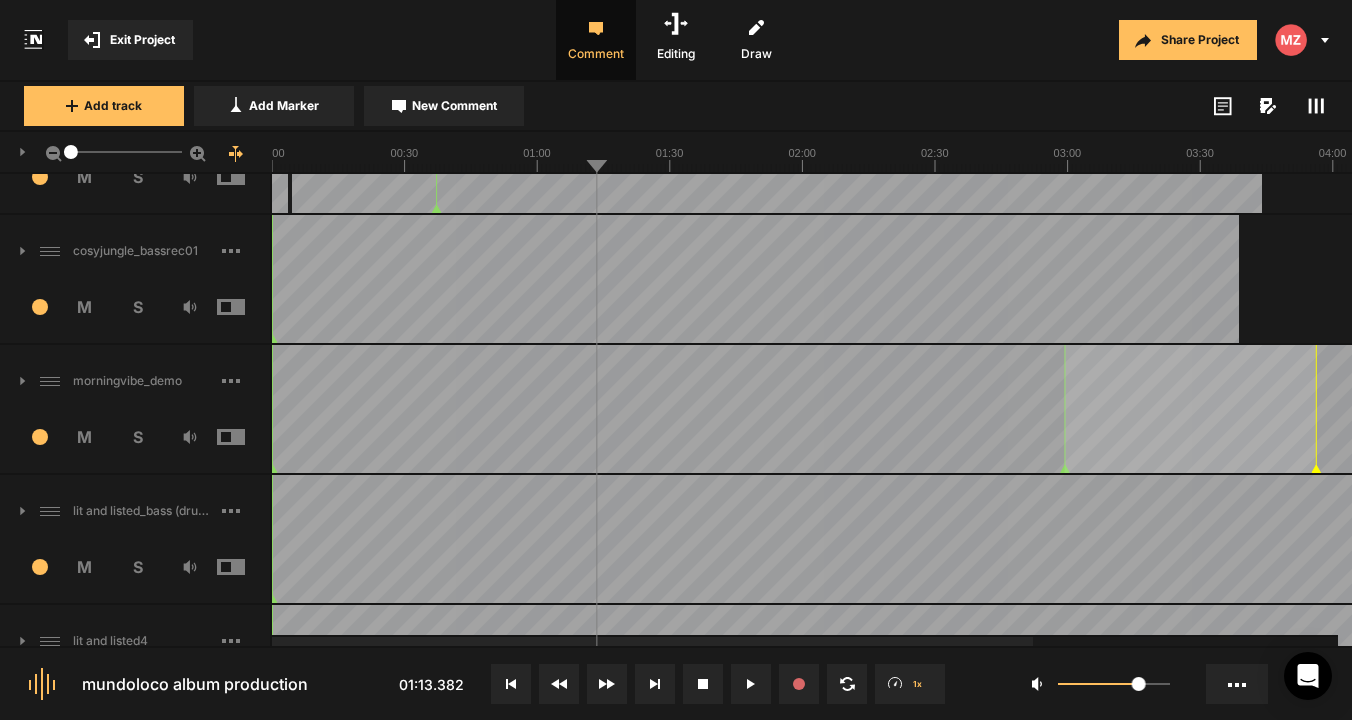 scroll, scrollTop: 223, scrollLeft: 0, axis: vertical 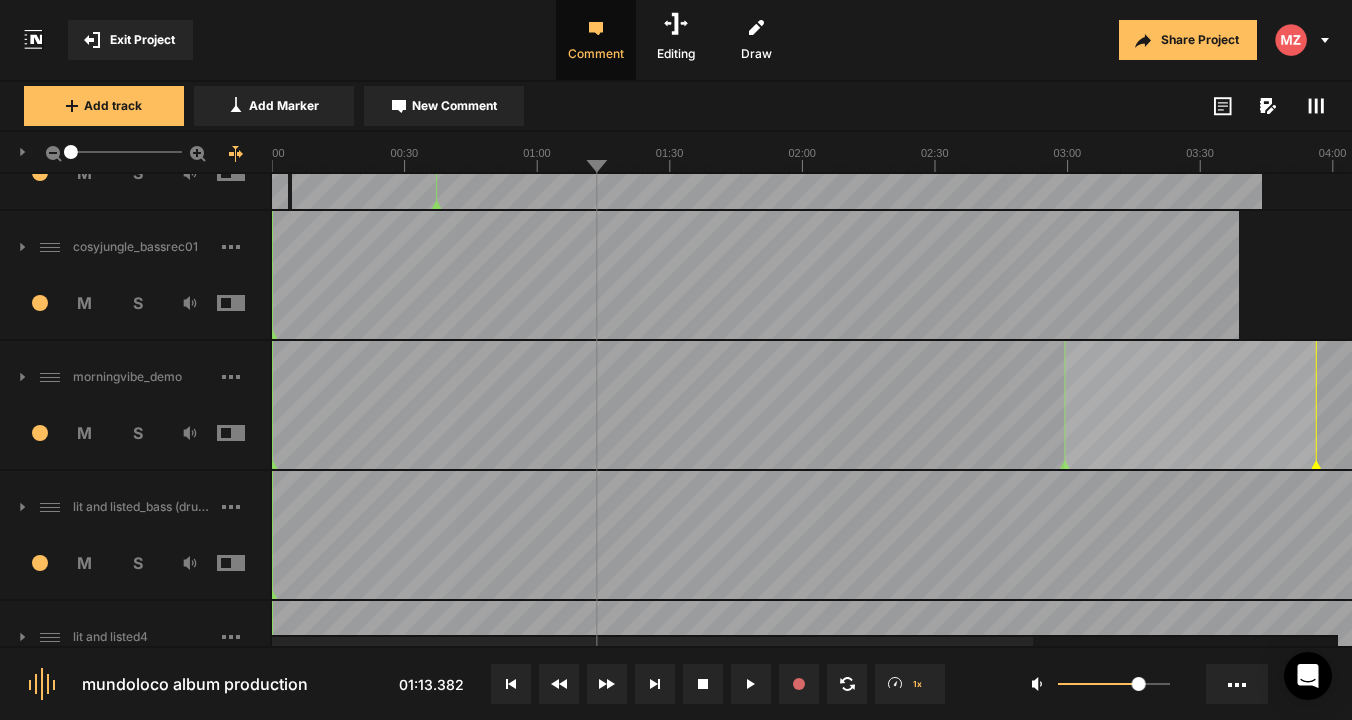 click at bounding box center [246, 433] 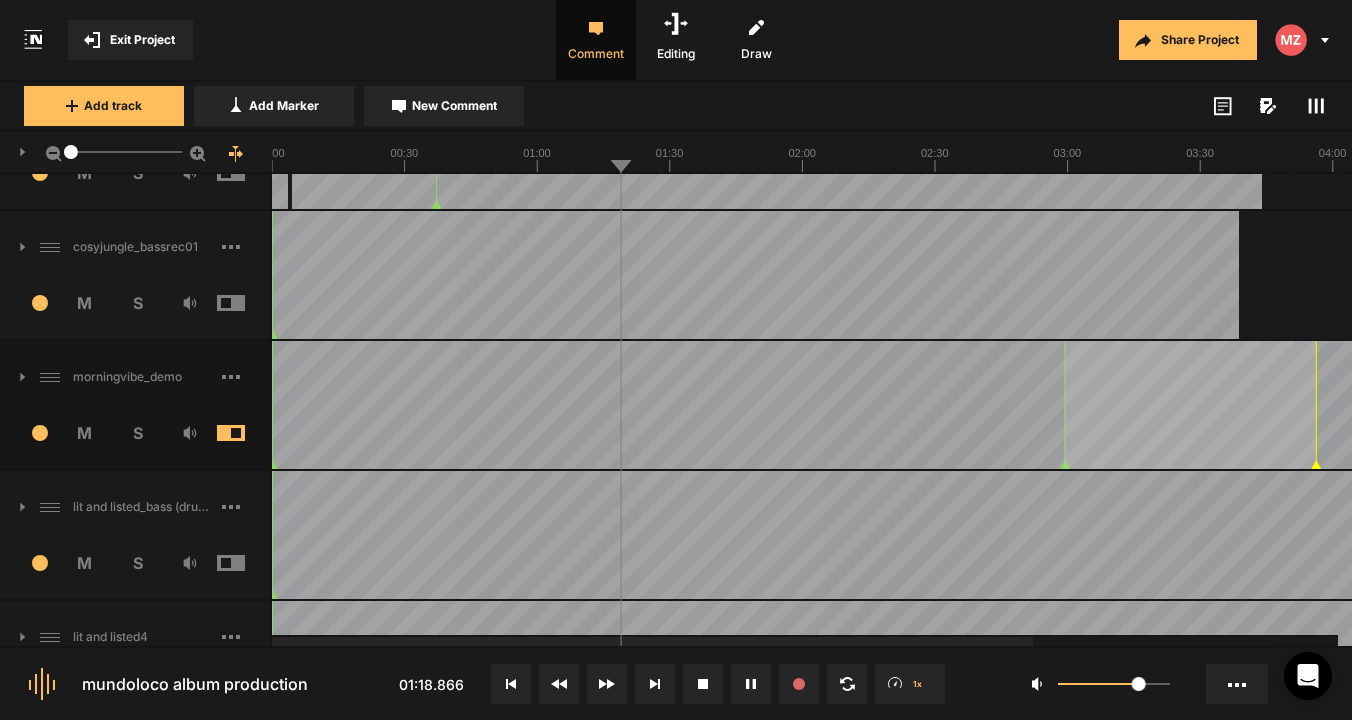click 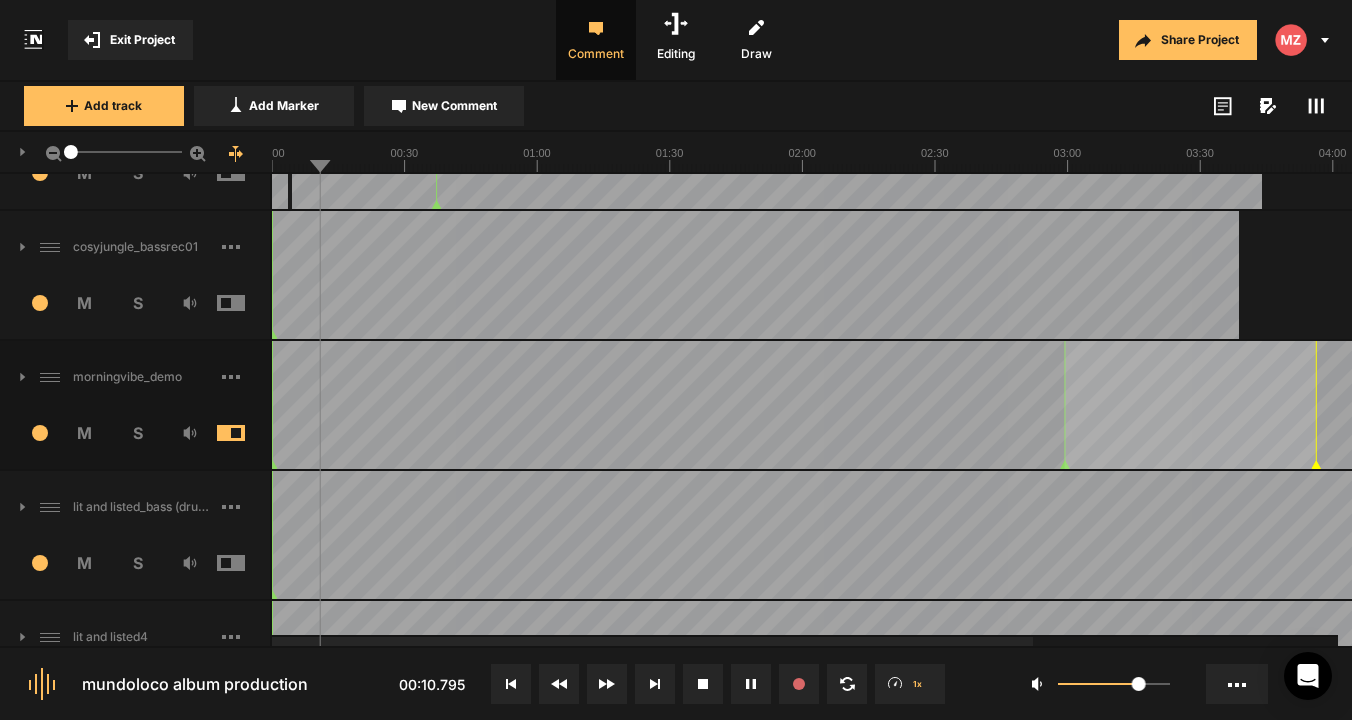 click on "4" at bounding box center [32, 433] 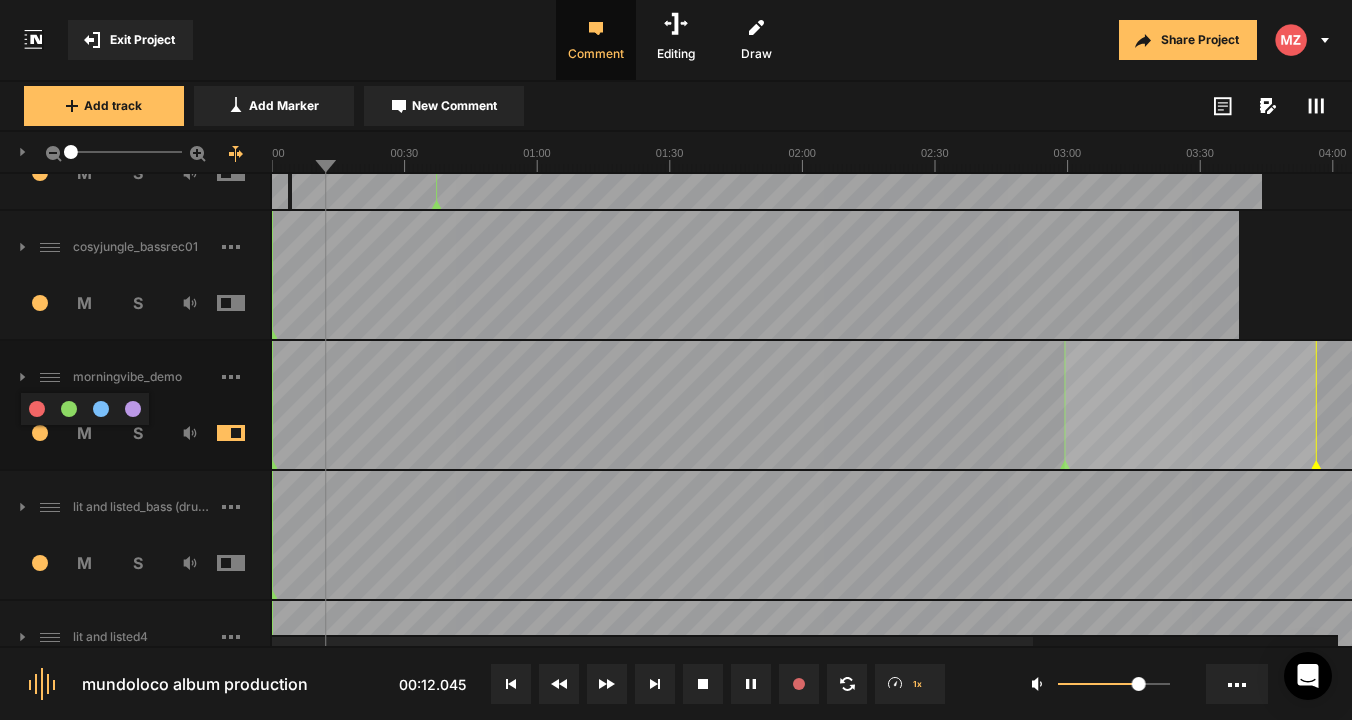 click at bounding box center (101, 409) 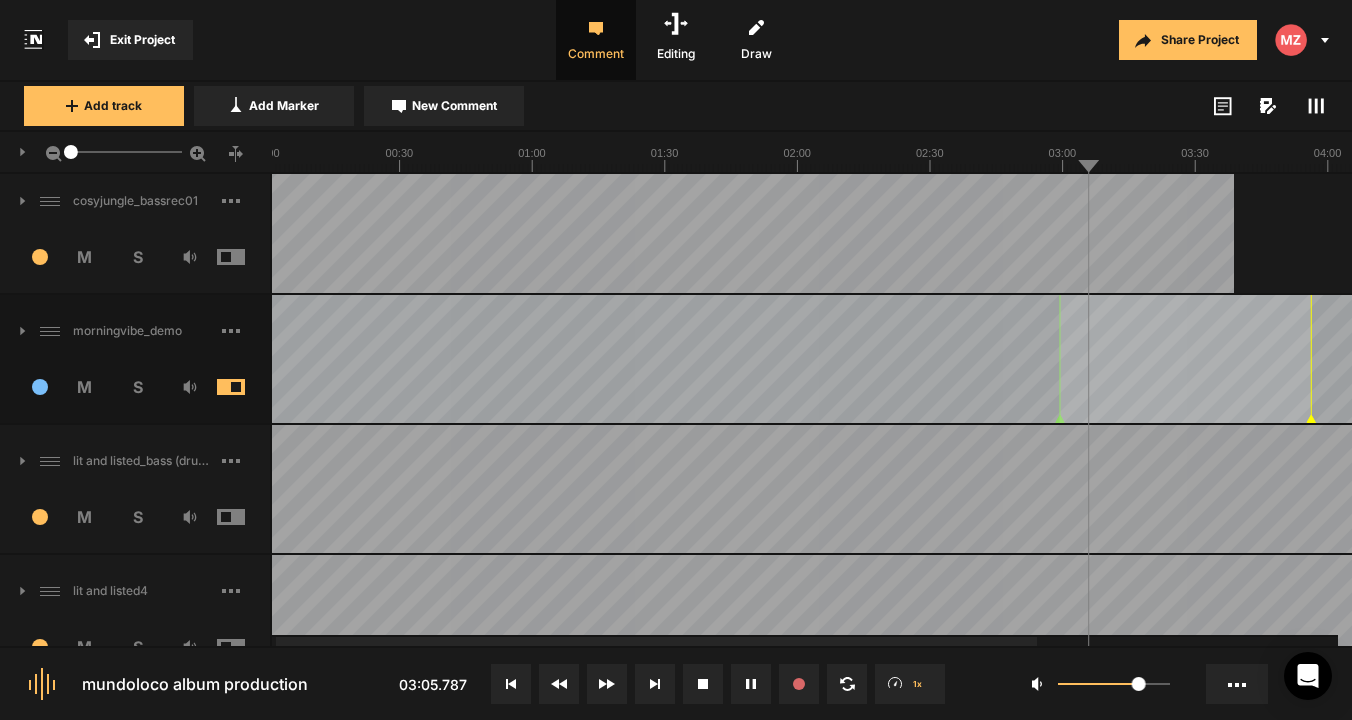 scroll, scrollTop: 273, scrollLeft: 0, axis: vertical 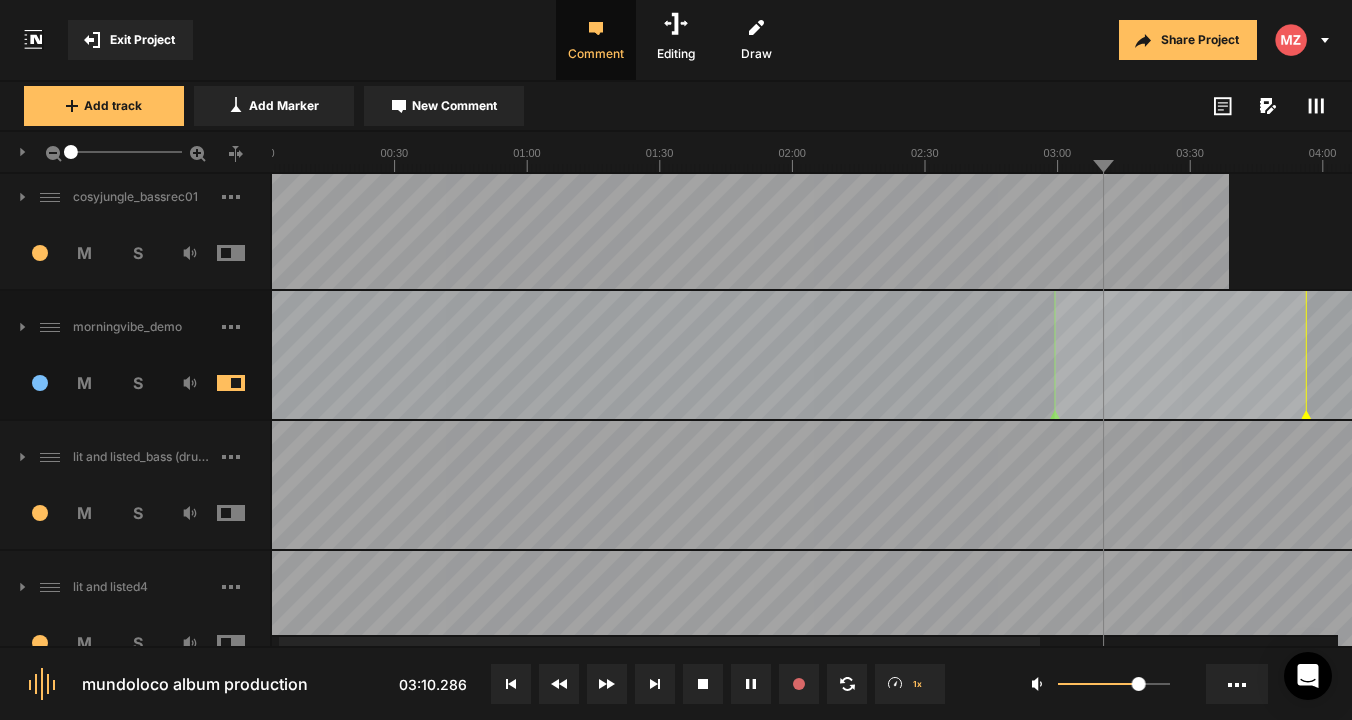click on "4 M S" at bounding box center [135, 389] 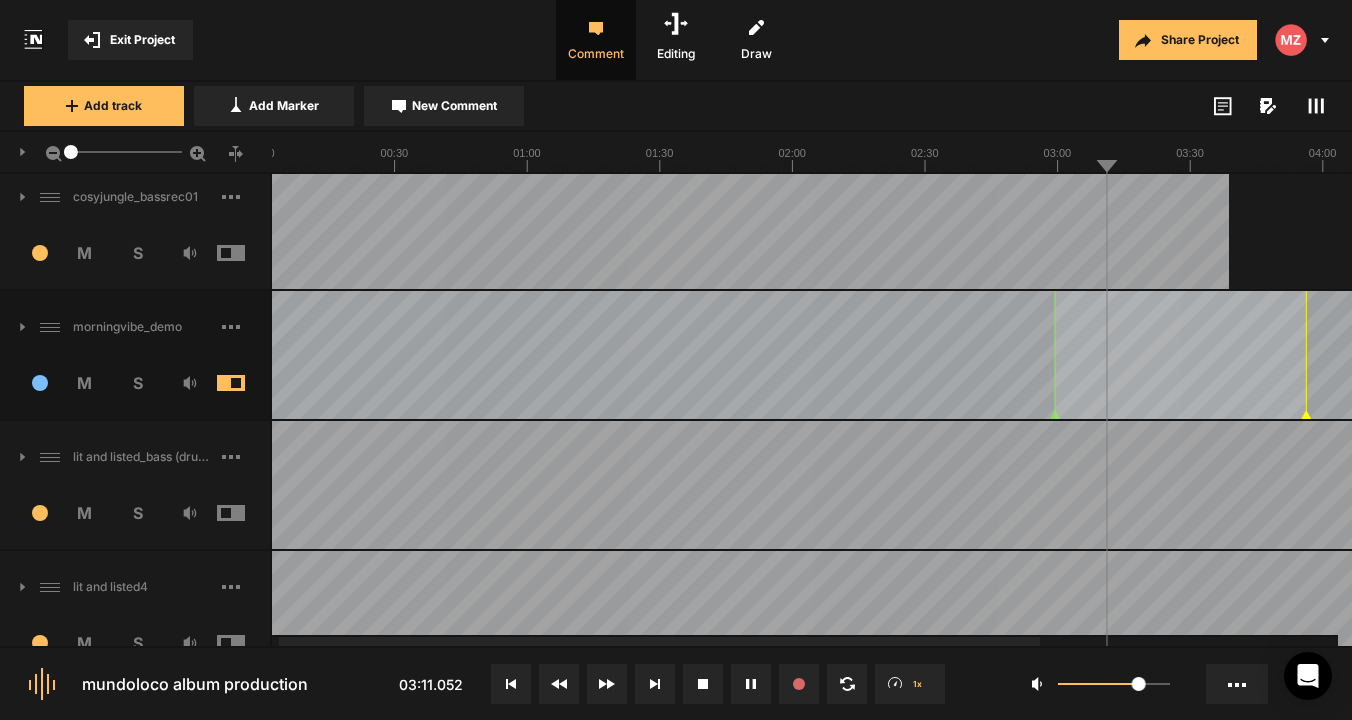 click on "4 M S" at bounding box center [135, 389] 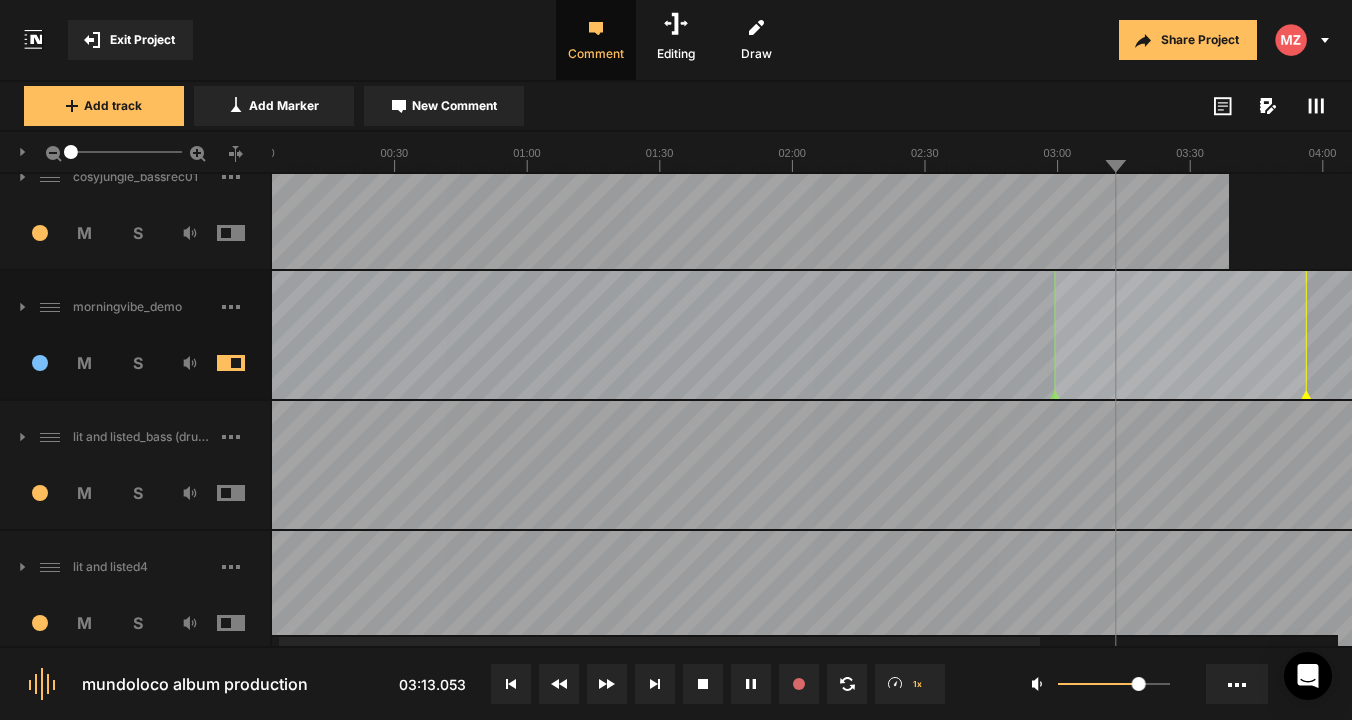 scroll, scrollTop: 290, scrollLeft: 0, axis: vertical 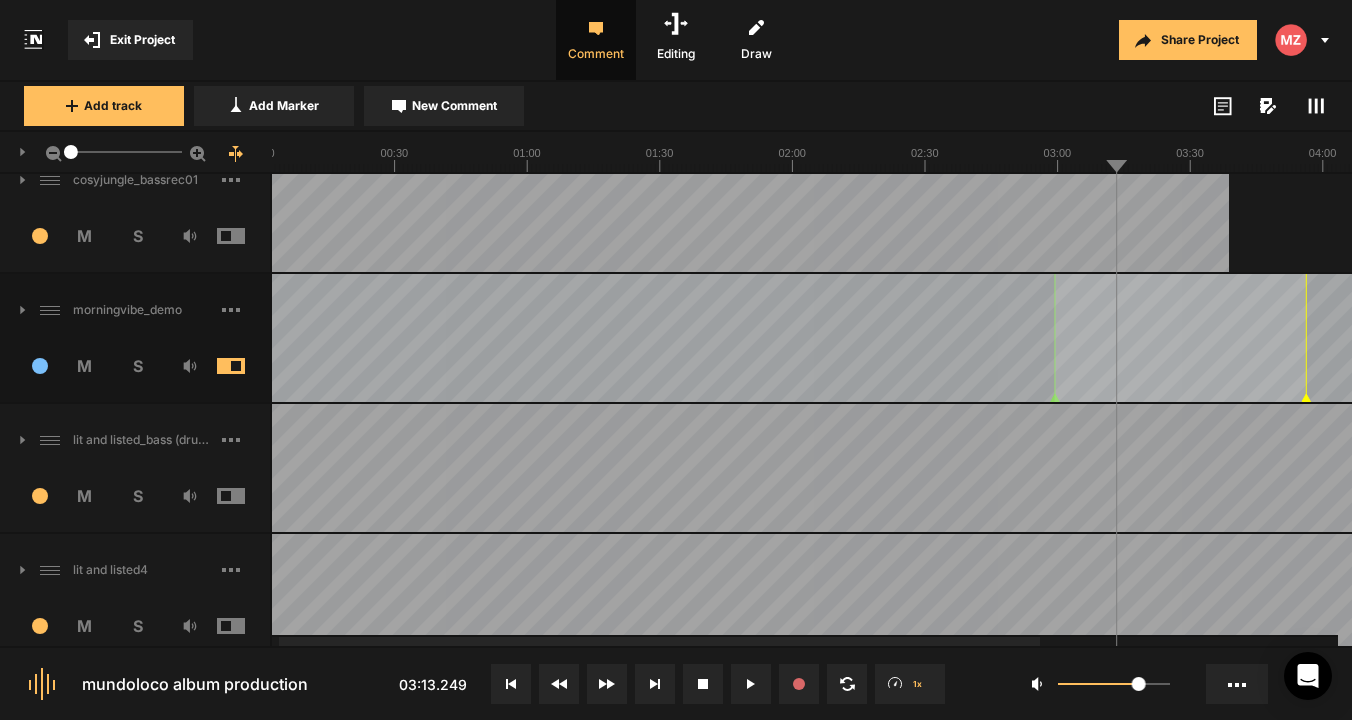 click at bounding box center (246, 366) 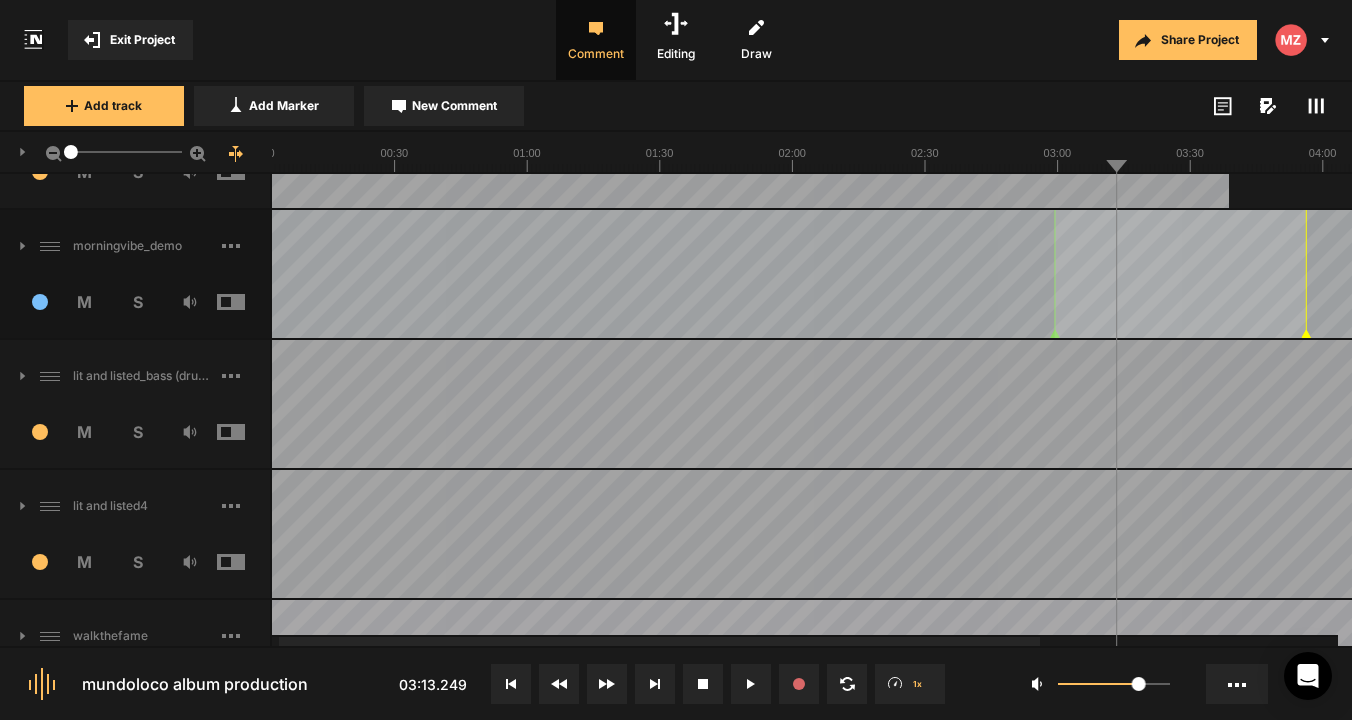 scroll, scrollTop: 357, scrollLeft: 0, axis: vertical 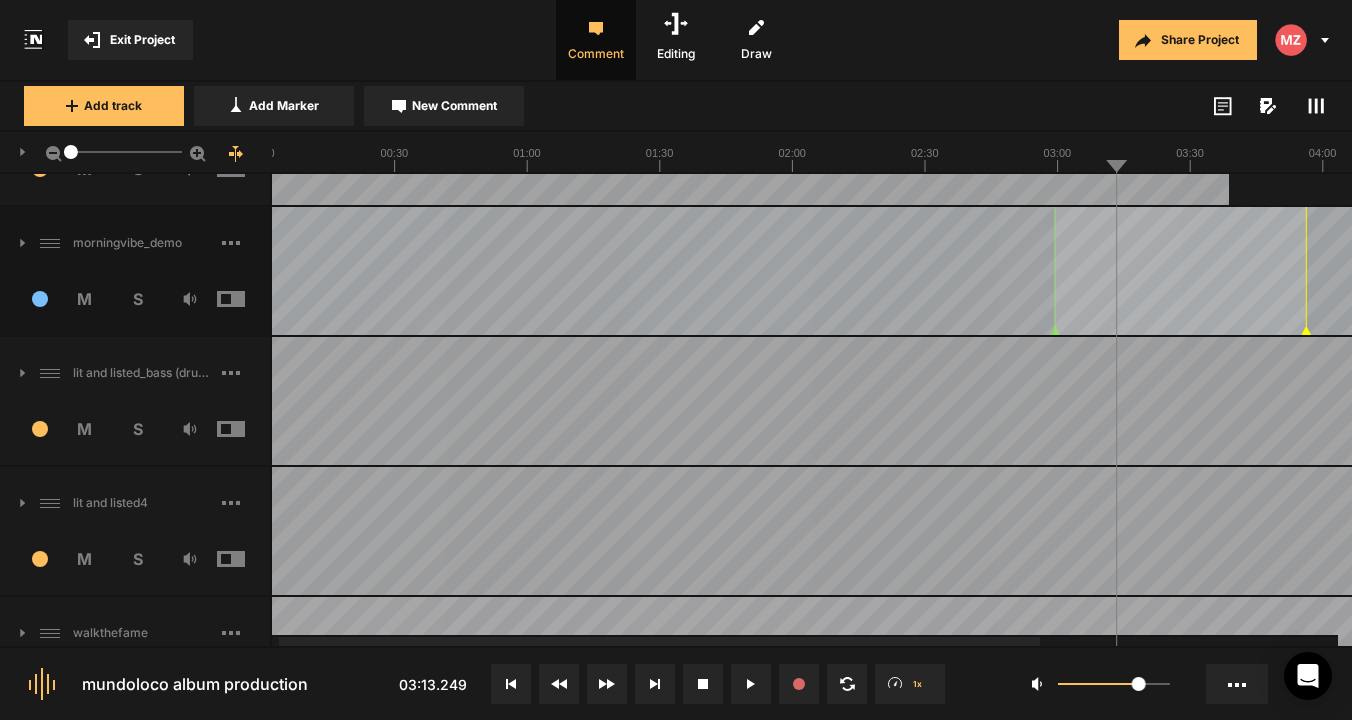 click at bounding box center (246, 429) 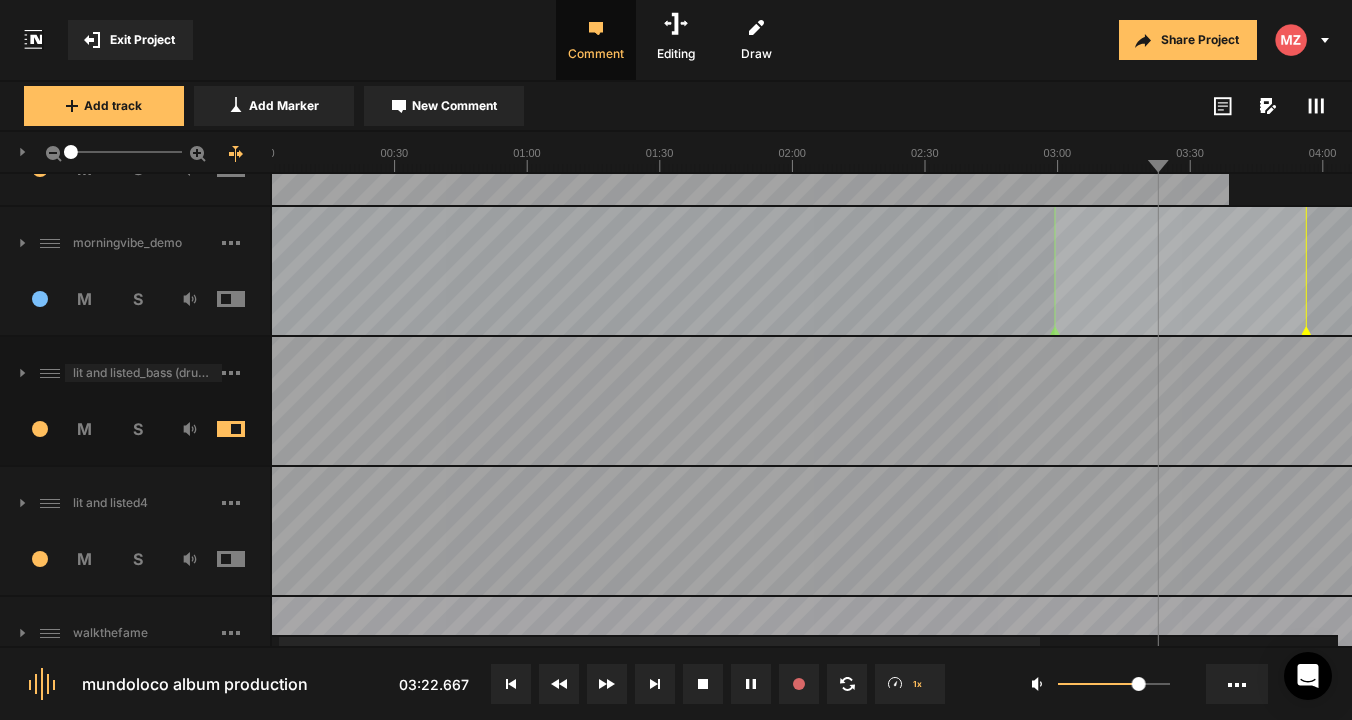 click on "lit and listed_bass (drum session)" at bounding box center (143, 373) 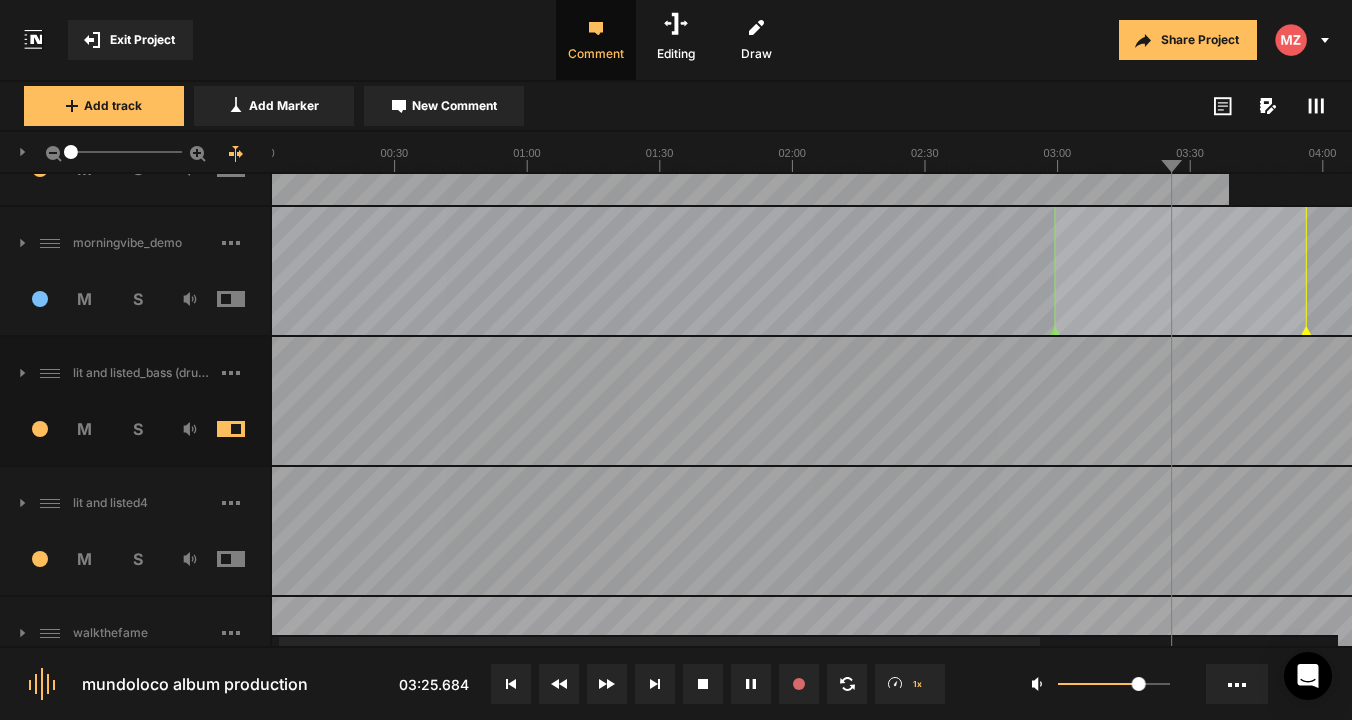 click at bounding box center [246, 429] 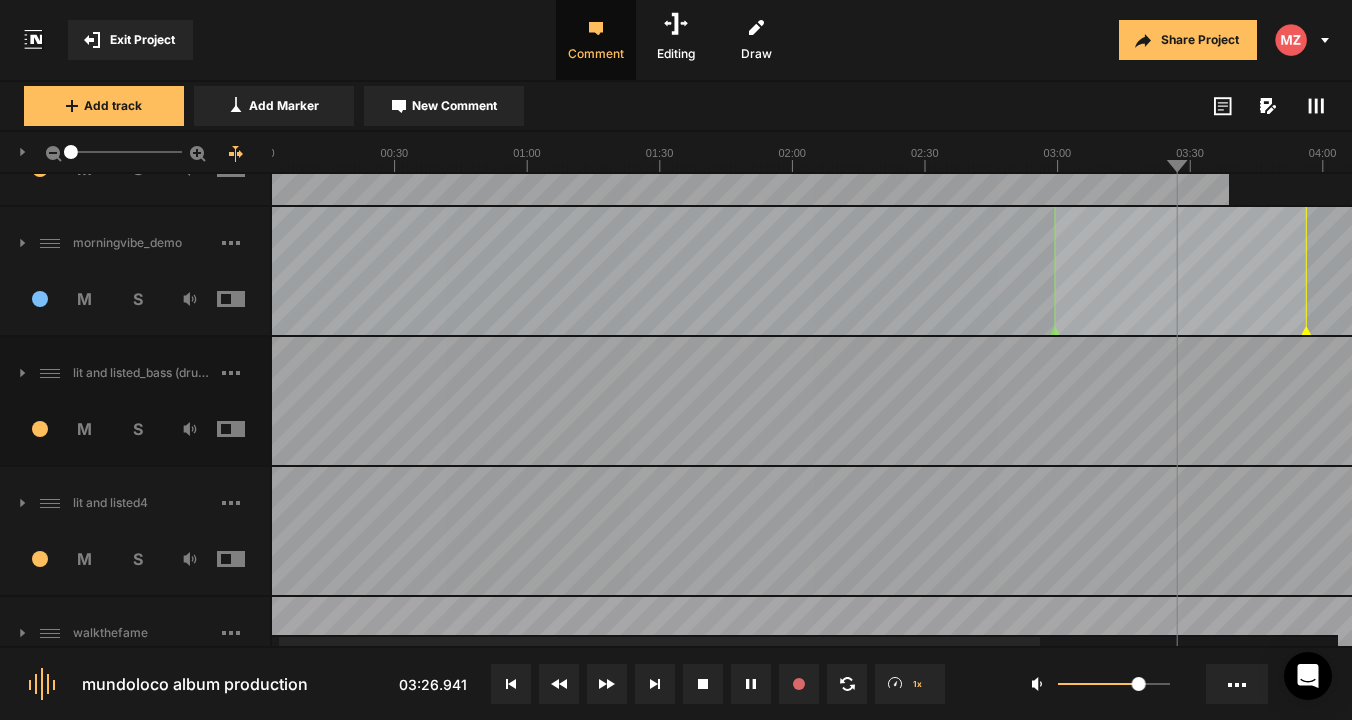 click at bounding box center (246, 559) 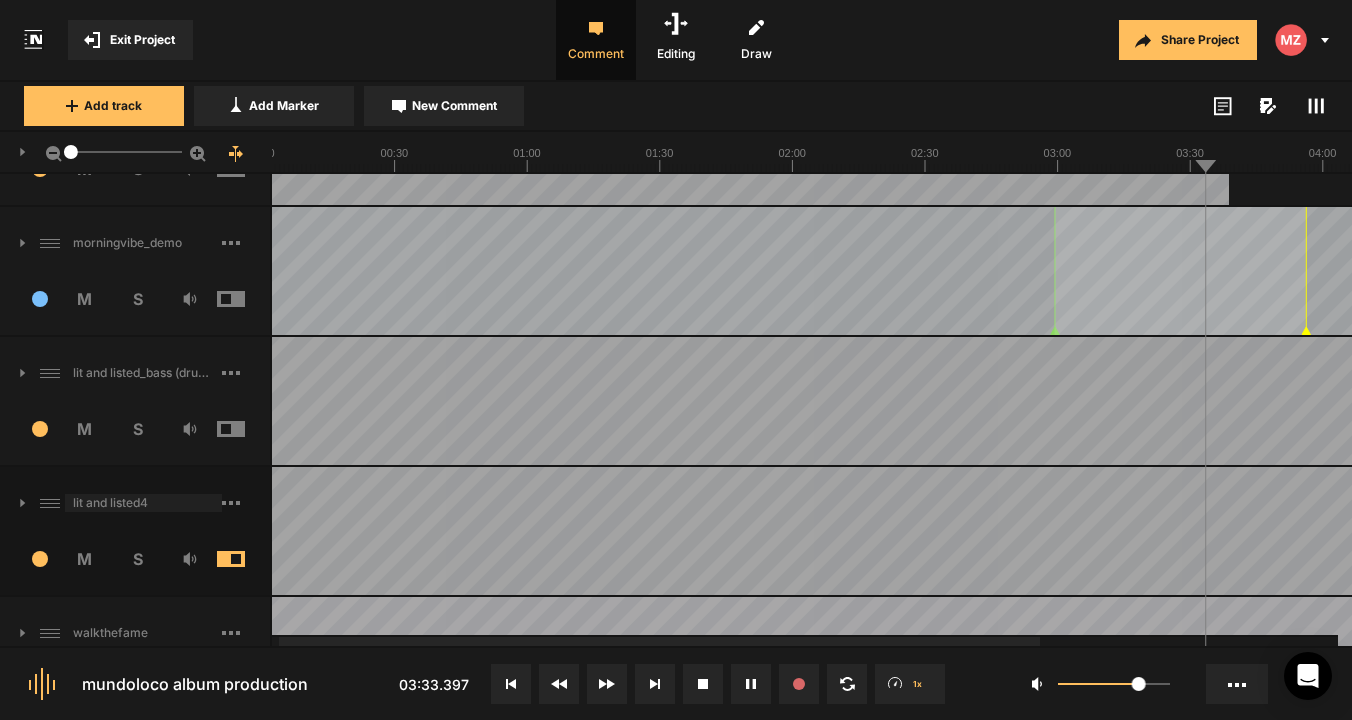 click on "lit and listed4" at bounding box center [143, 503] 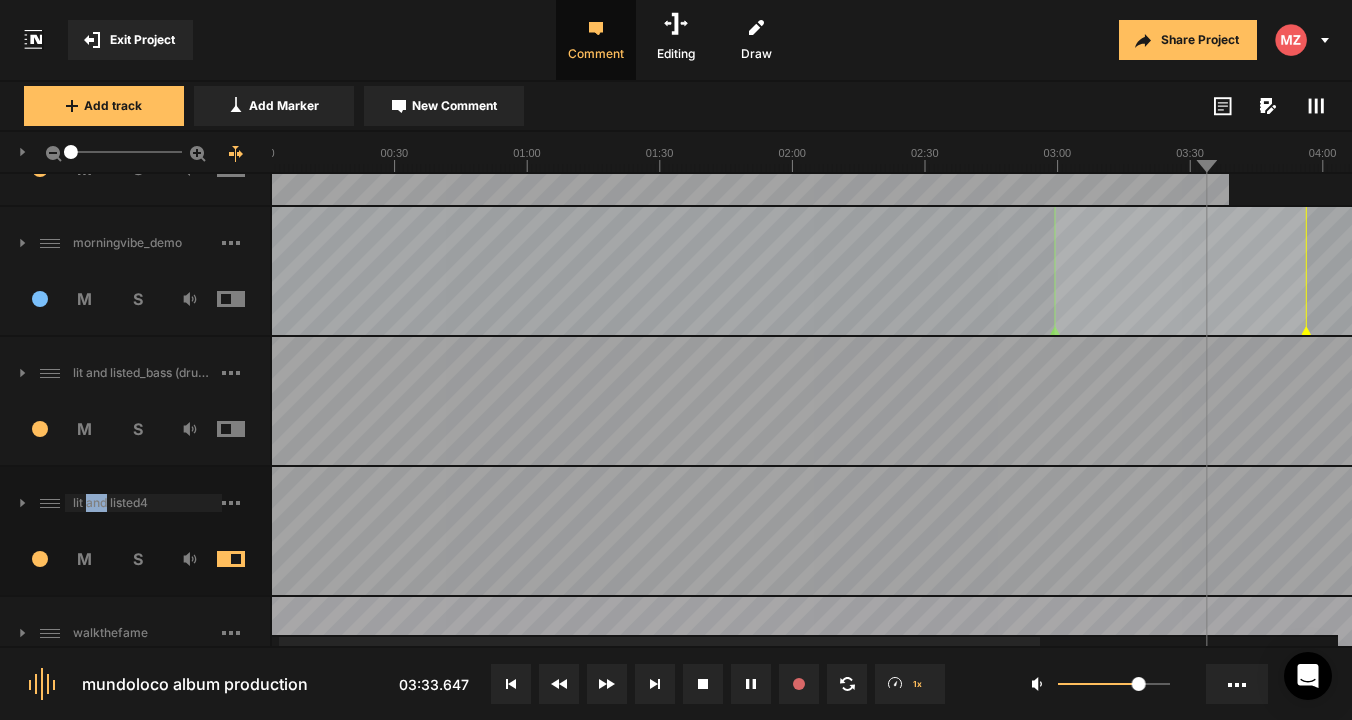 click on "lit and listed4" at bounding box center (143, 503) 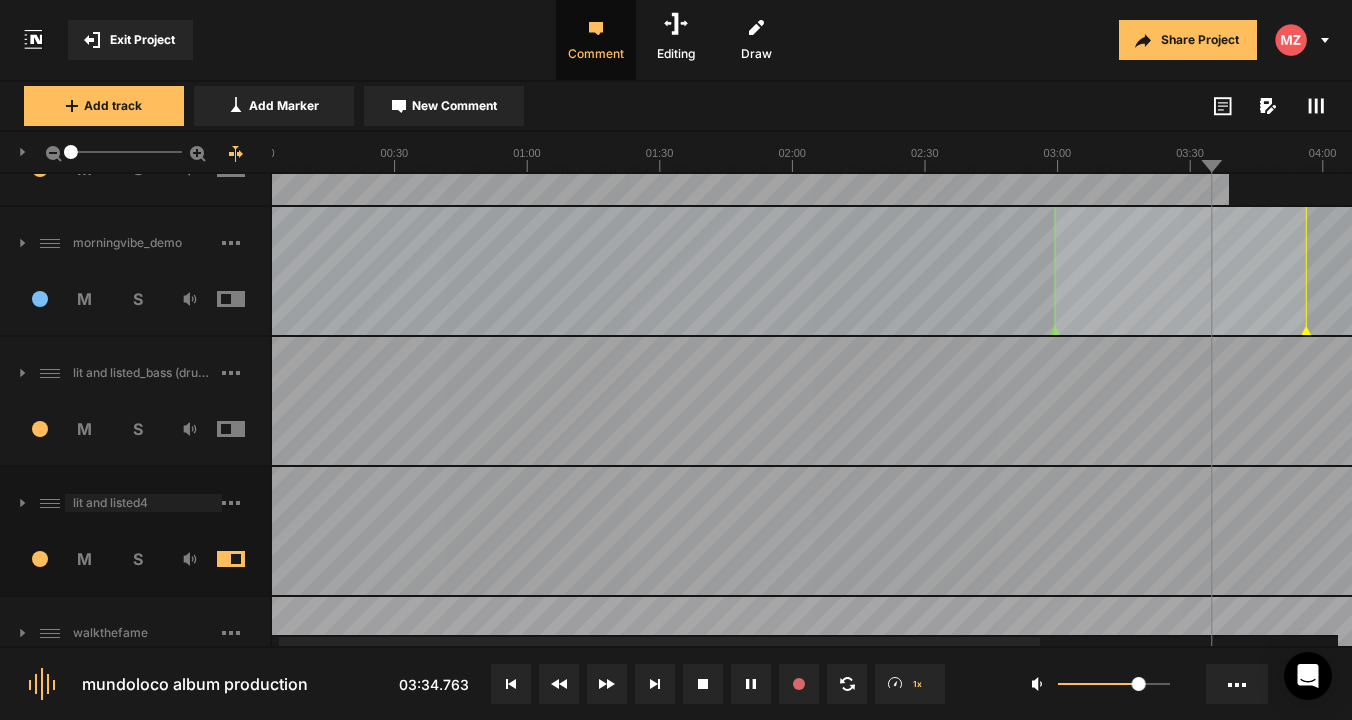 click on "lit and listed4" at bounding box center (143, 503) 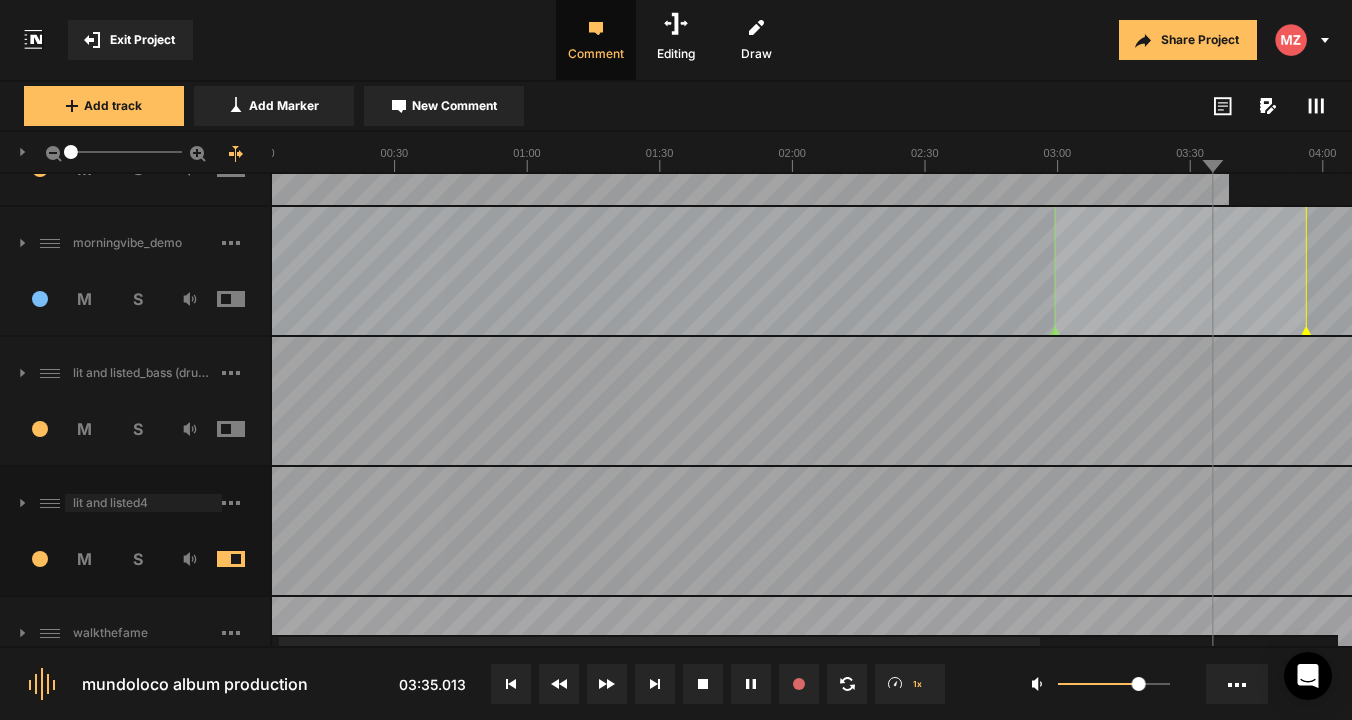 click on "lit and listed4" at bounding box center [143, 503] 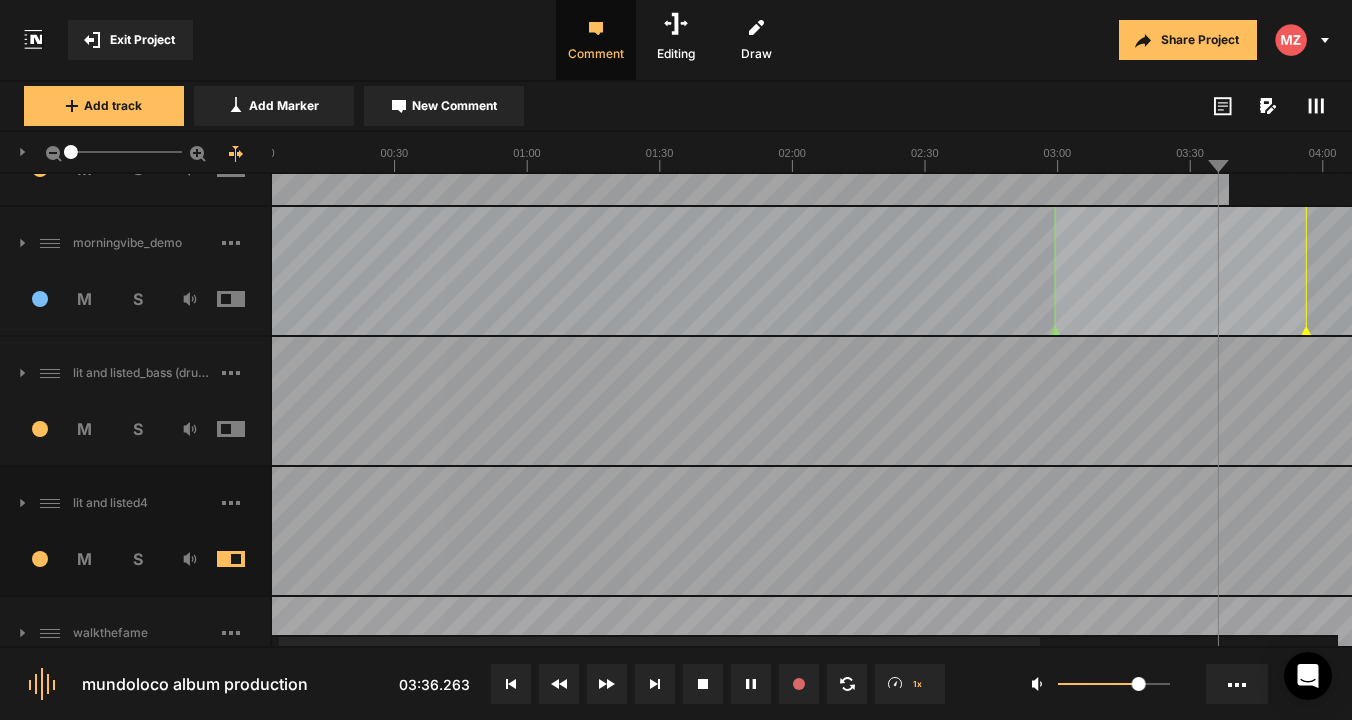click at bounding box center (246, 503) 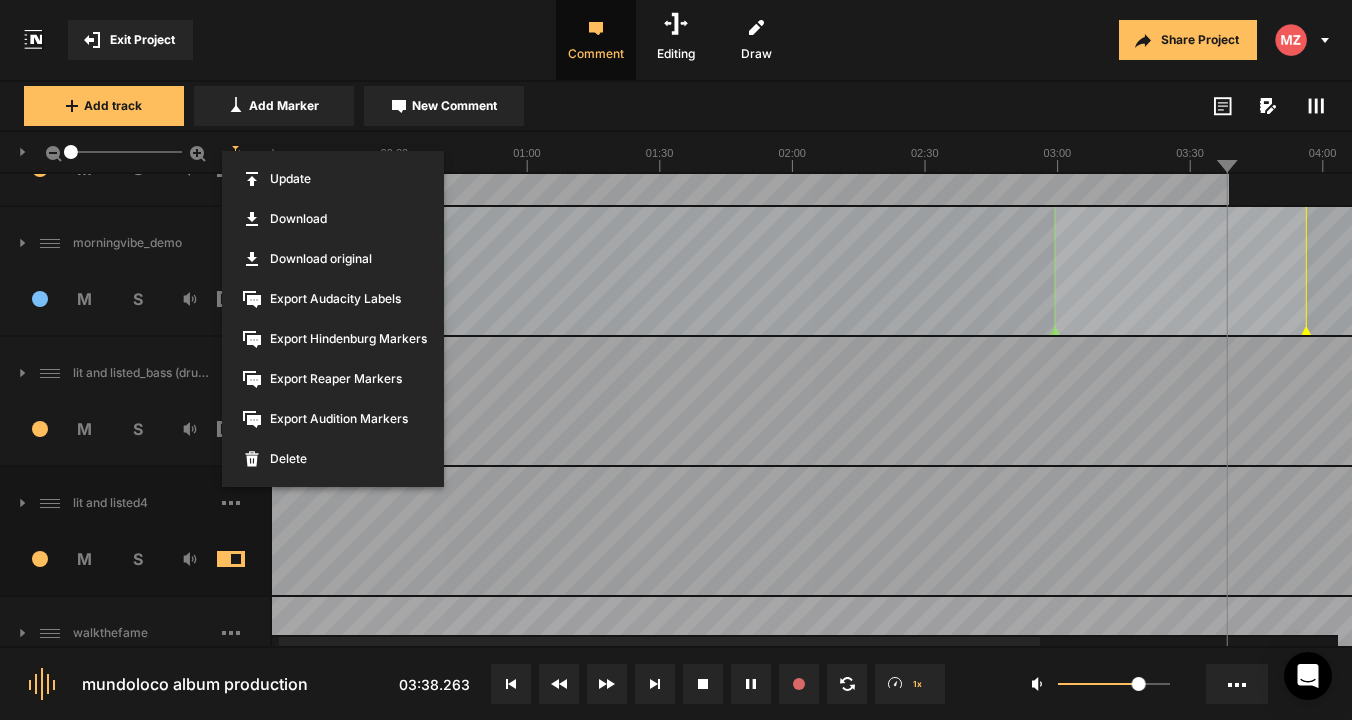 click at bounding box center (676, 360) 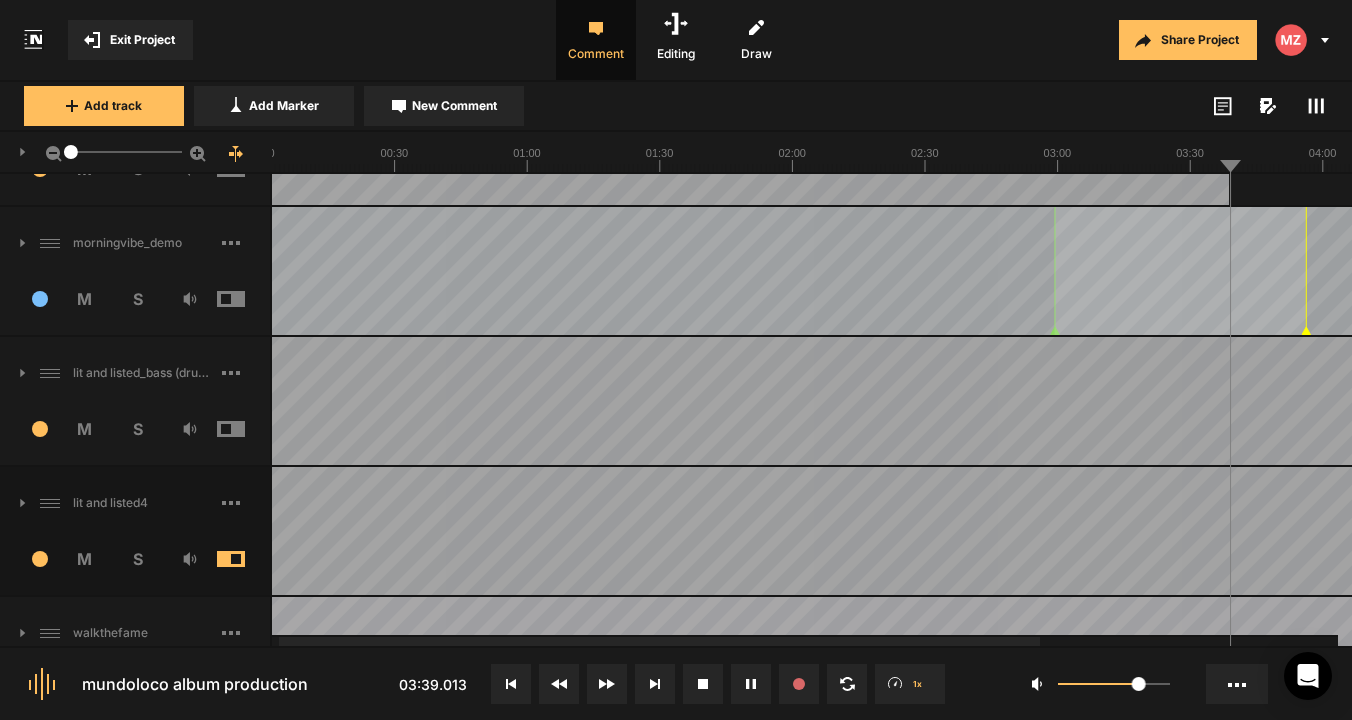 click at bounding box center [49, 503] 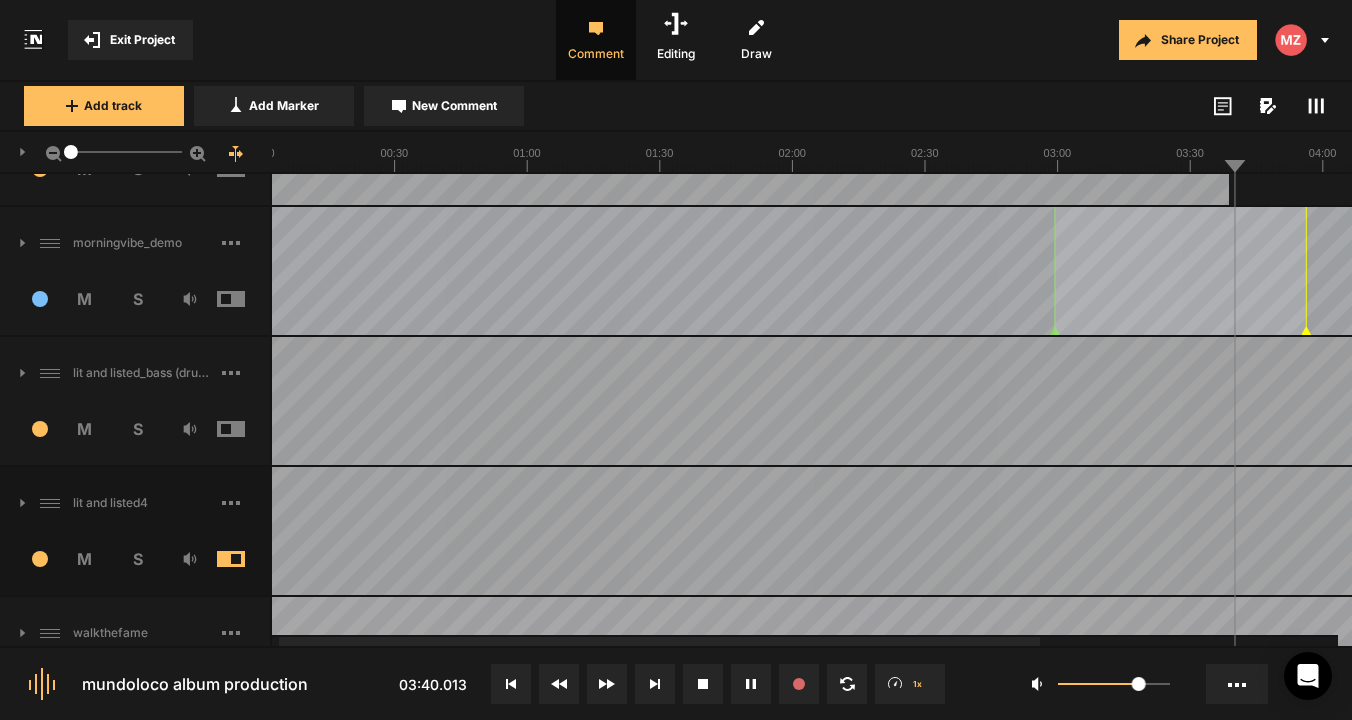 click 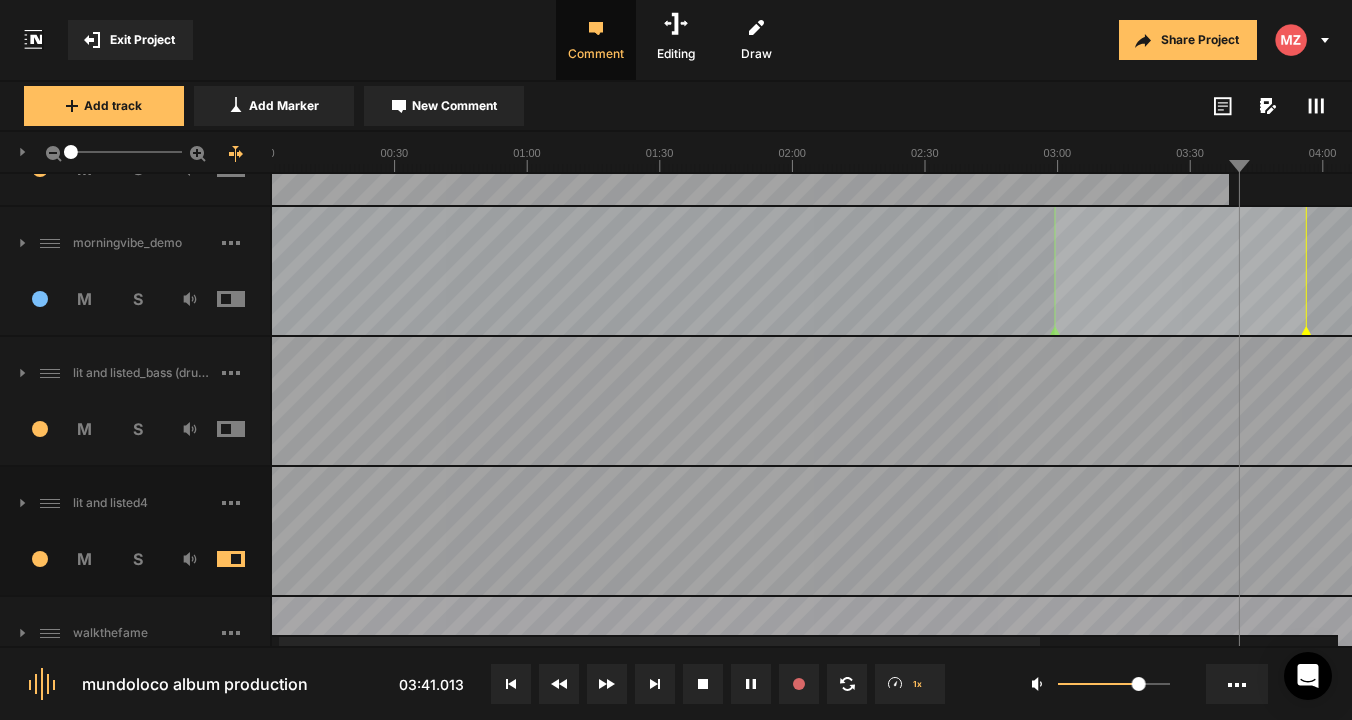 click at bounding box center (49, 503) 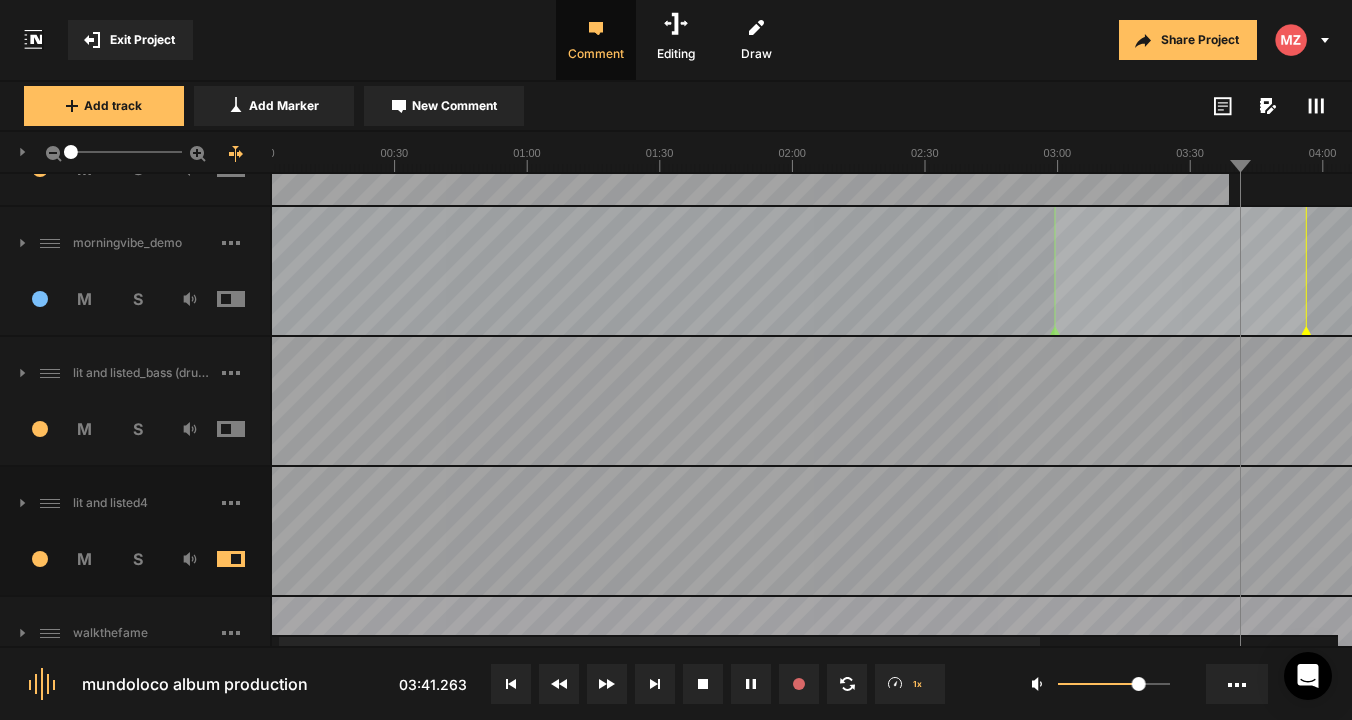 click at bounding box center [49, 503] 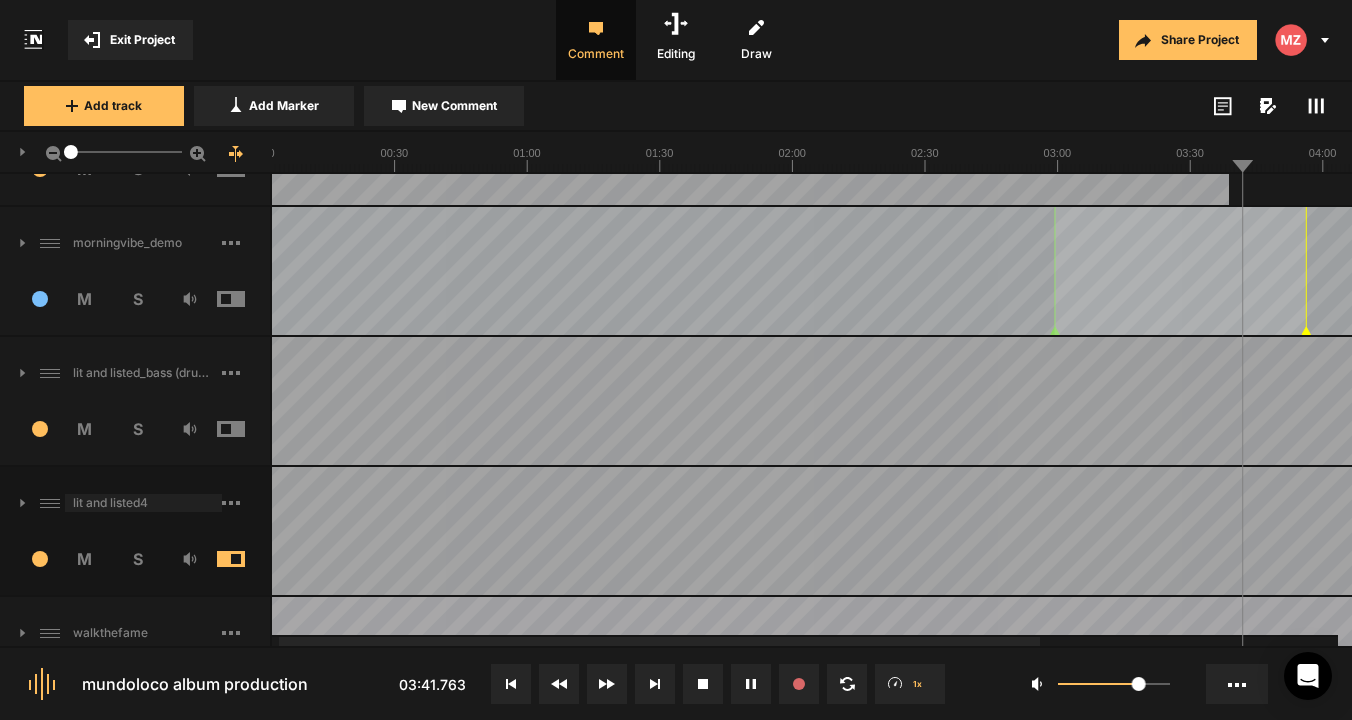 click on "lit and listed4" at bounding box center (143, 503) 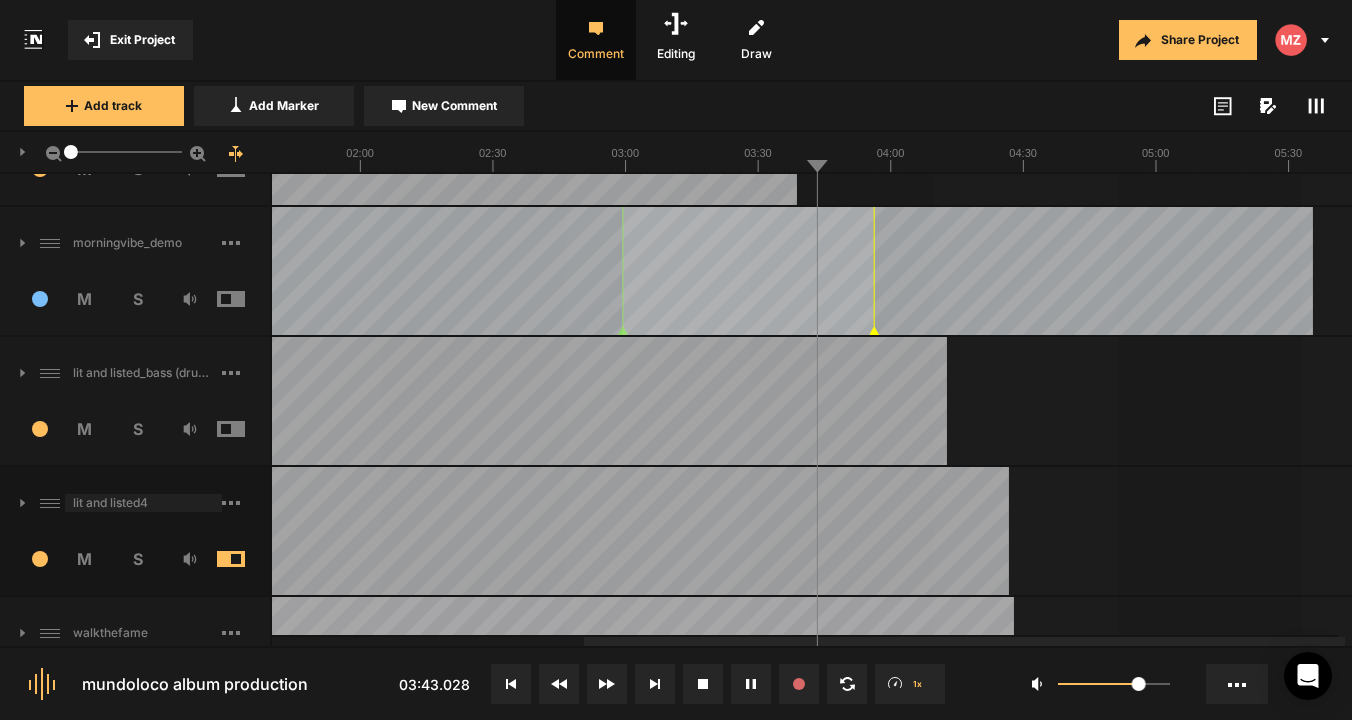 type 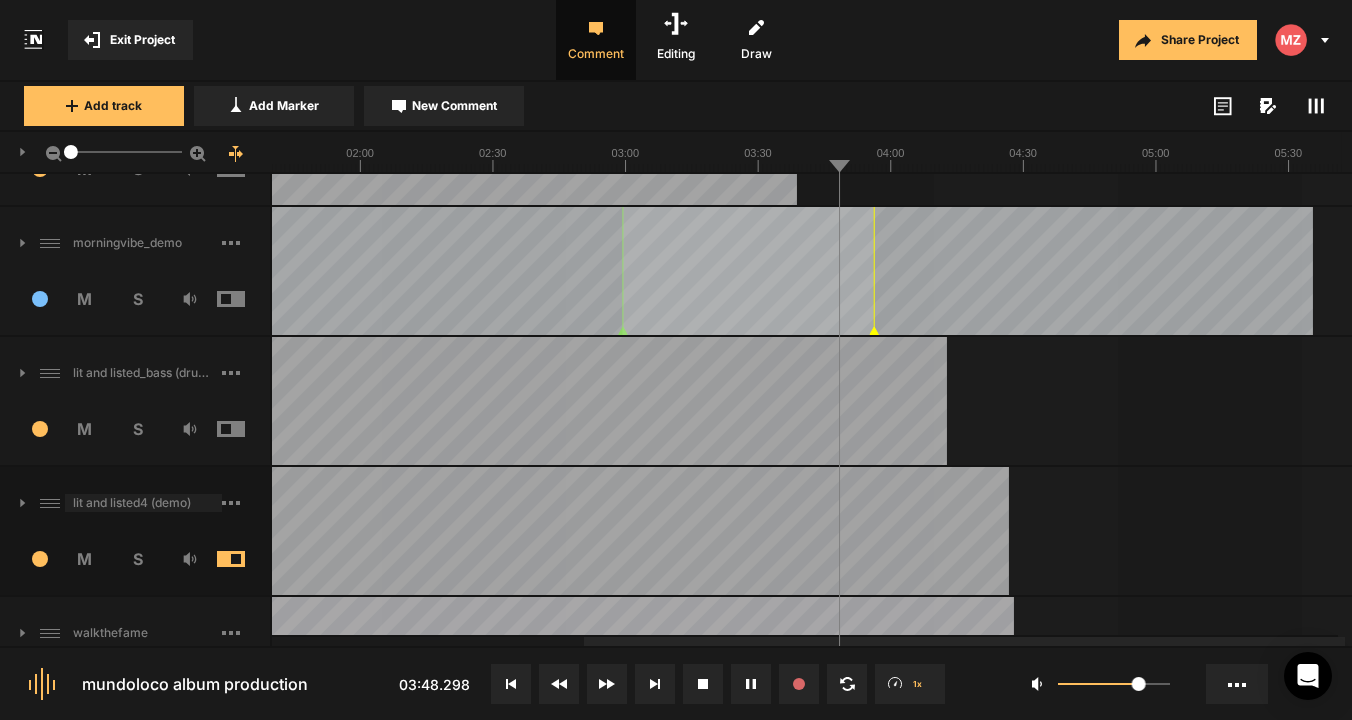 click on "lit and listed4 (demo)" at bounding box center [135, 503] 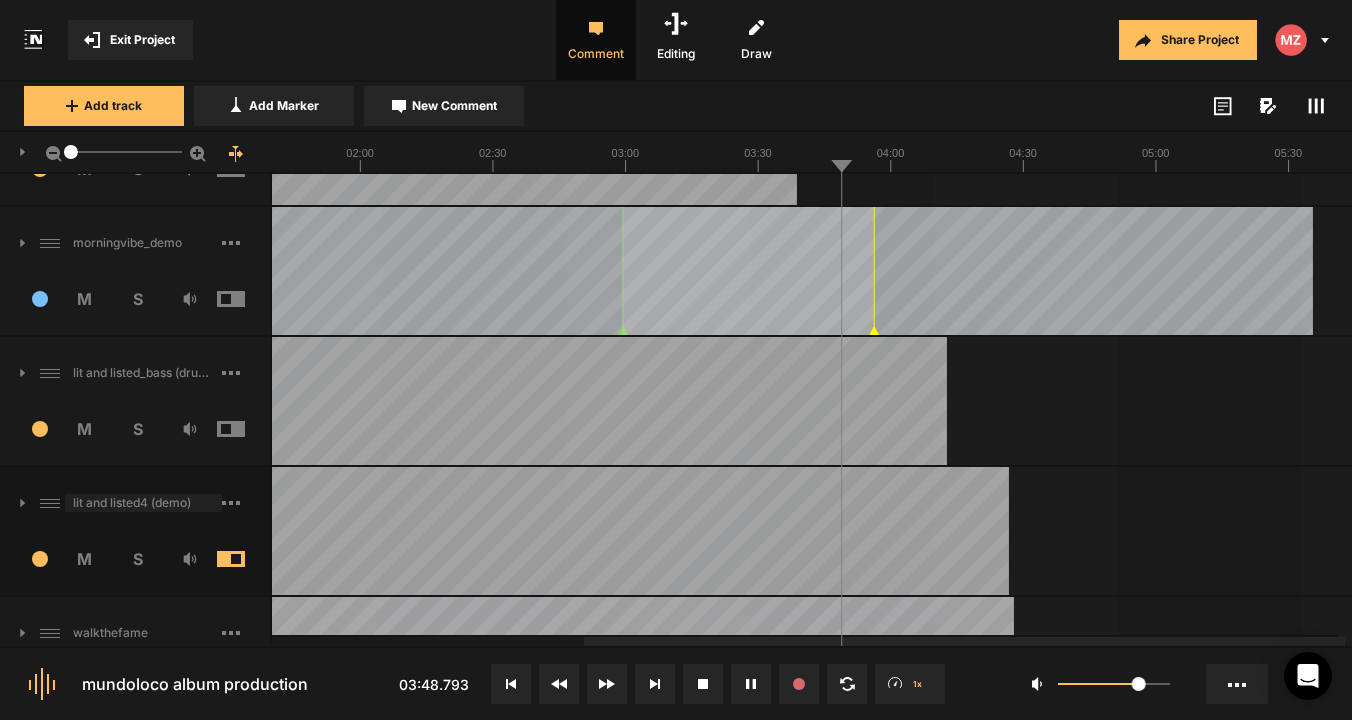 click on "lit and listed4 (demo)" at bounding box center [135, 503] 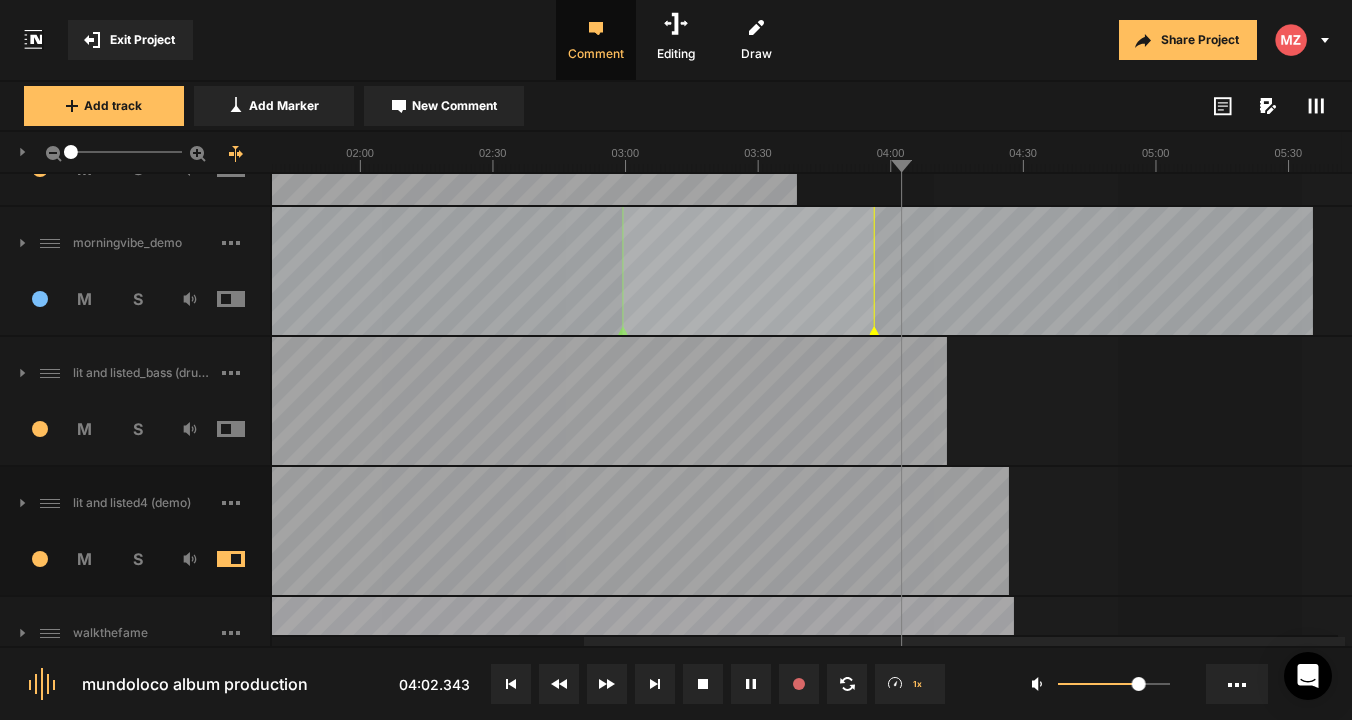 click 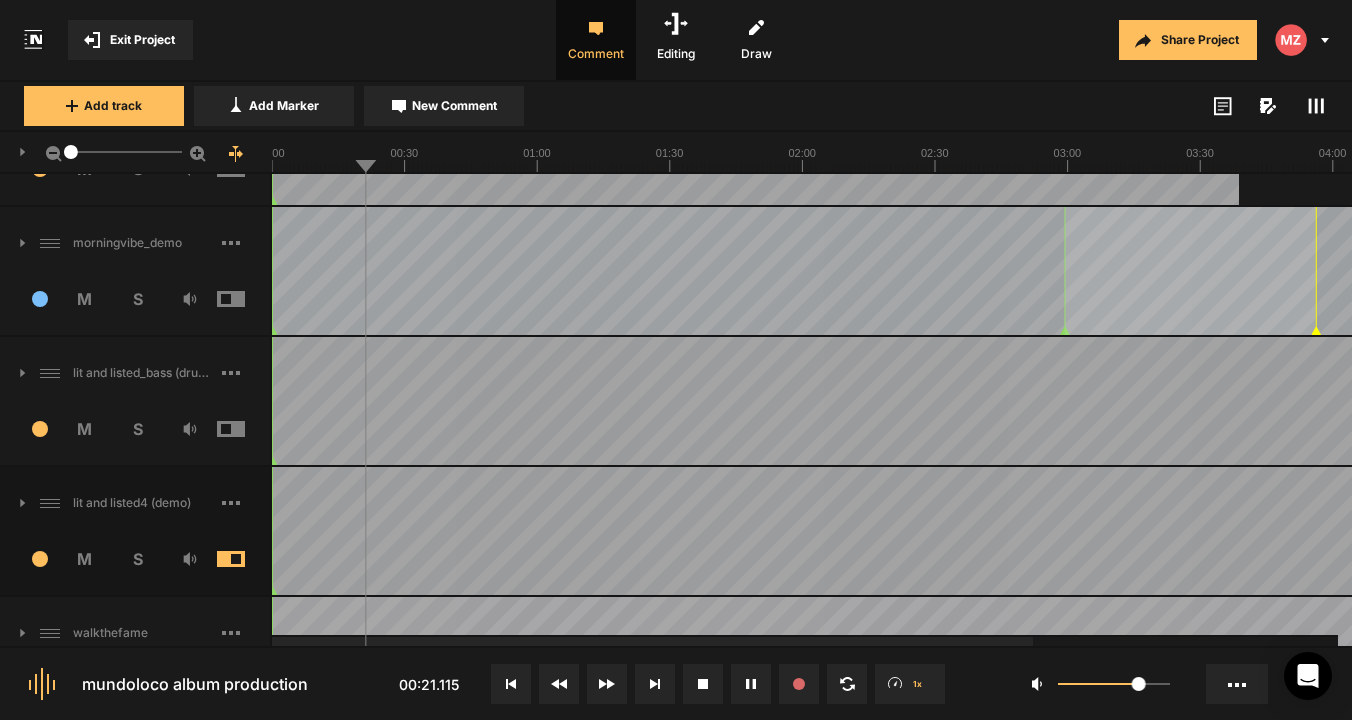 click at bounding box center (246, 559) 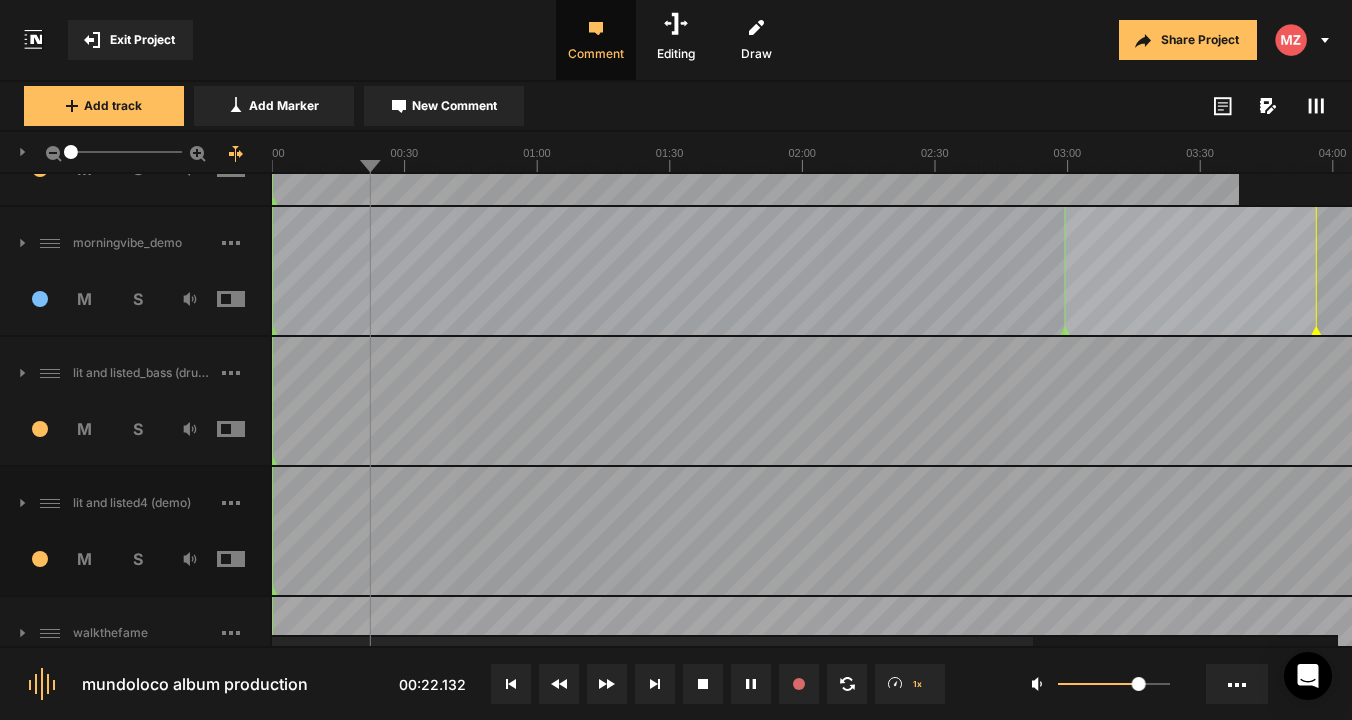 click at bounding box center [246, 429] 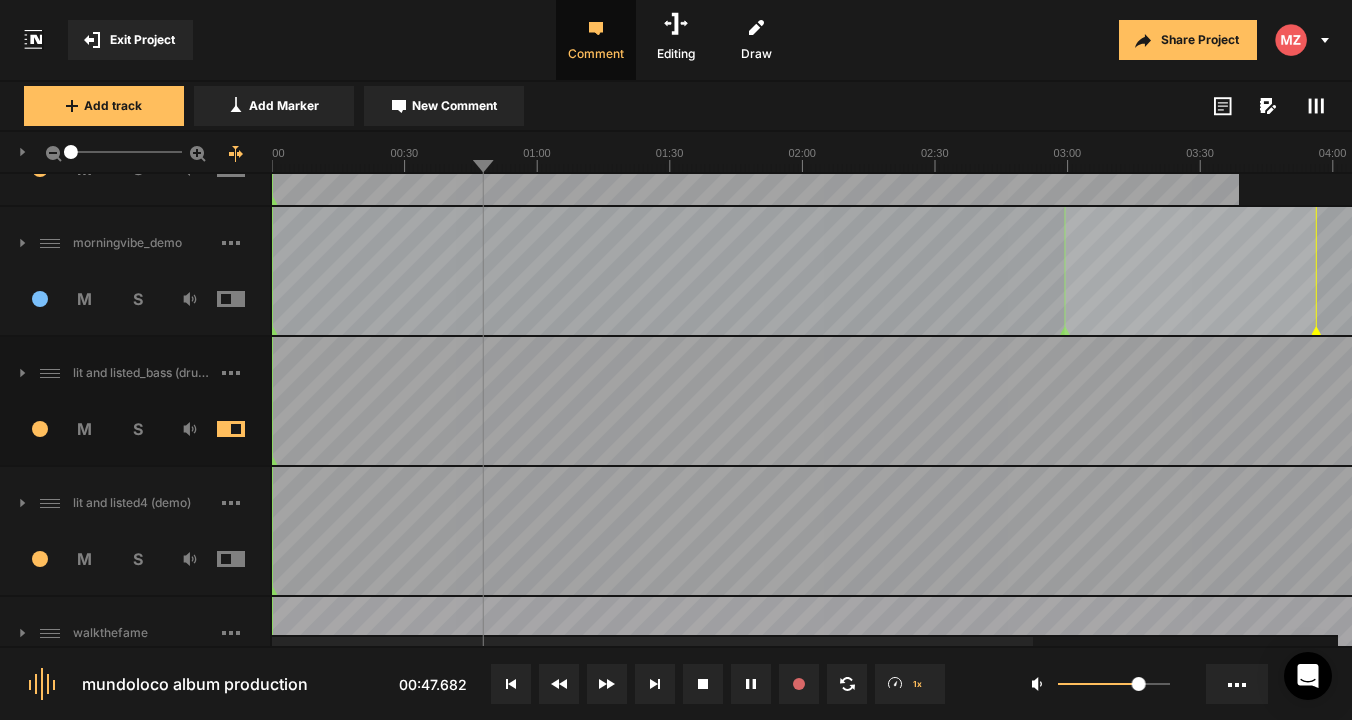 click at bounding box center [246, 429] 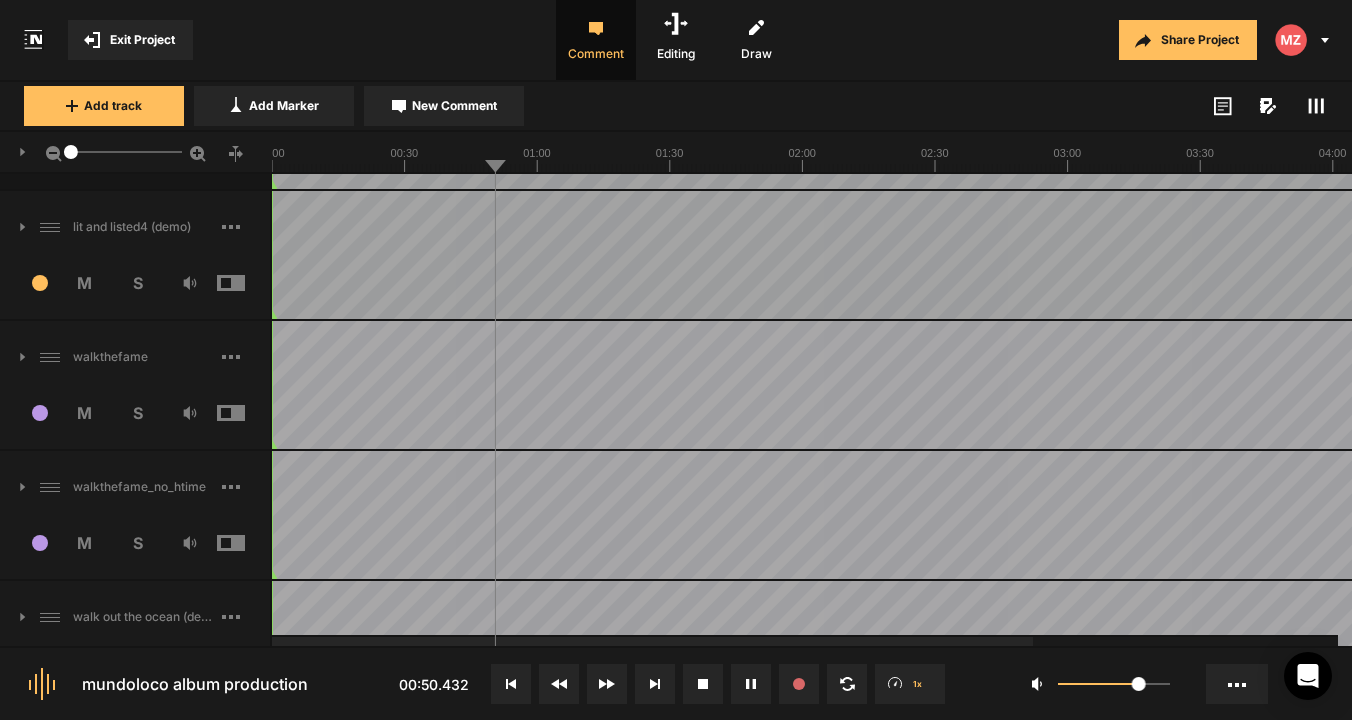 scroll, scrollTop: 620, scrollLeft: 0, axis: vertical 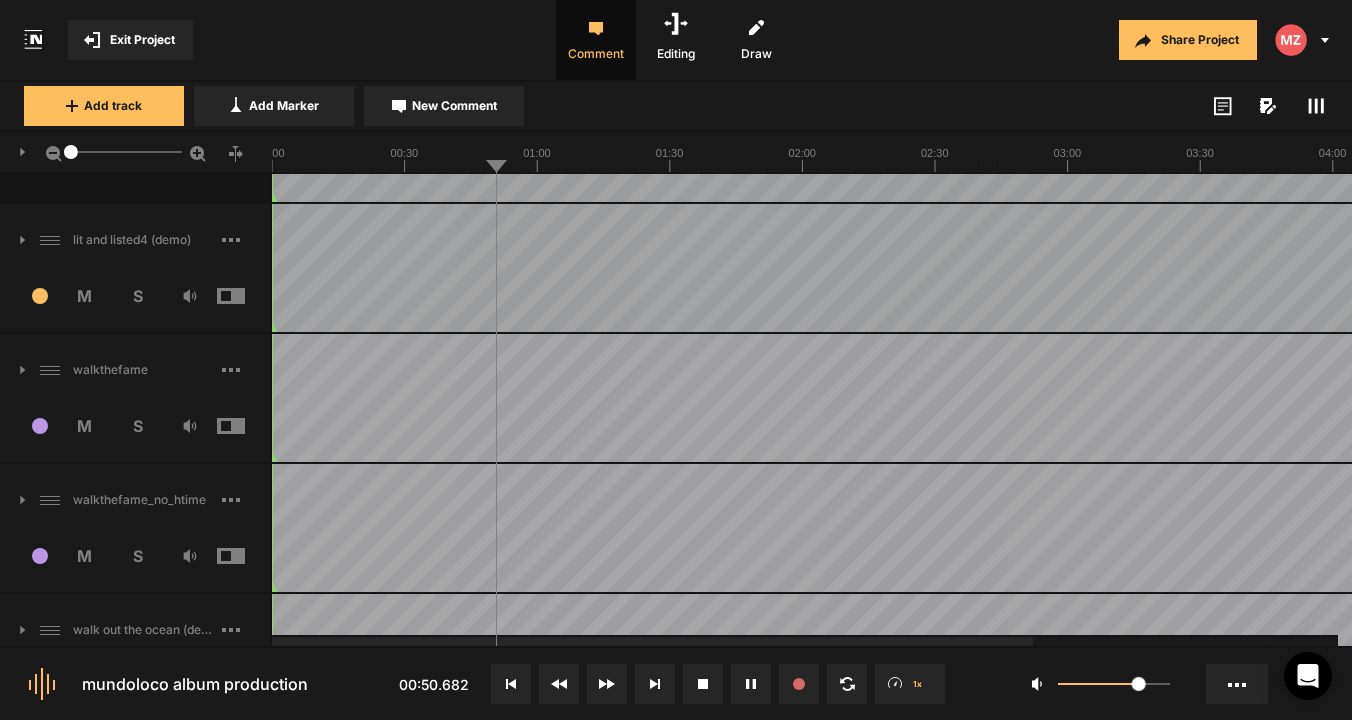 click on "7 M S" at bounding box center [135, 432] 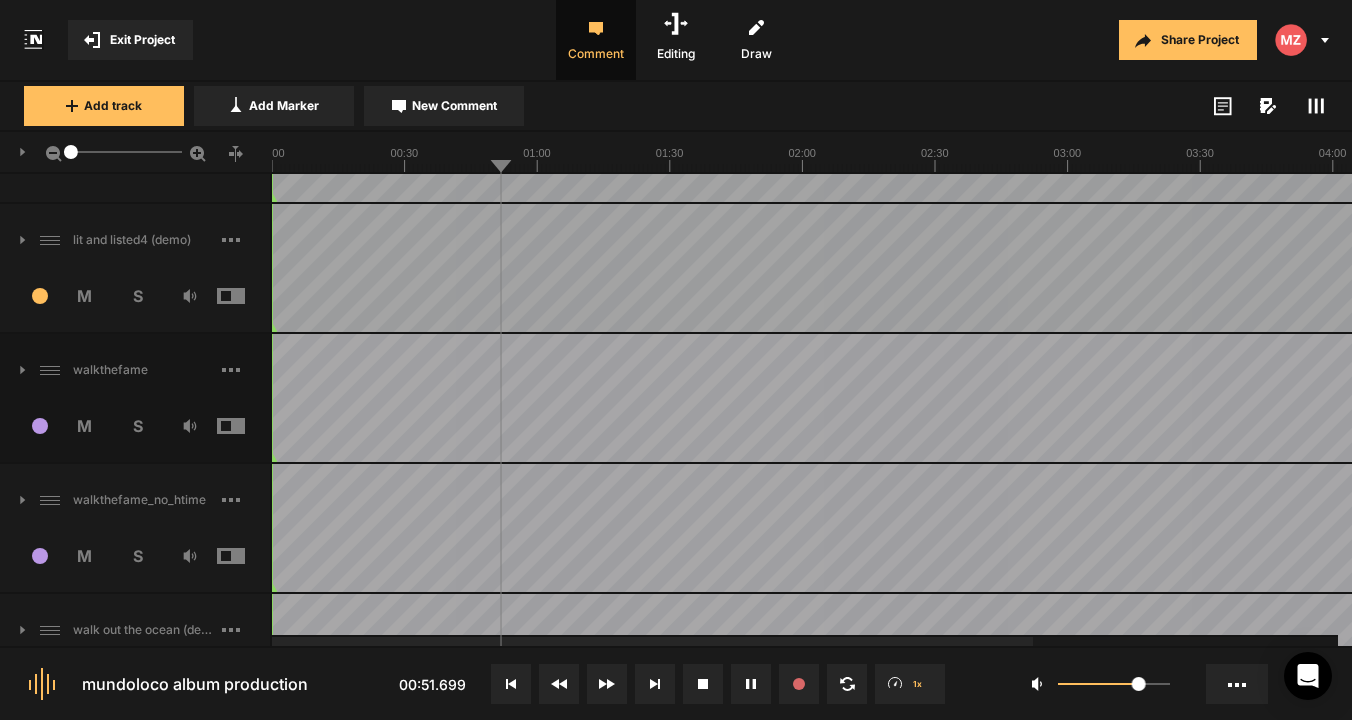 click at bounding box center [246, 426] 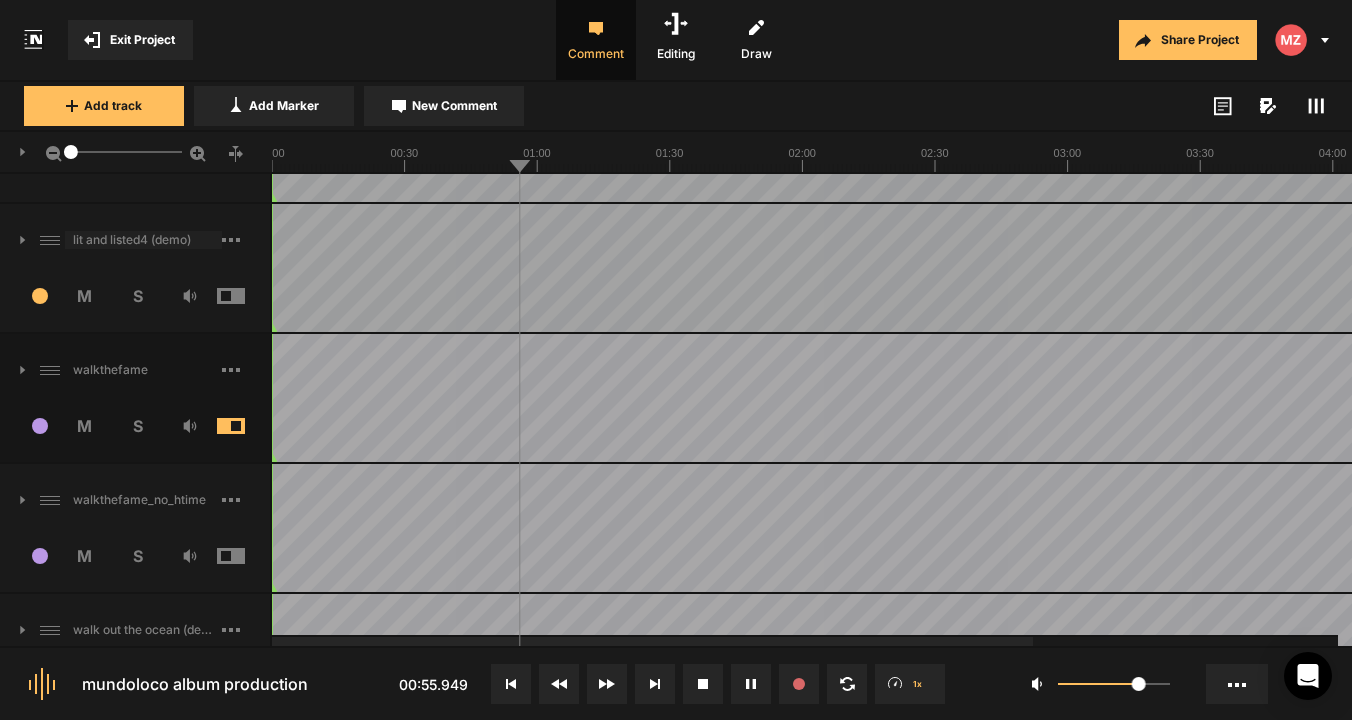 drag, startPoint x: 238, startPoint y: 426, endPoint x: 238, endPoint y: 511, distance: 85 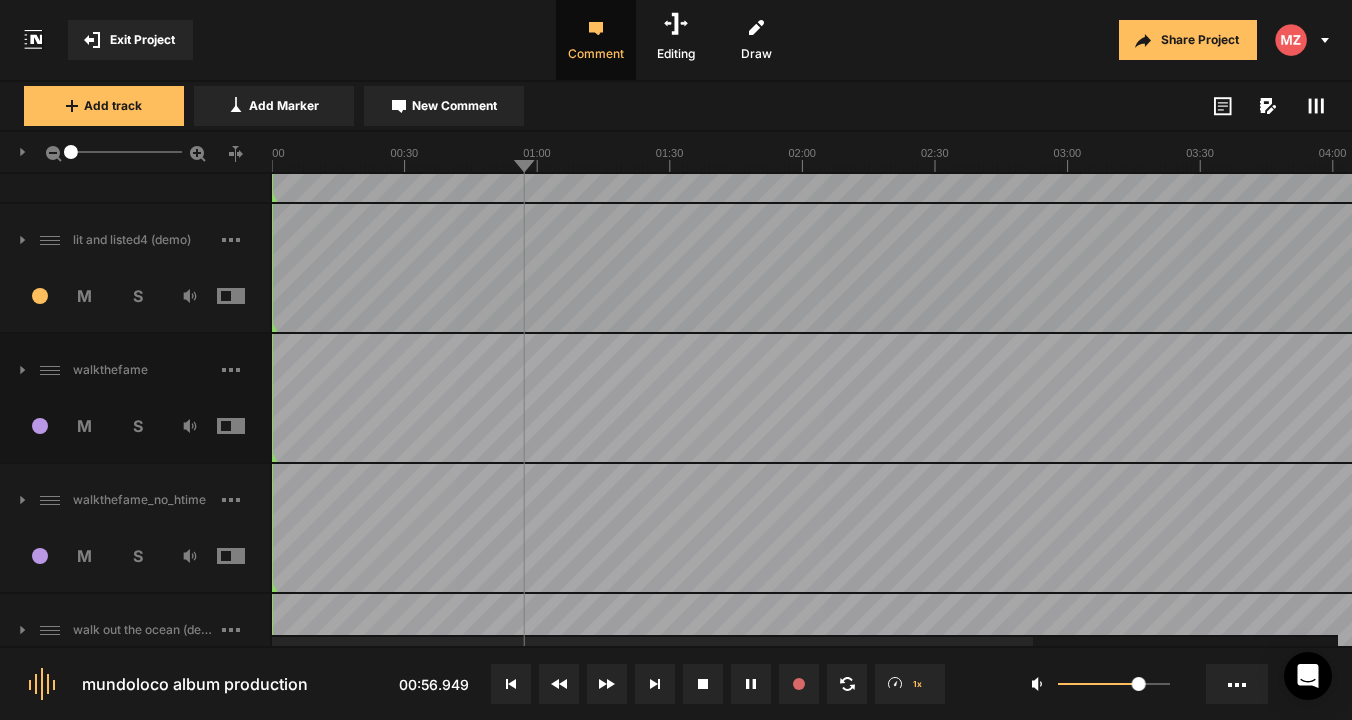 click at bounding box center (246, 556) 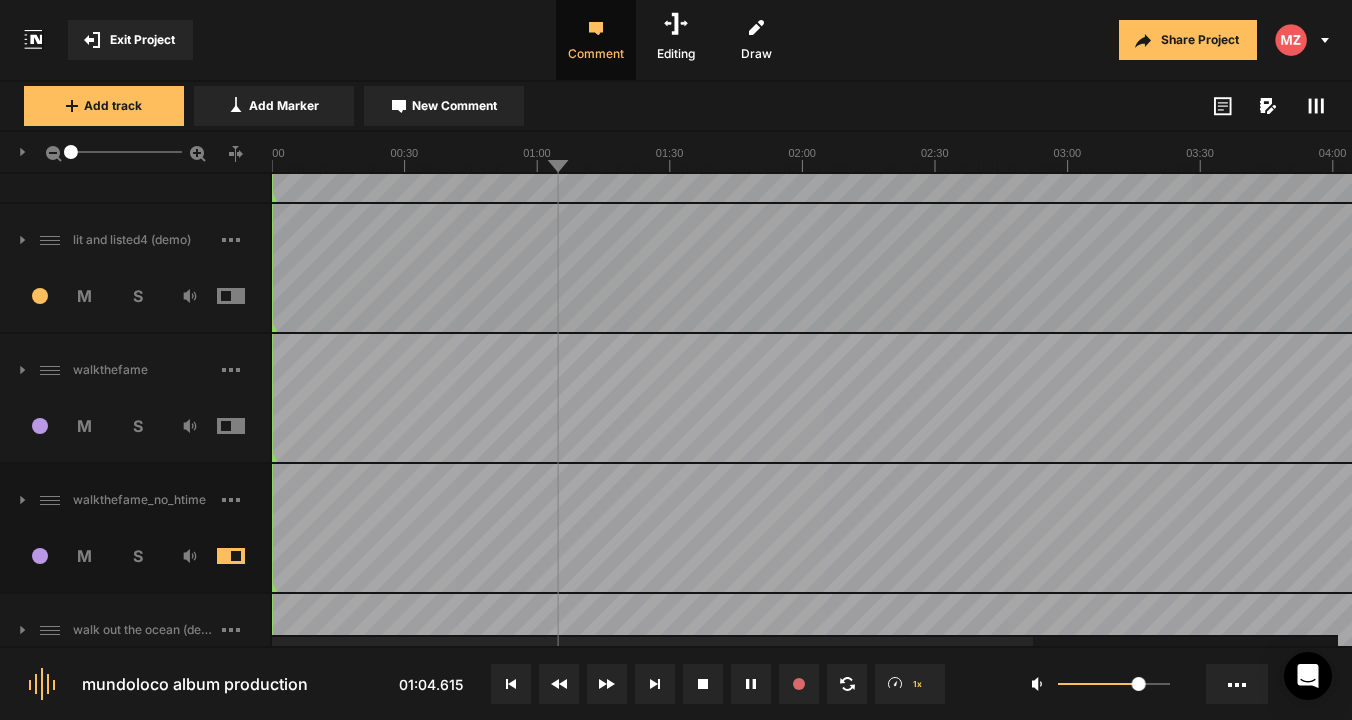click at bounding box center (246, 556) 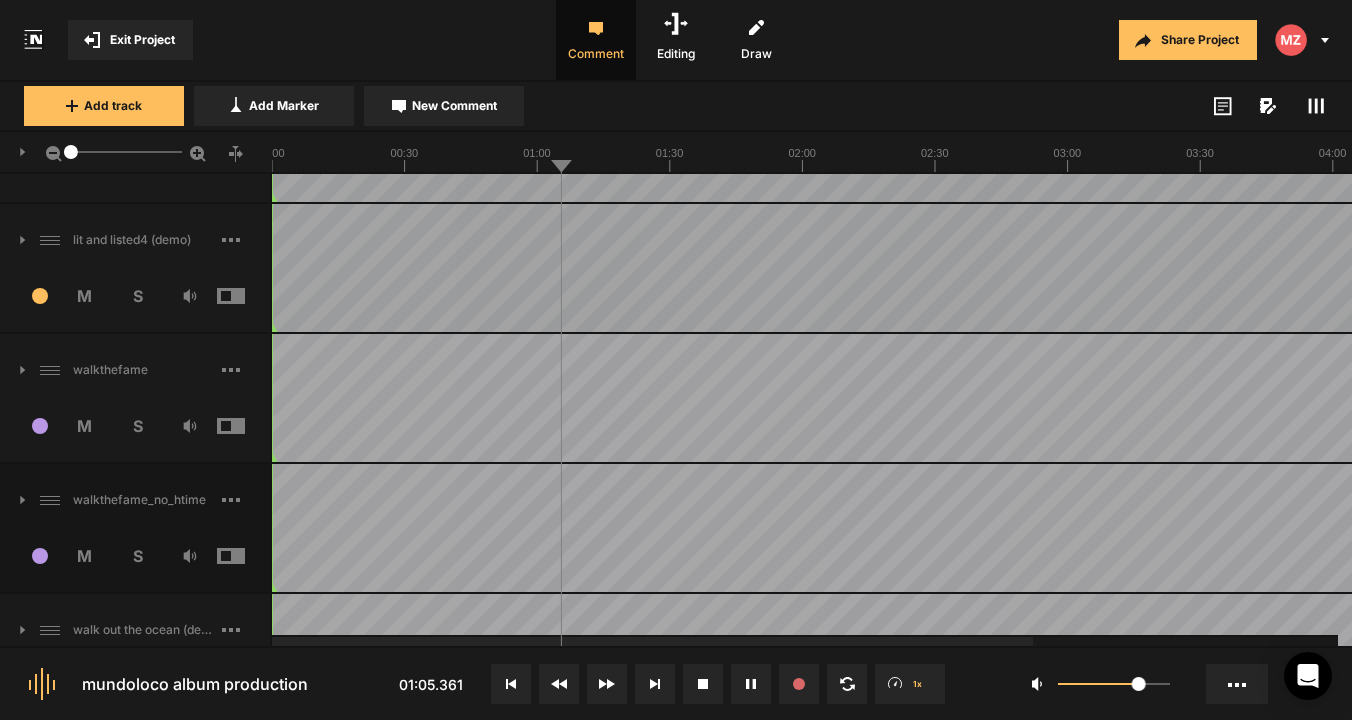 click at bounding box center [246, 426] 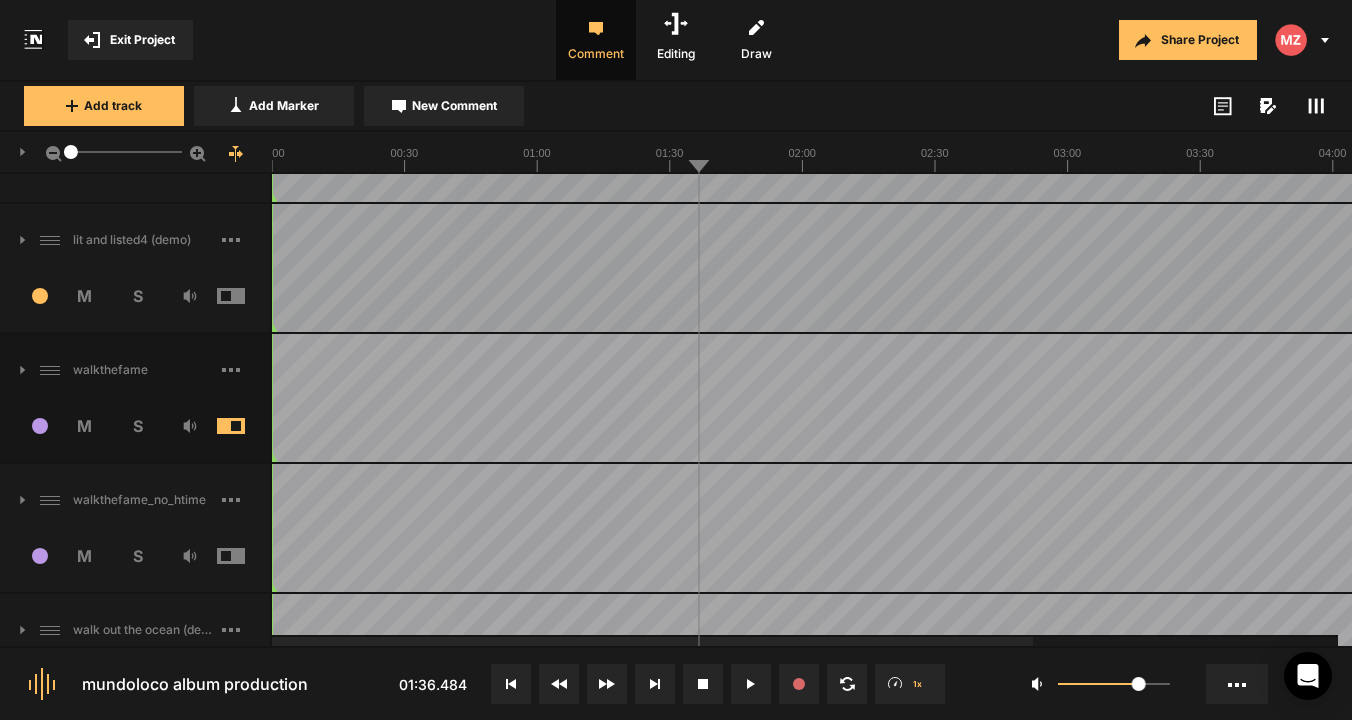 click at bounding box center (246, 426) 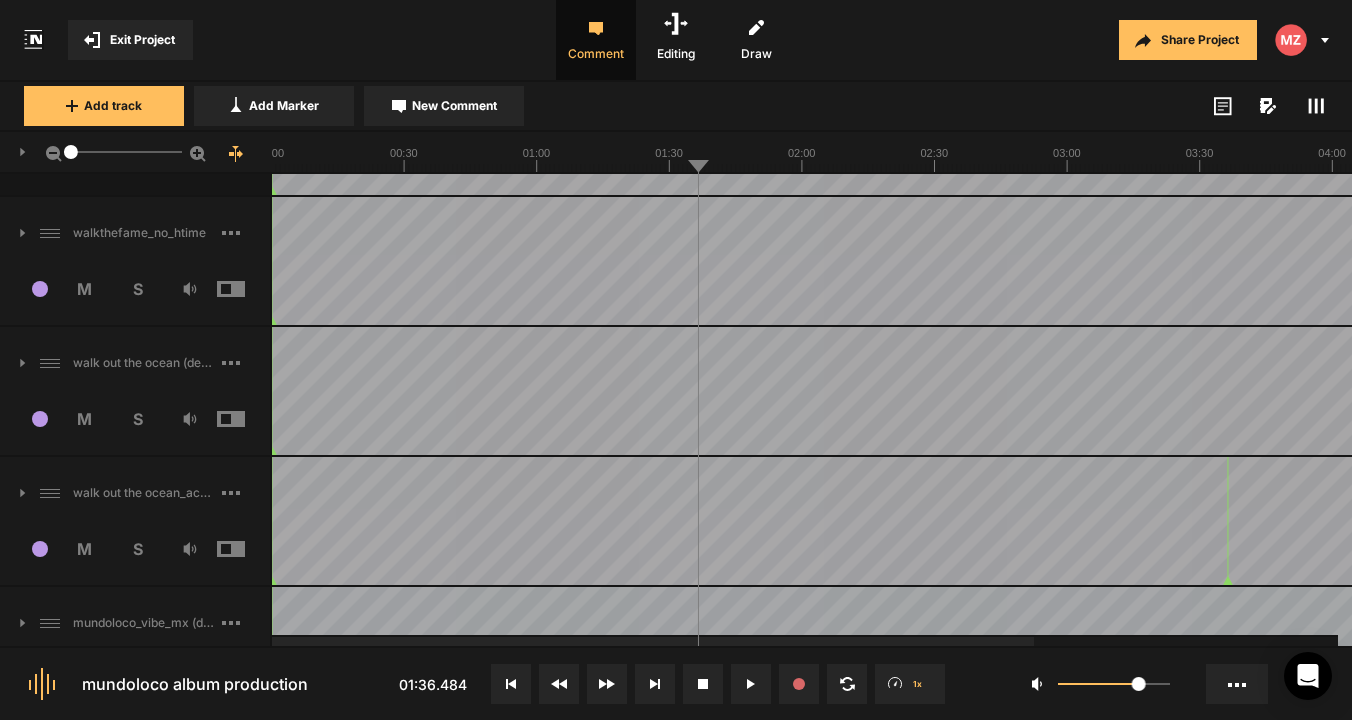 scroll, scrollTop: 883, scrollLeft: 0, axis: vertical 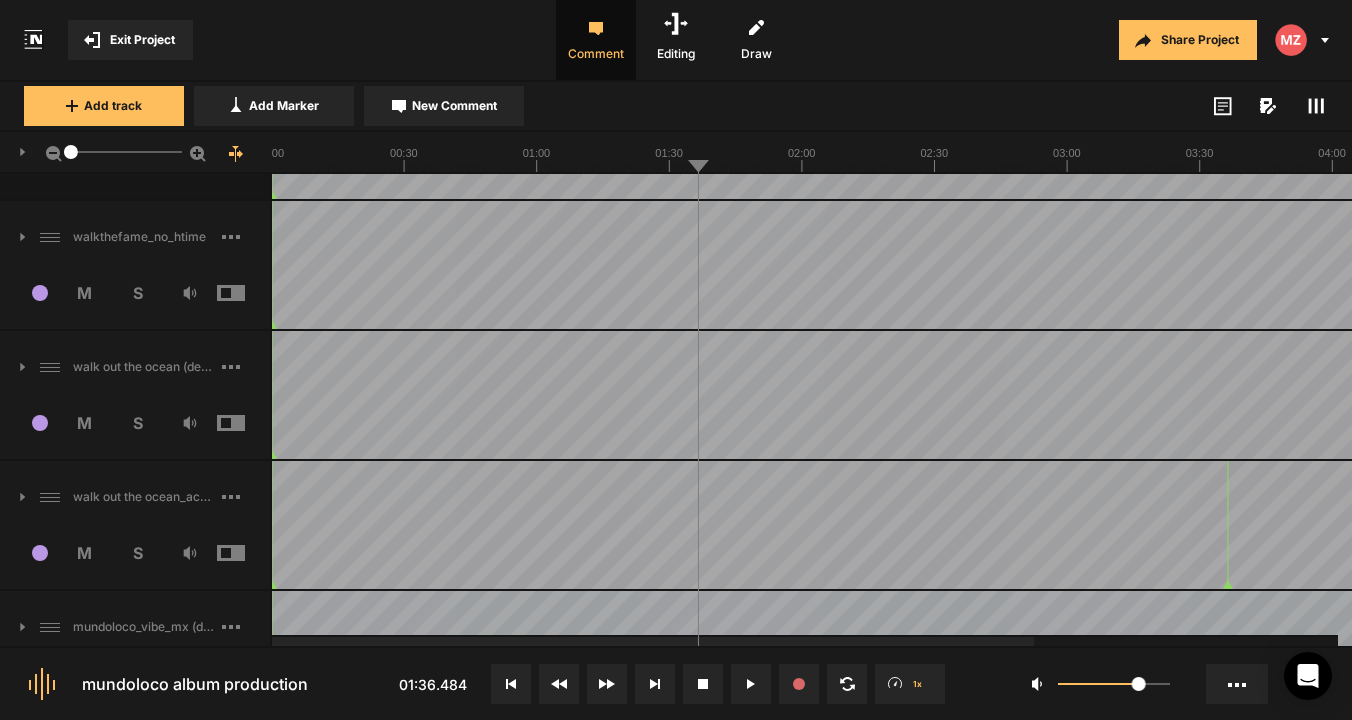 click at bounding box center [246, 423] 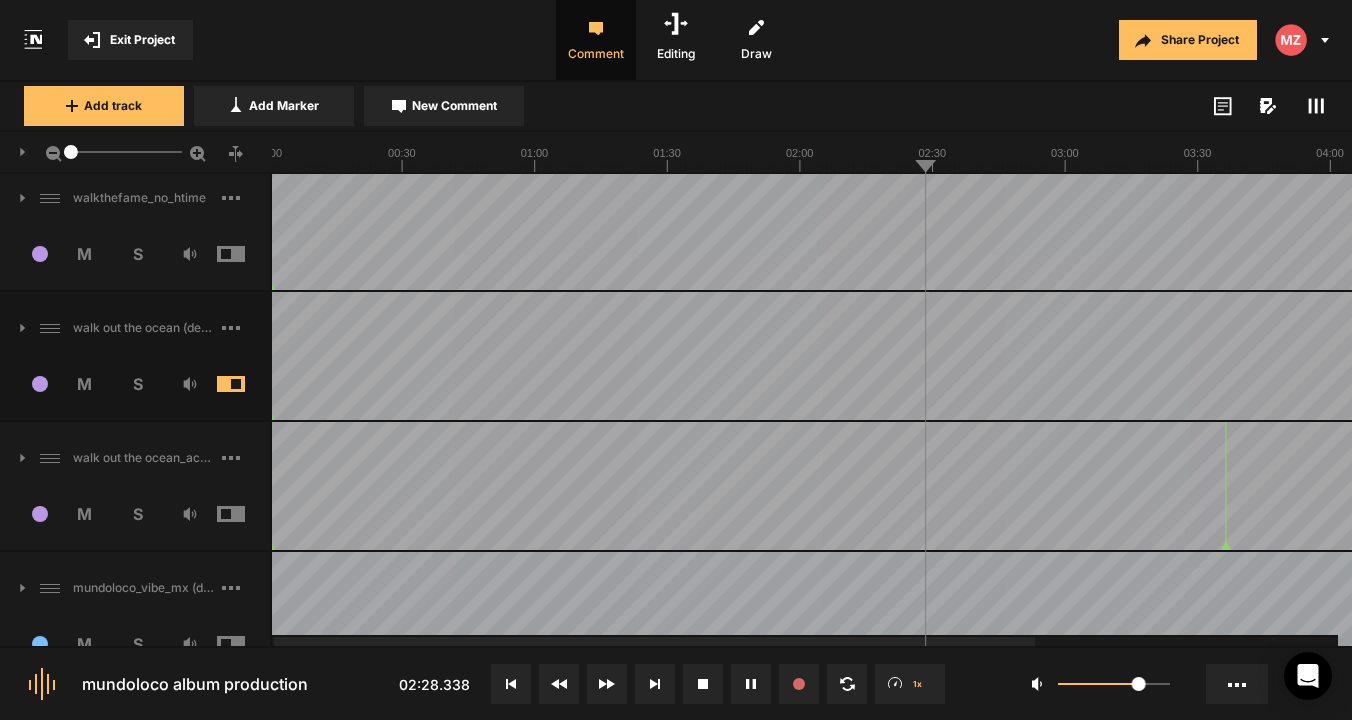 scroll, scrollTop: 911, scrollLeft: 0, axis: vertical 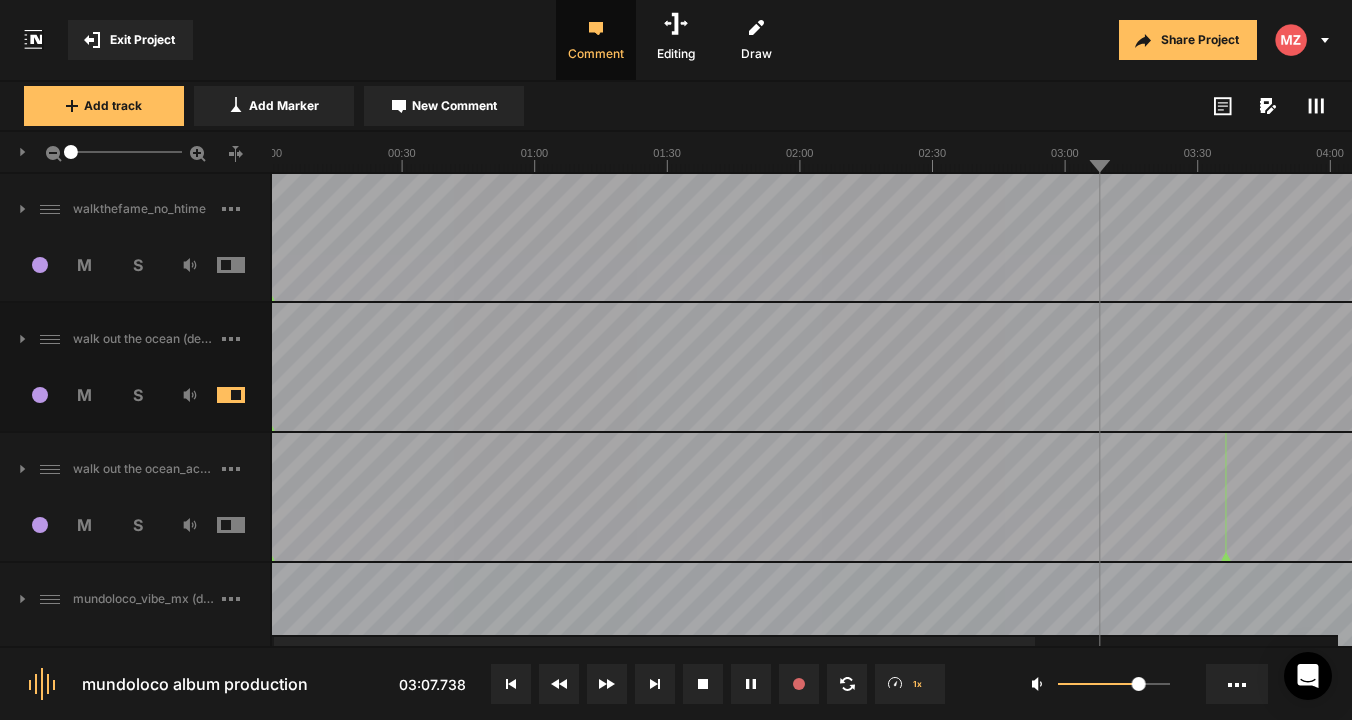 click at bounding box center [246, 395] 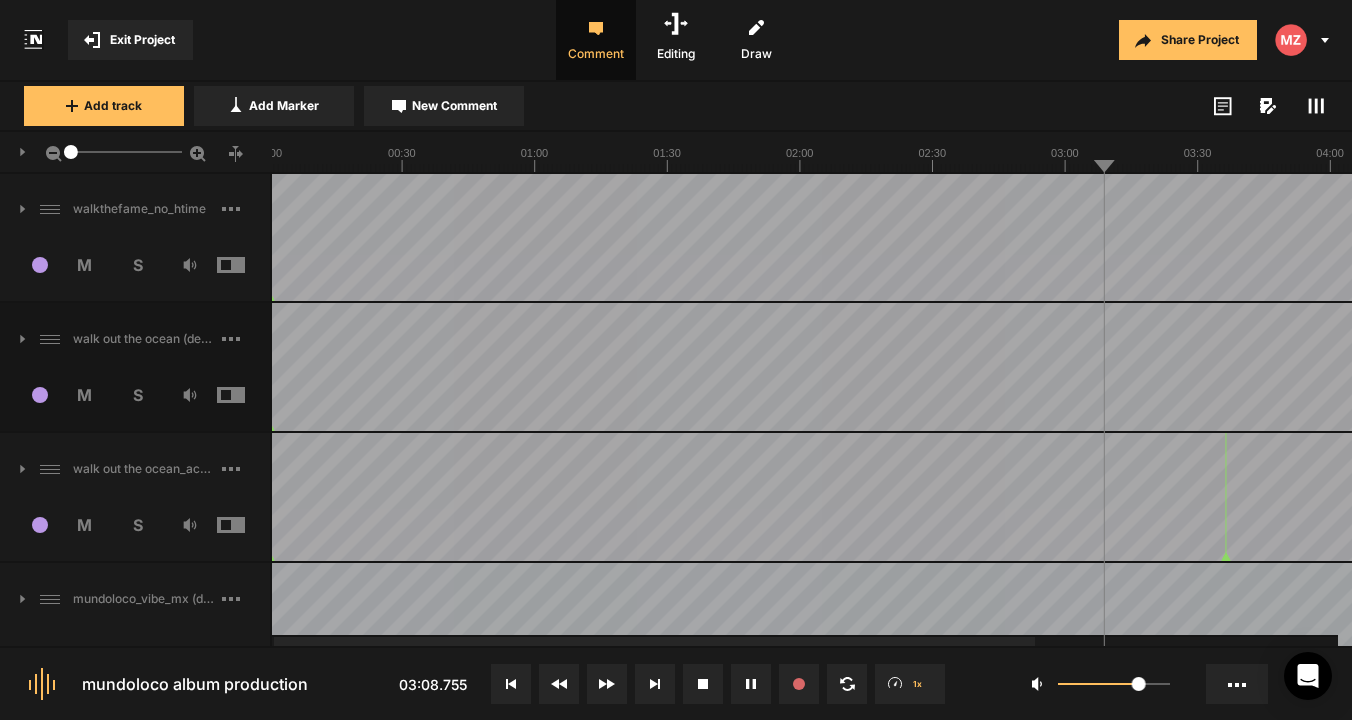 click at bounding box center (246, 525) 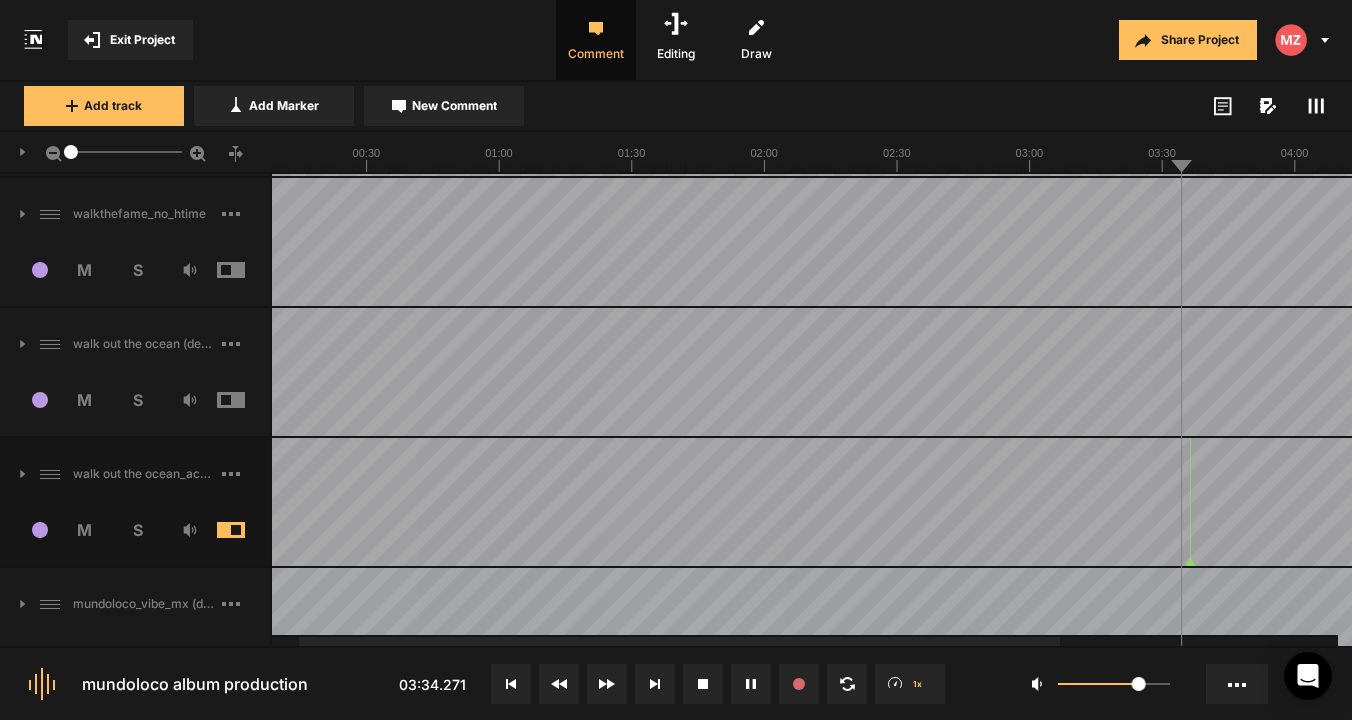 scroll, scrollTop: 904, scrollLeft: 0, axis: vertical 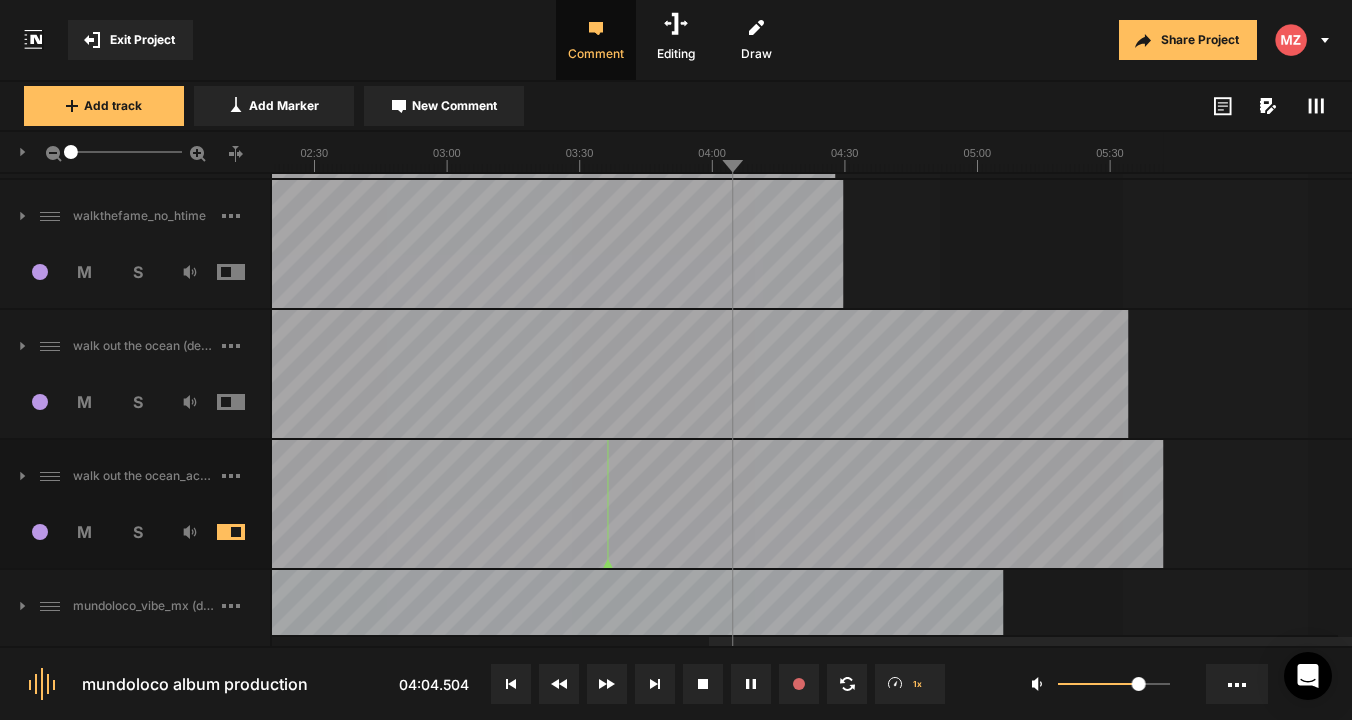 click at bounding box center [246, 532] 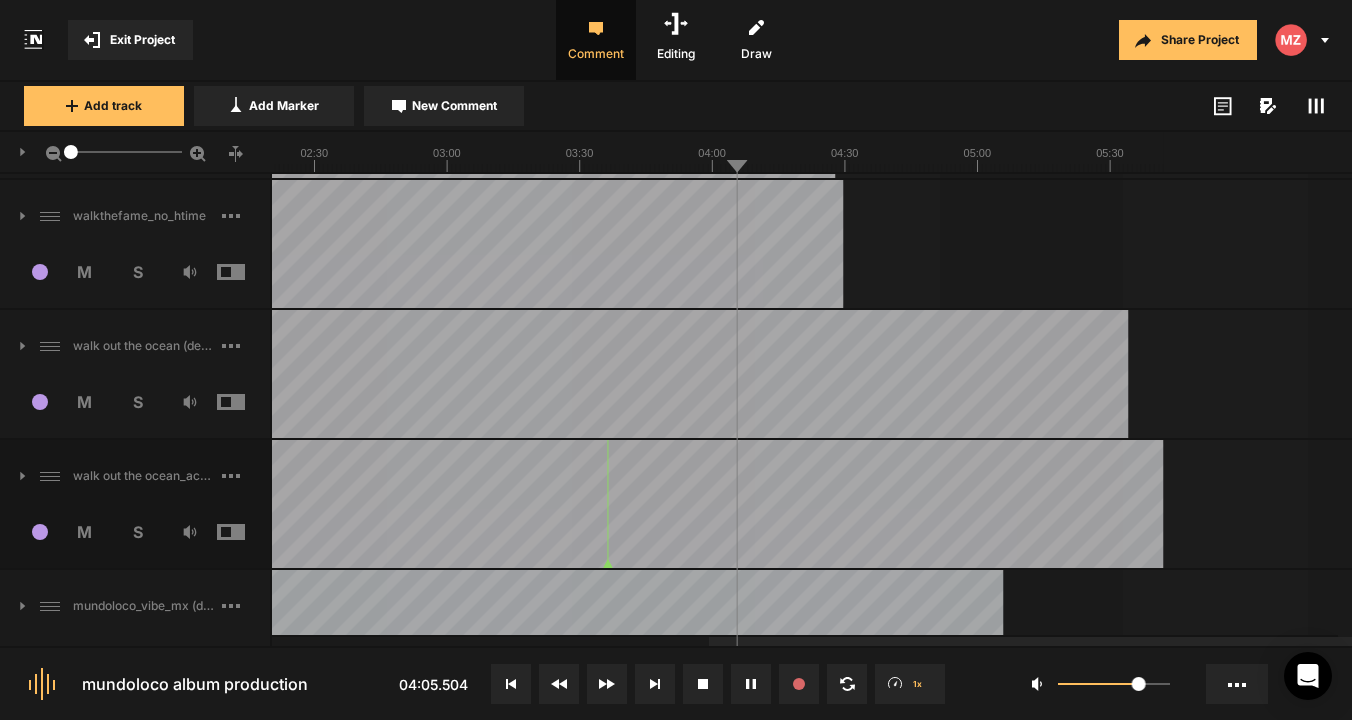 click at bounding box center (246, 402) 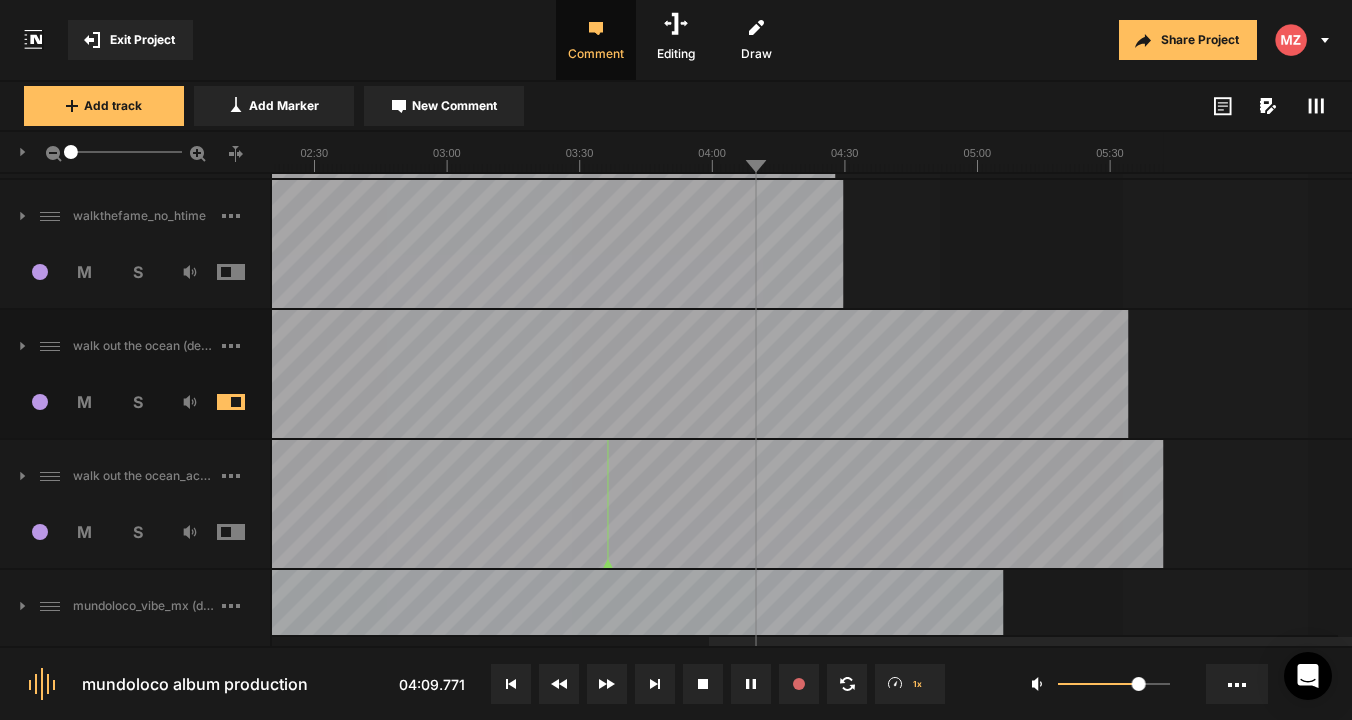 click at bounding box center [246, 402] 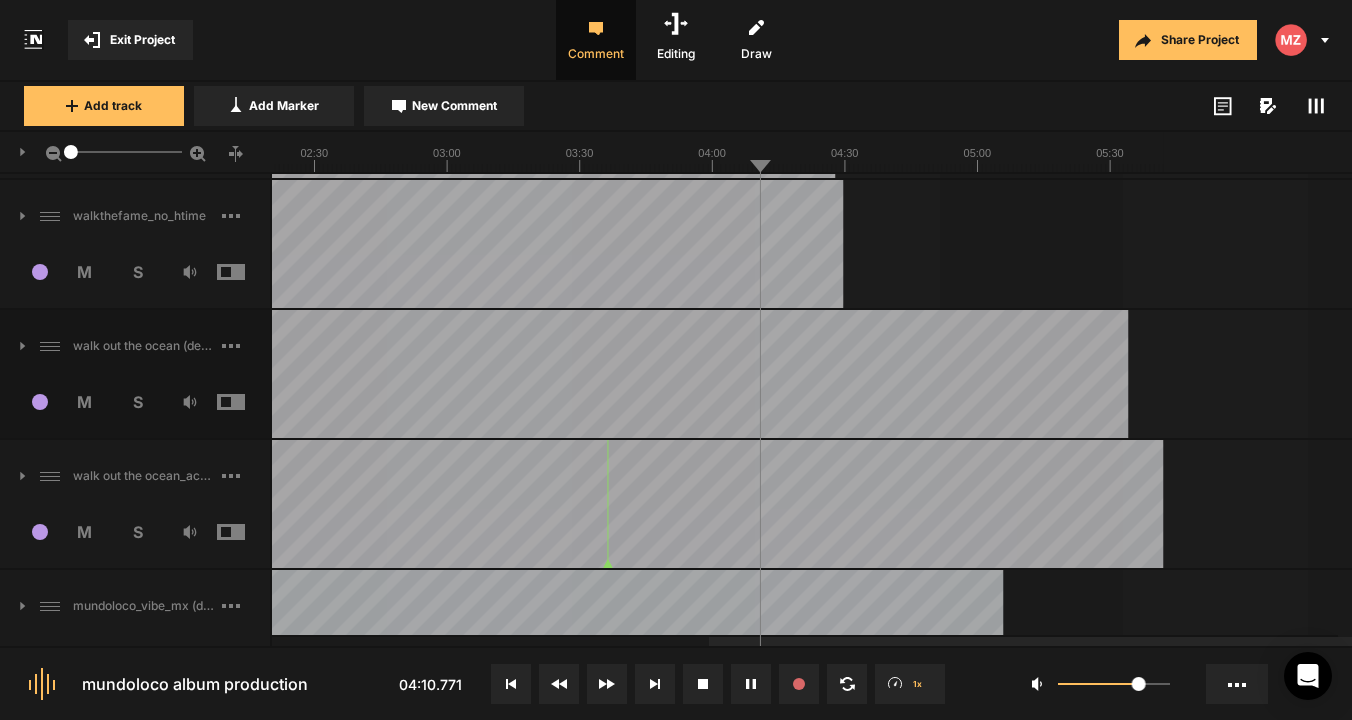 click at bounding box center (246, 532) 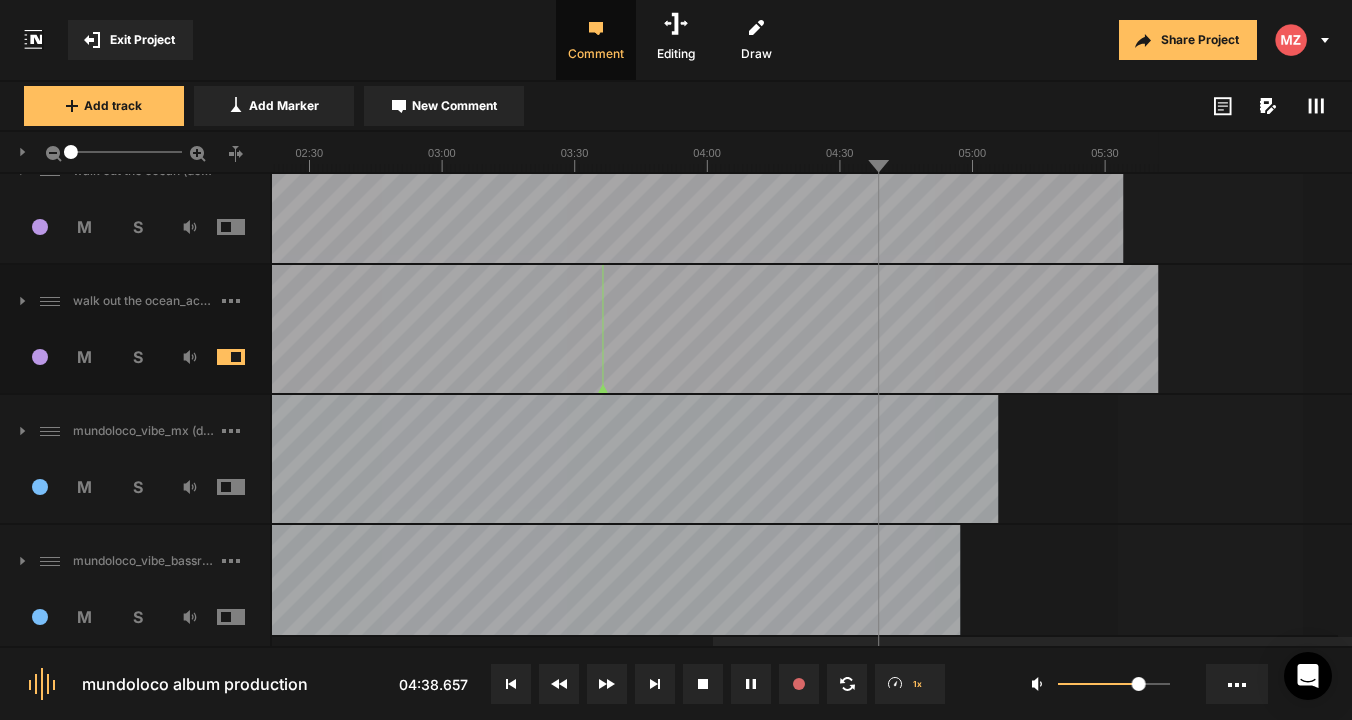 scroll, scrollTop: 1026, scrollLeft: 0, axis: vertical 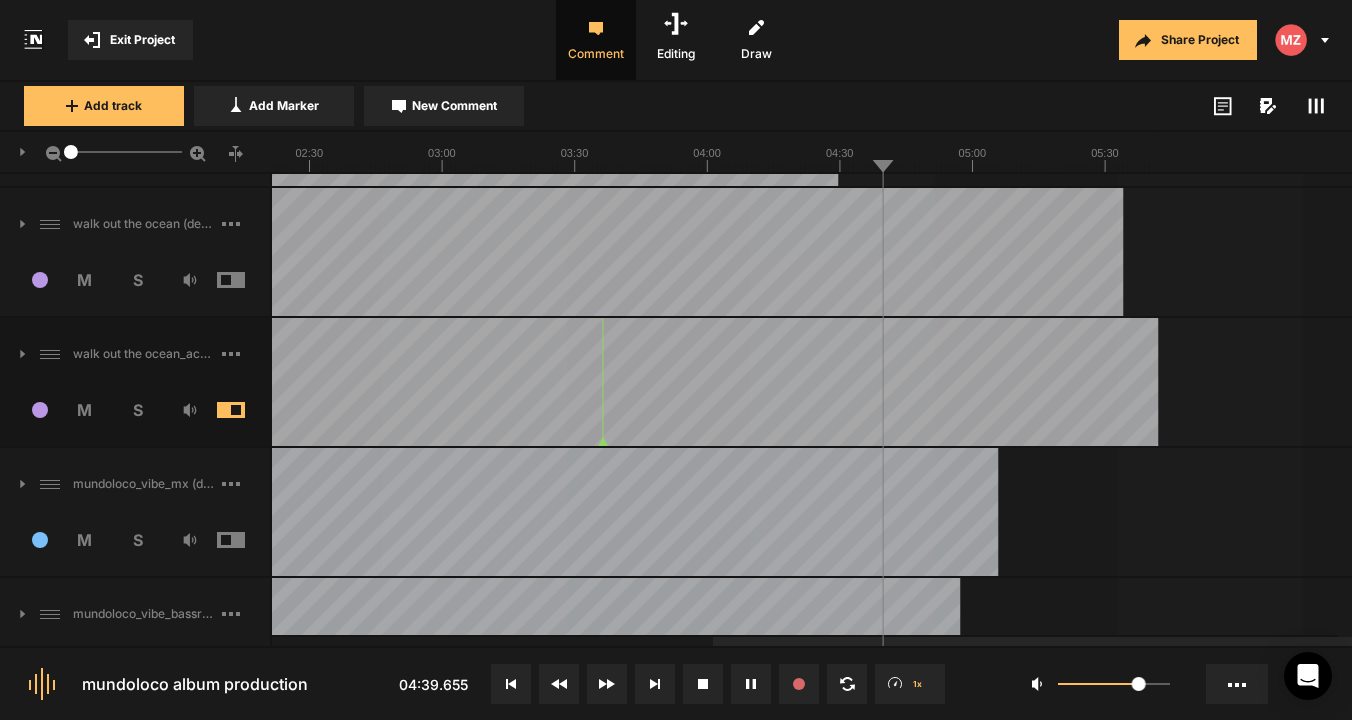 click at bounding box center (246, 410) 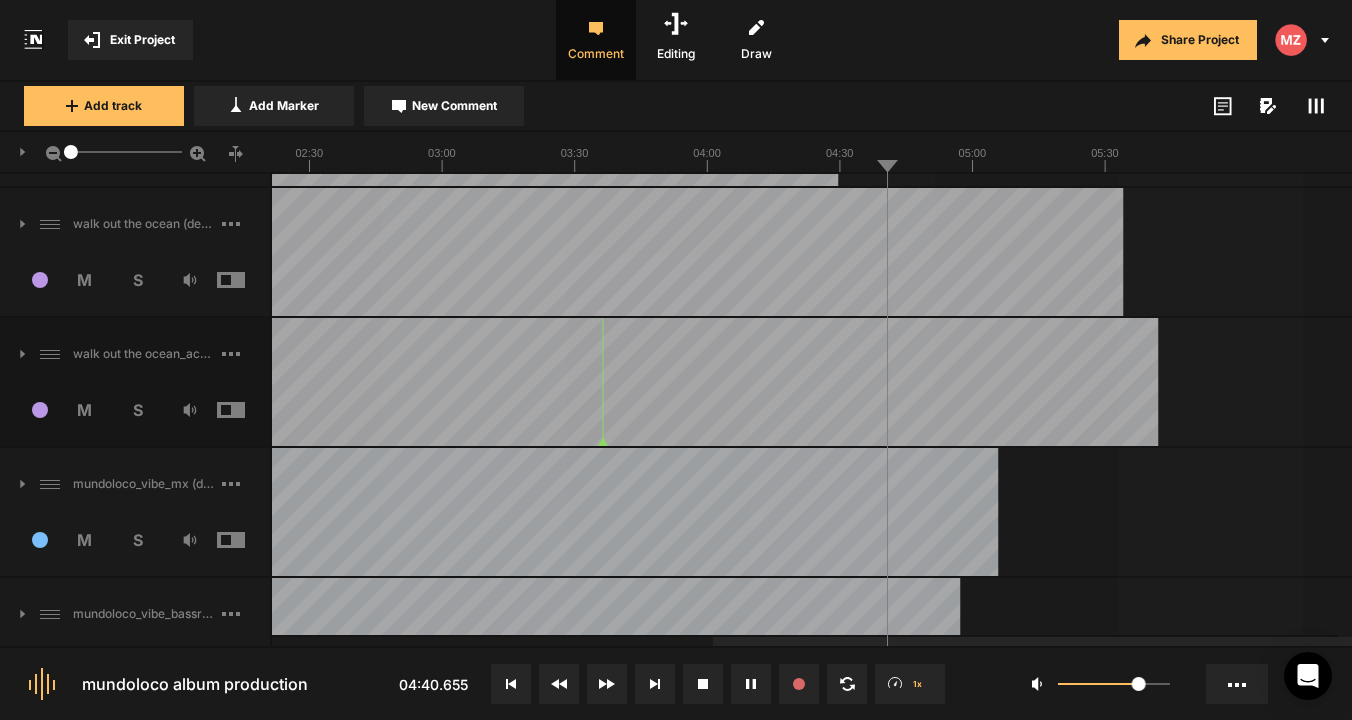 click at bounding box center [246, 410] 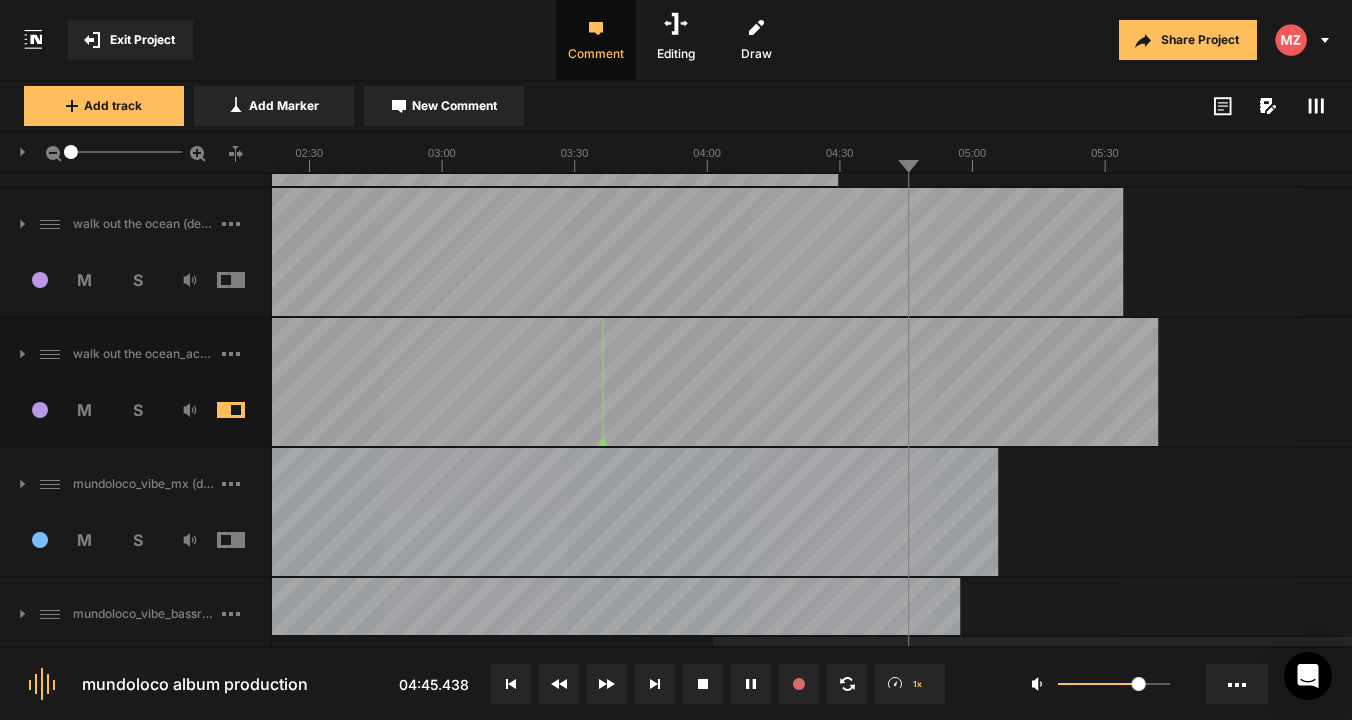 click at bounding box center (246, 410) 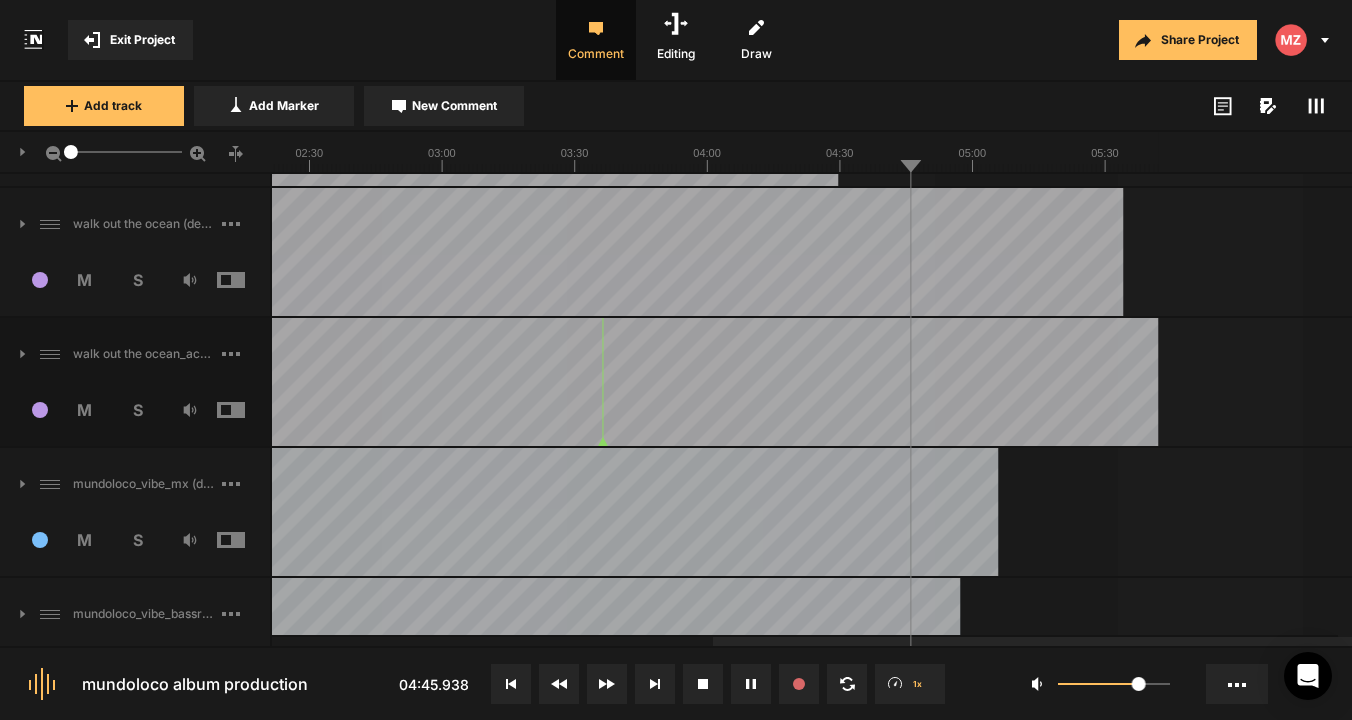 click on "9 M S" at bounding box center (135, 286) 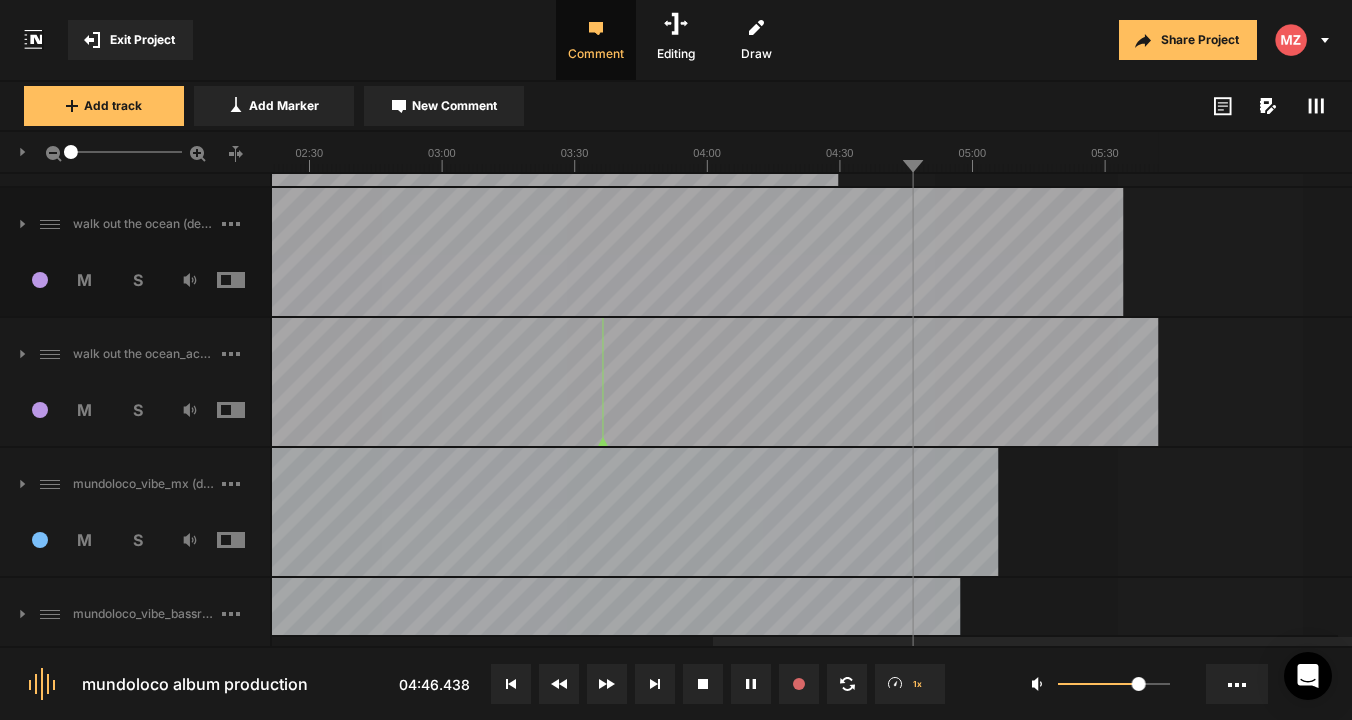 click at bounding box center (246, 280) 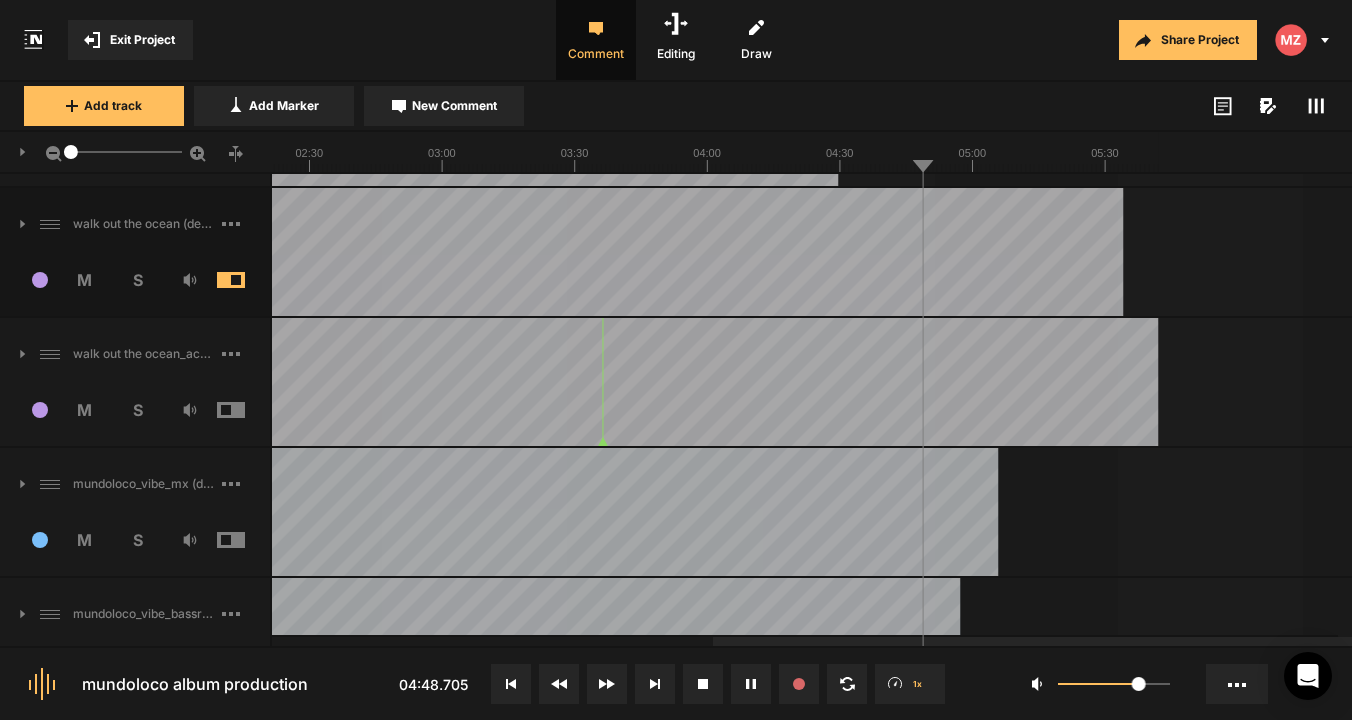 click at bounding box center (246, 280) 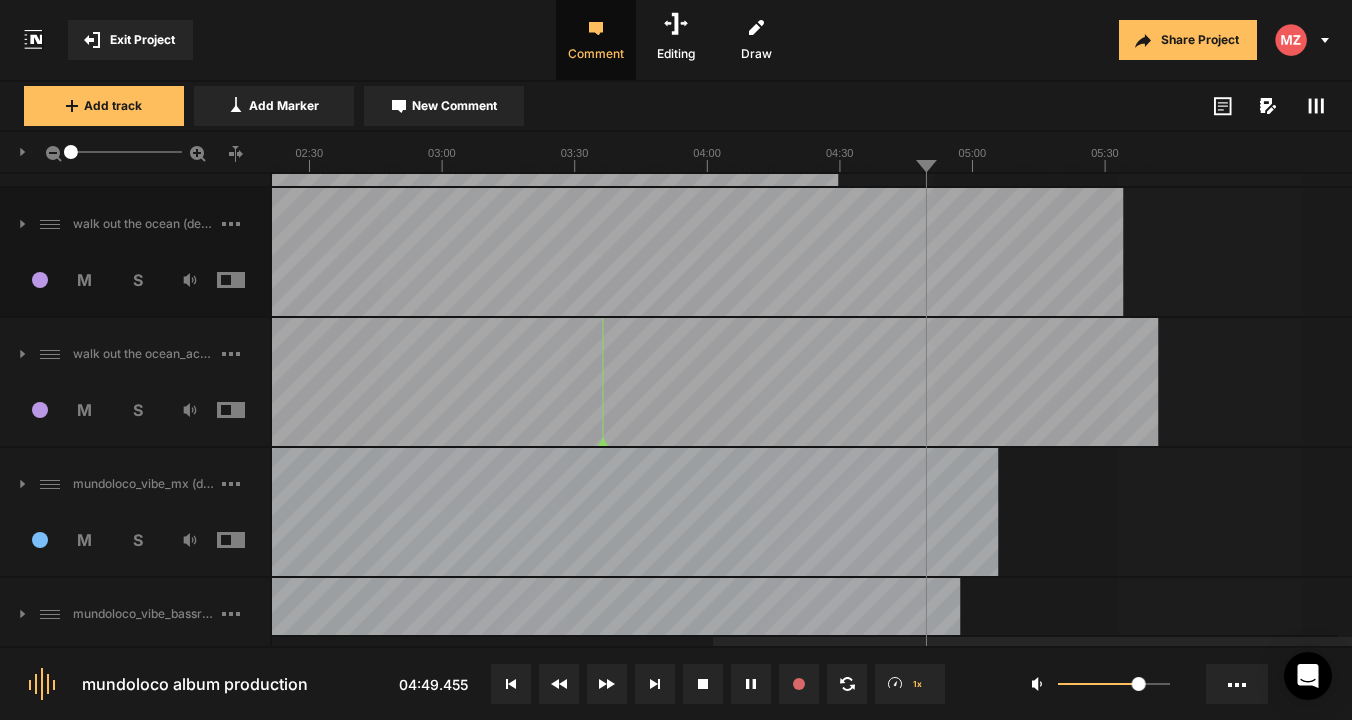 click on "10 M S" at bounding box center (135, 416) 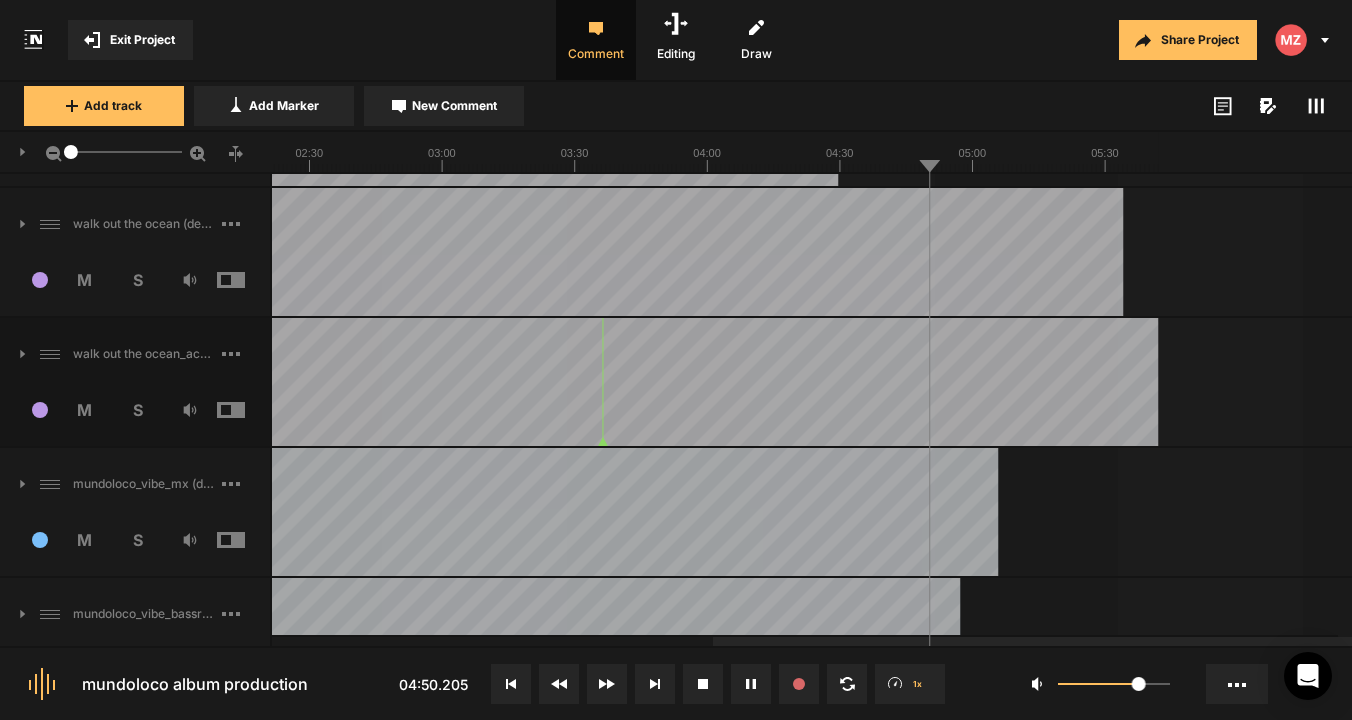 click at bounding box center [246, 410] 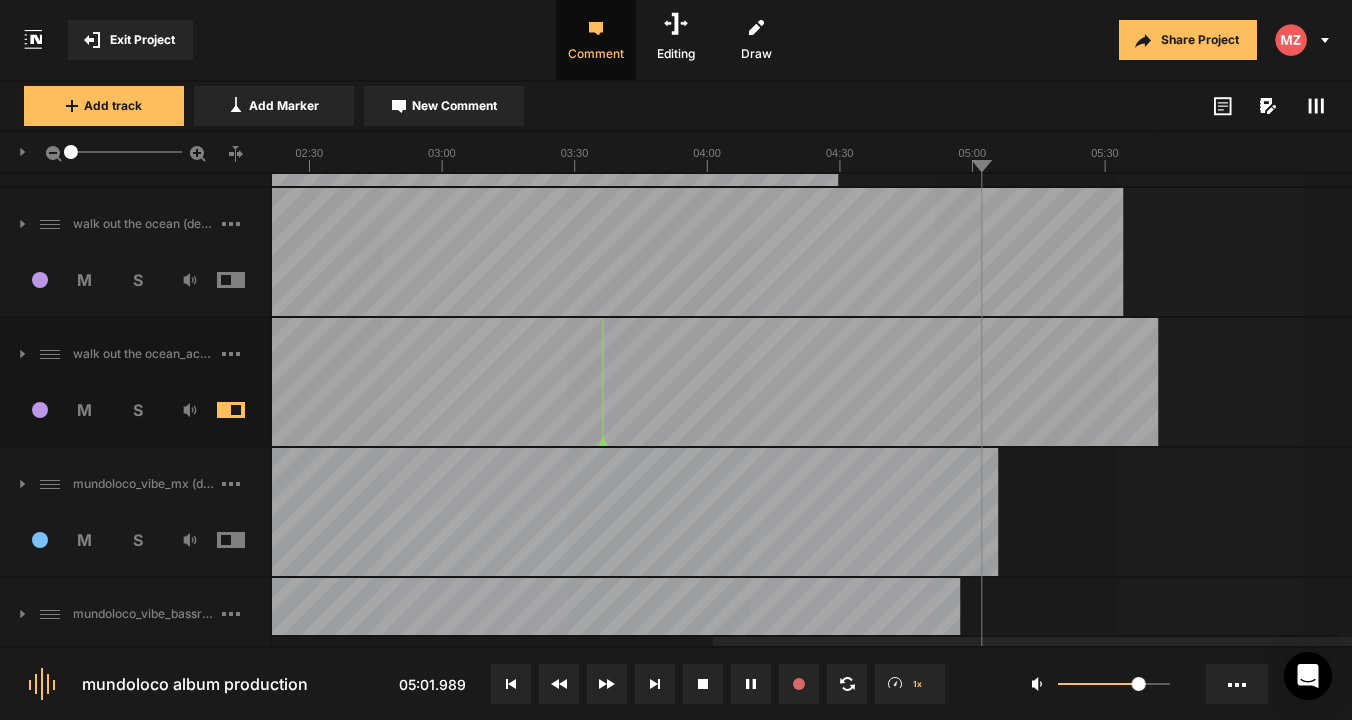 click at bounding box center (246, 410) 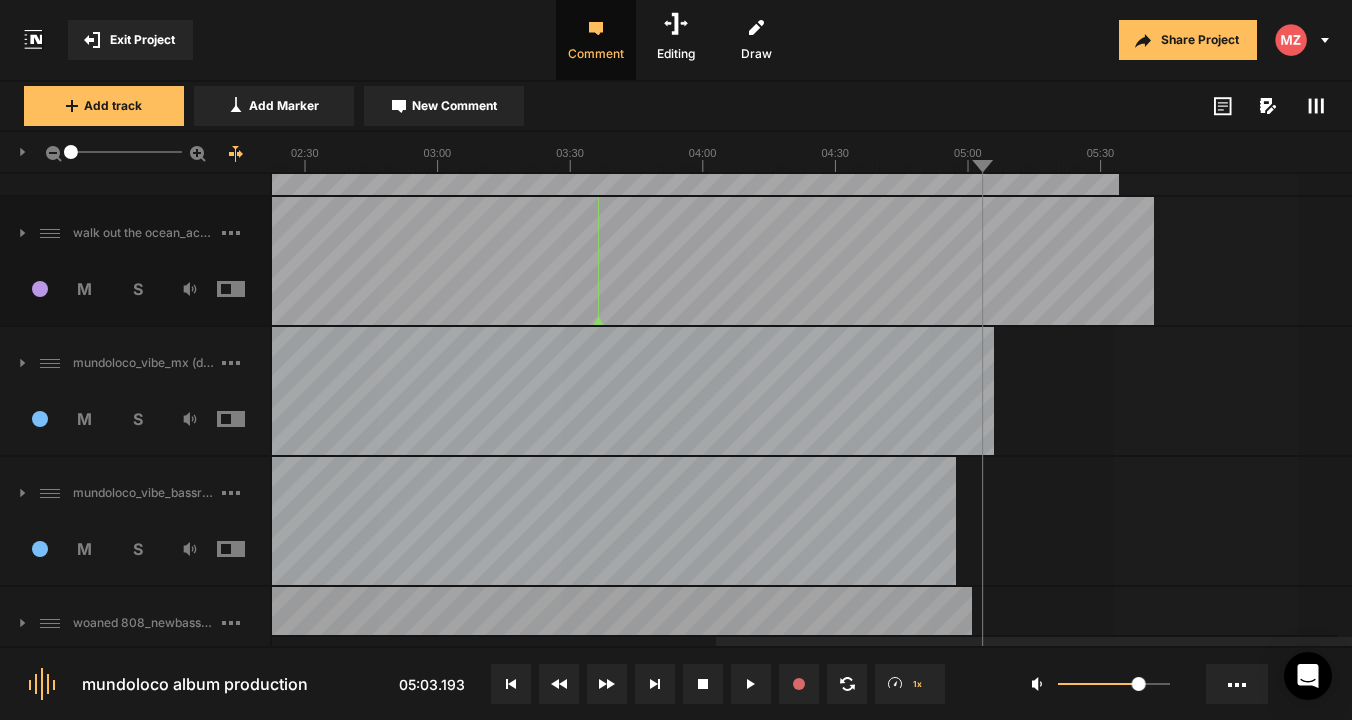 scroll, scrollTop: 1149, scrollLeft: 0, axis: vertical 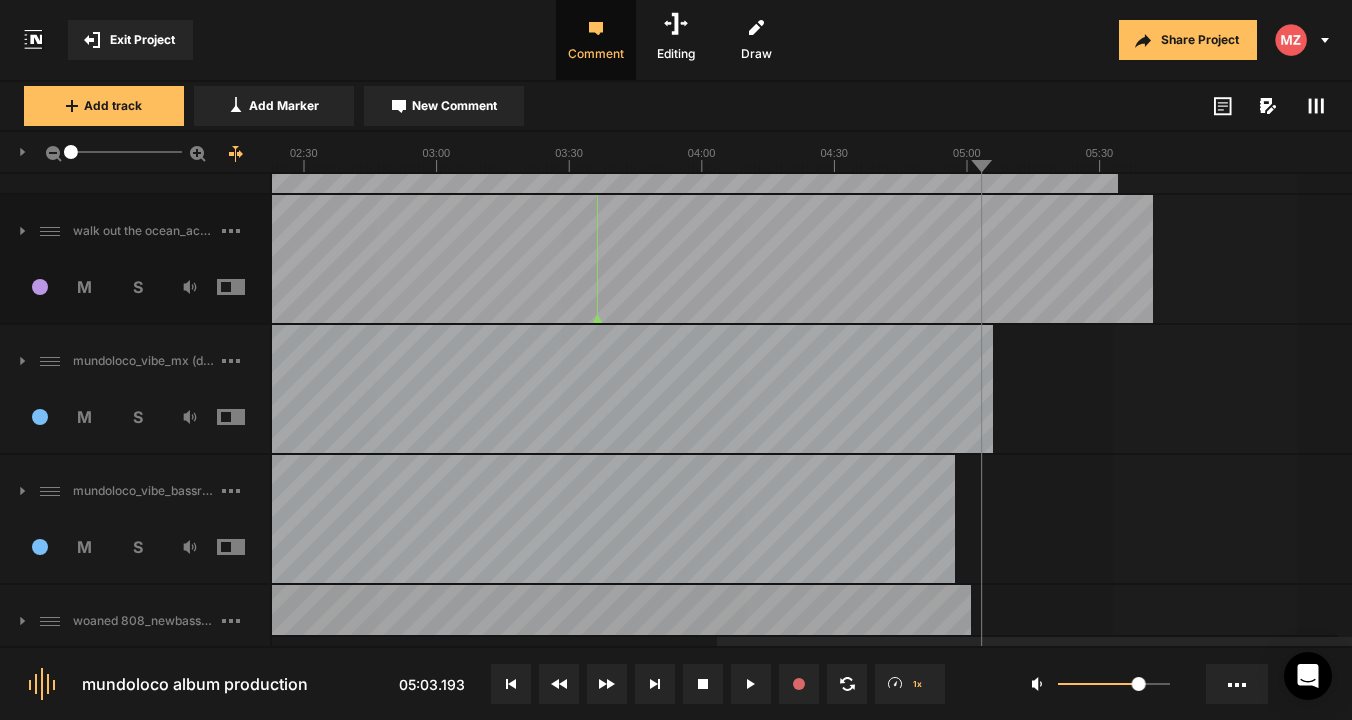 click on "12 M S" at bounding box center (135, 553) 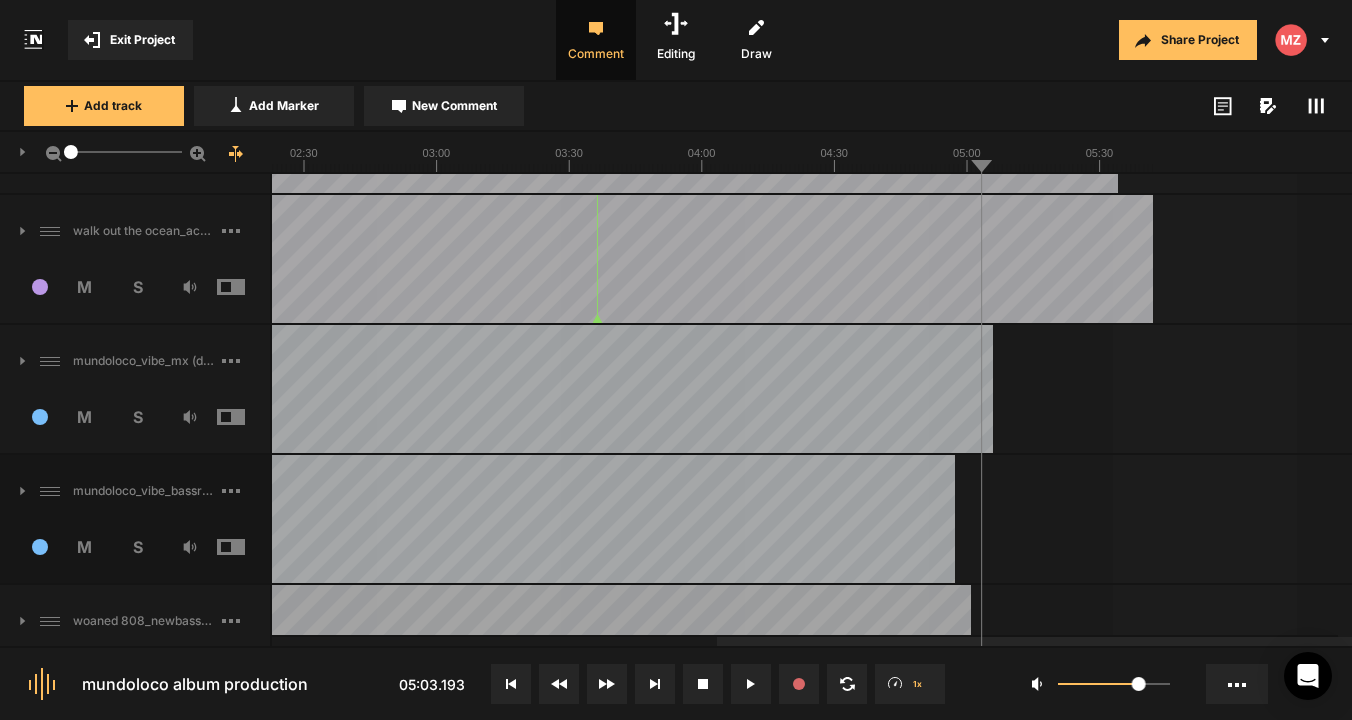 click at bounding box center (246, 547) 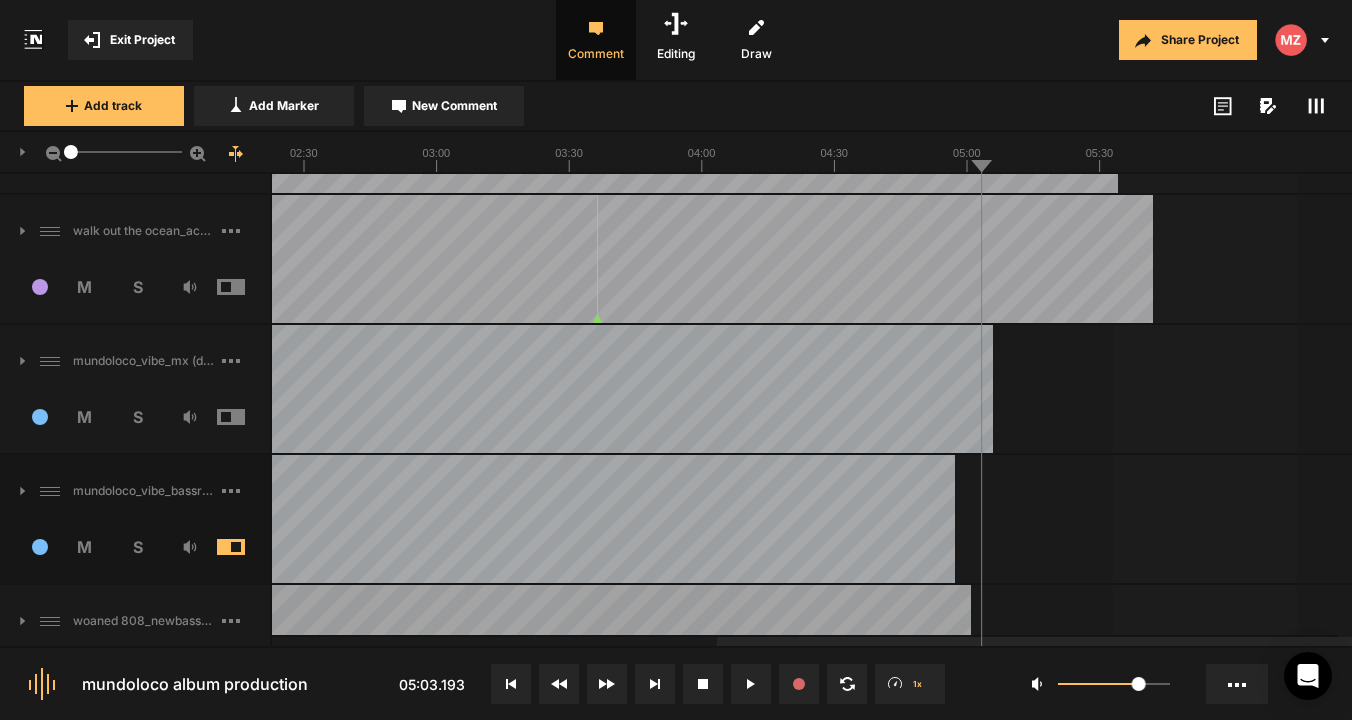 click at bounding box center [397, 389] 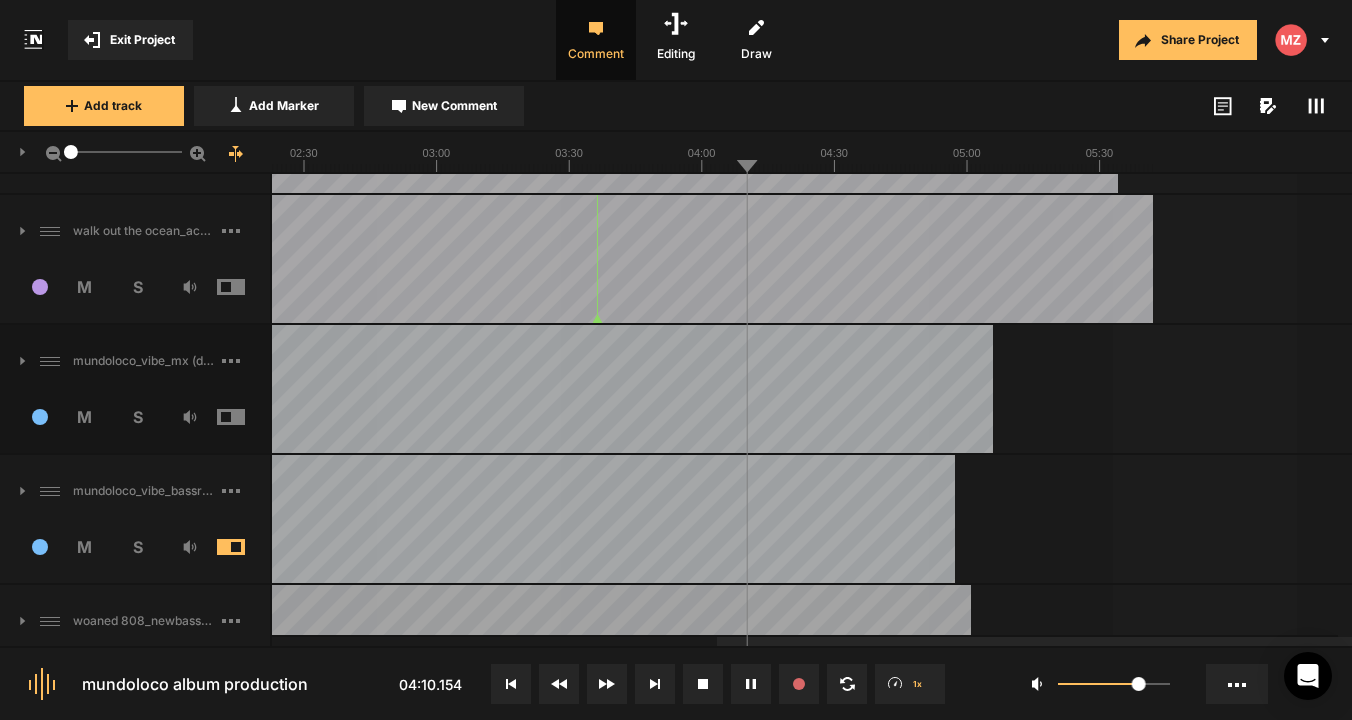 click at bounding box center (246, 547) 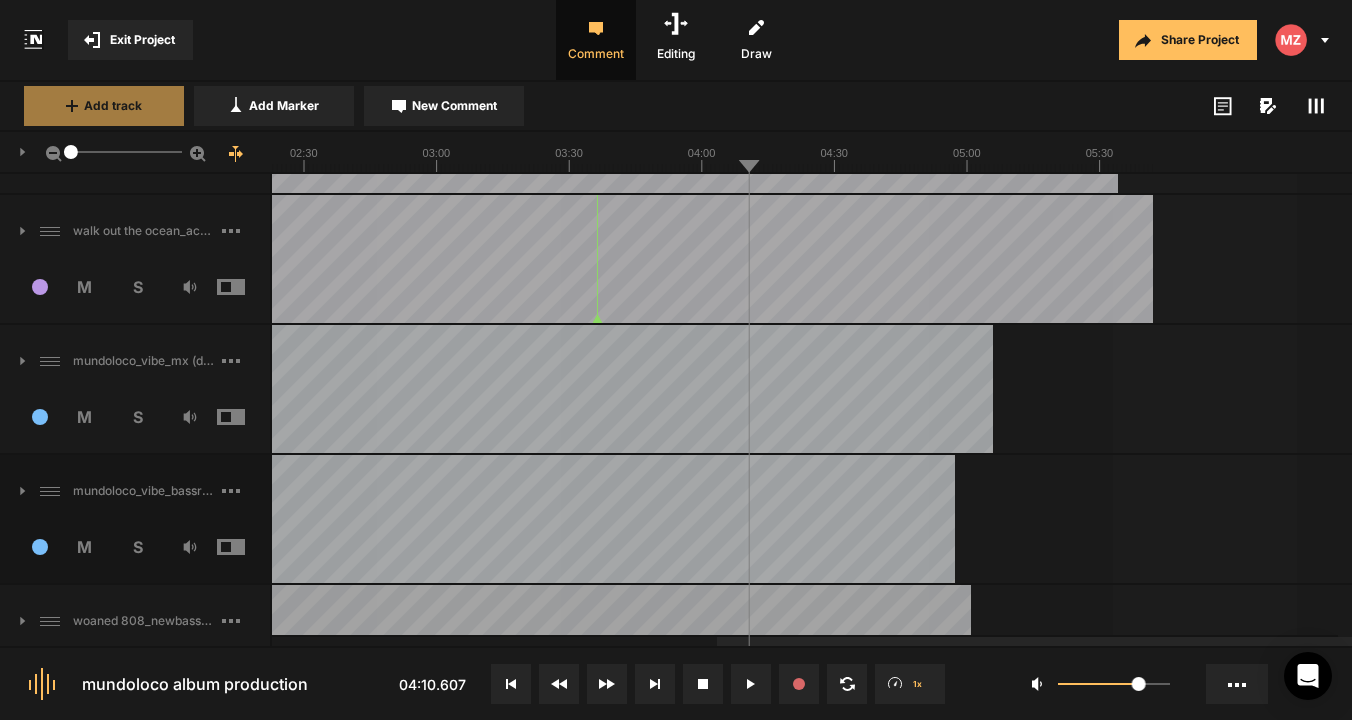 click on "Add track" at bounding box center [113, 106] 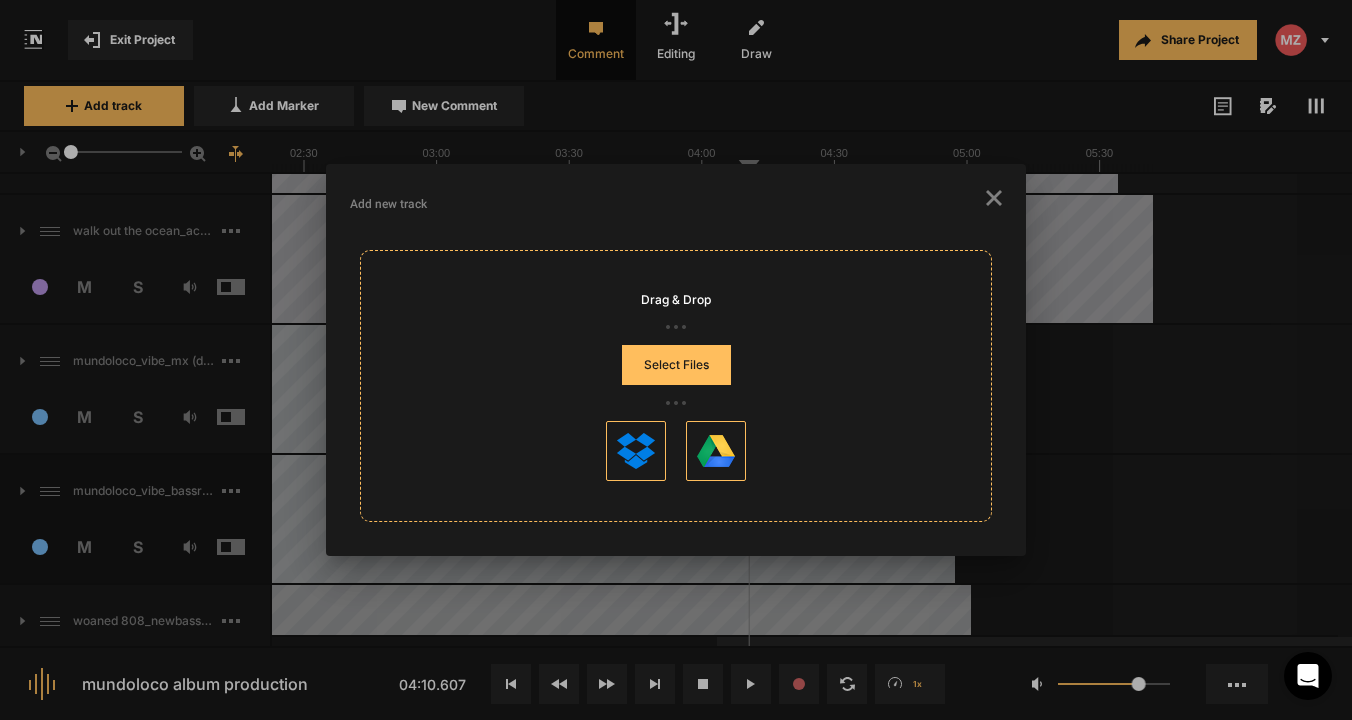 click on "Drag & Drop Select Files" at bounding box center [676, 386] 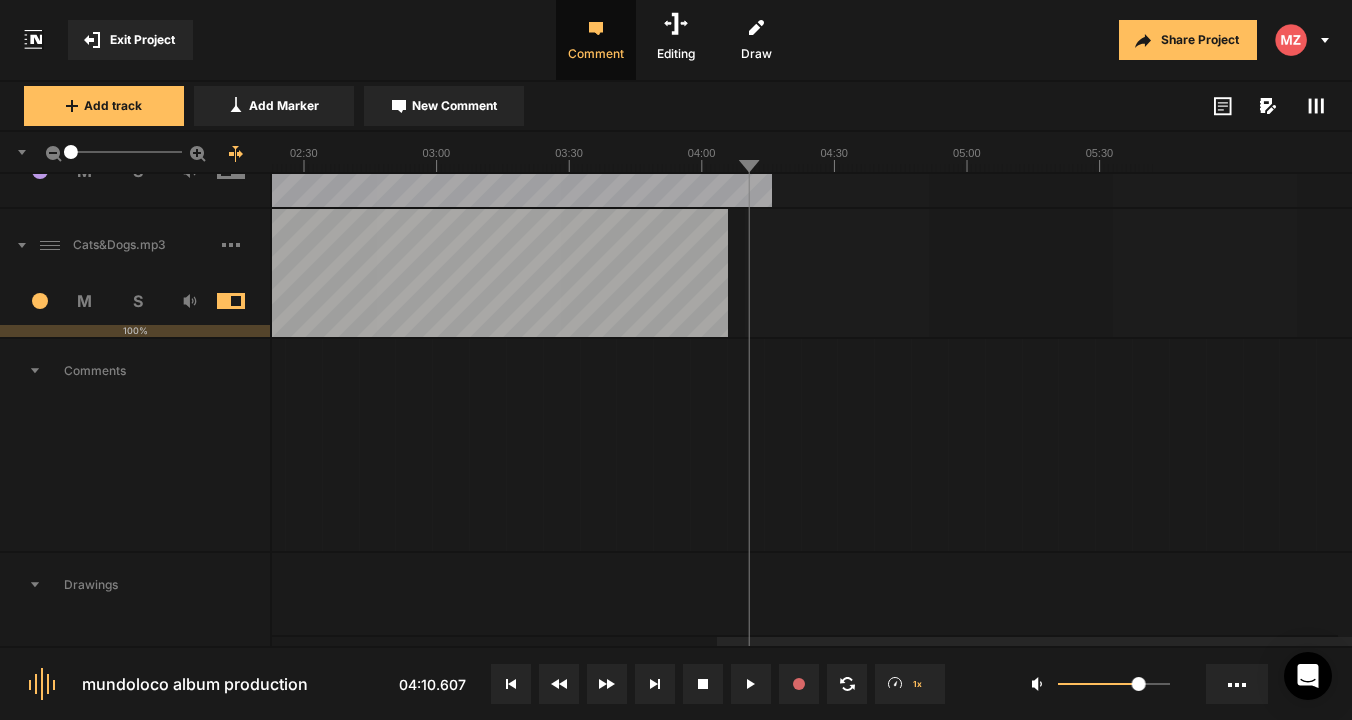 scroll, scrollTop: 2353, scrollLeft: 0, axis: vertical 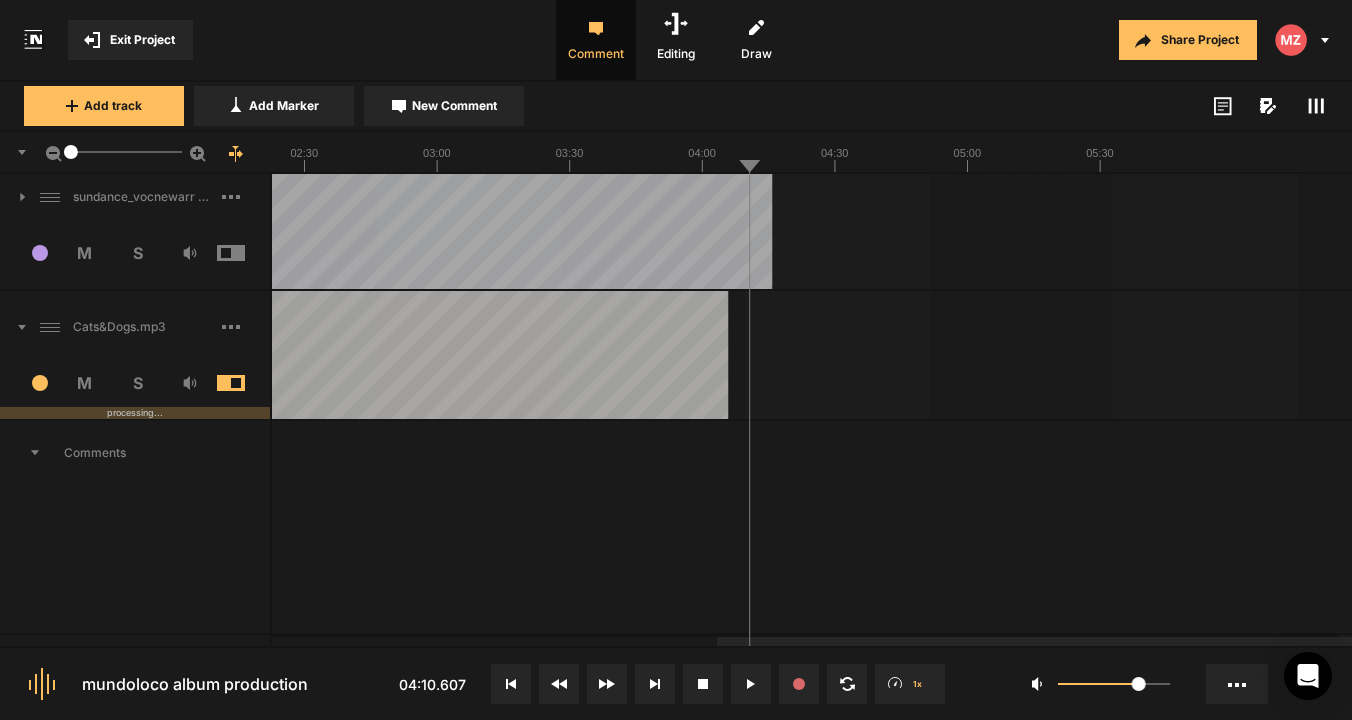 click on "Comments" at bounding box center [135, 453] 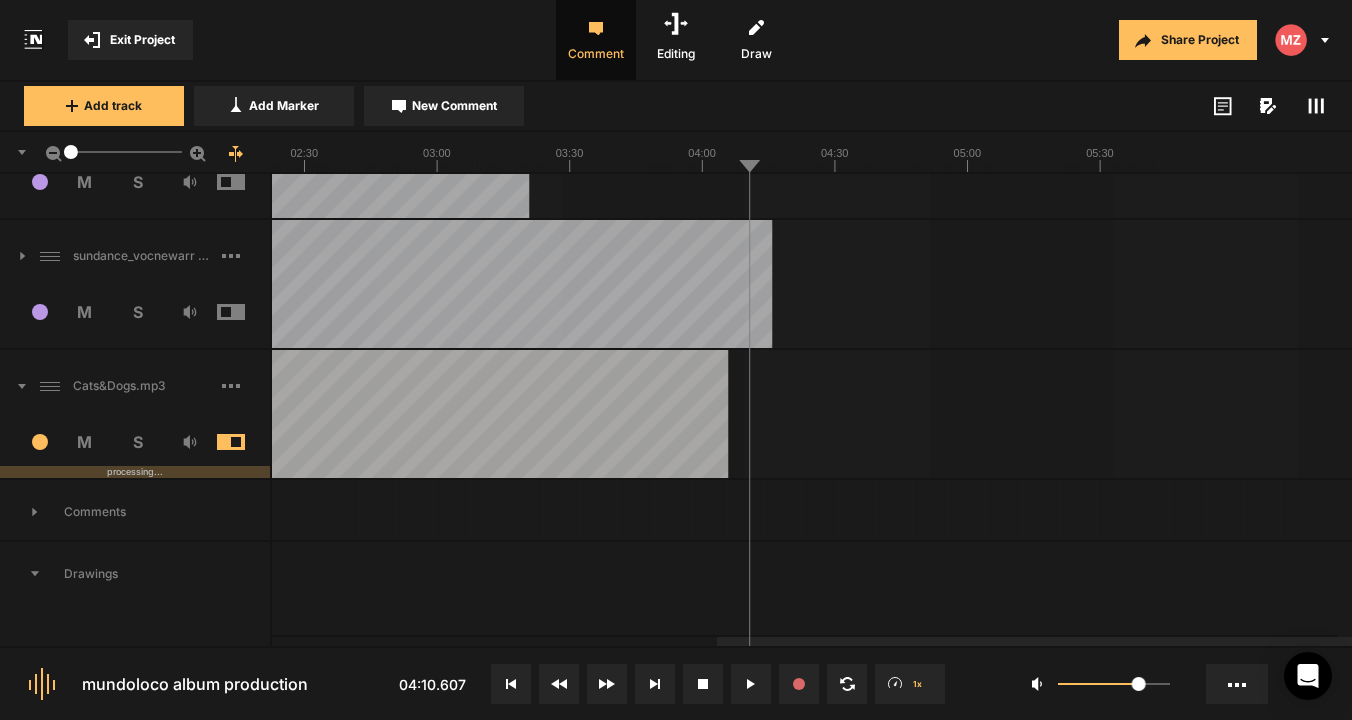 scroll, scrollTop: 2294, scrollLeft: 0, axis: vertical 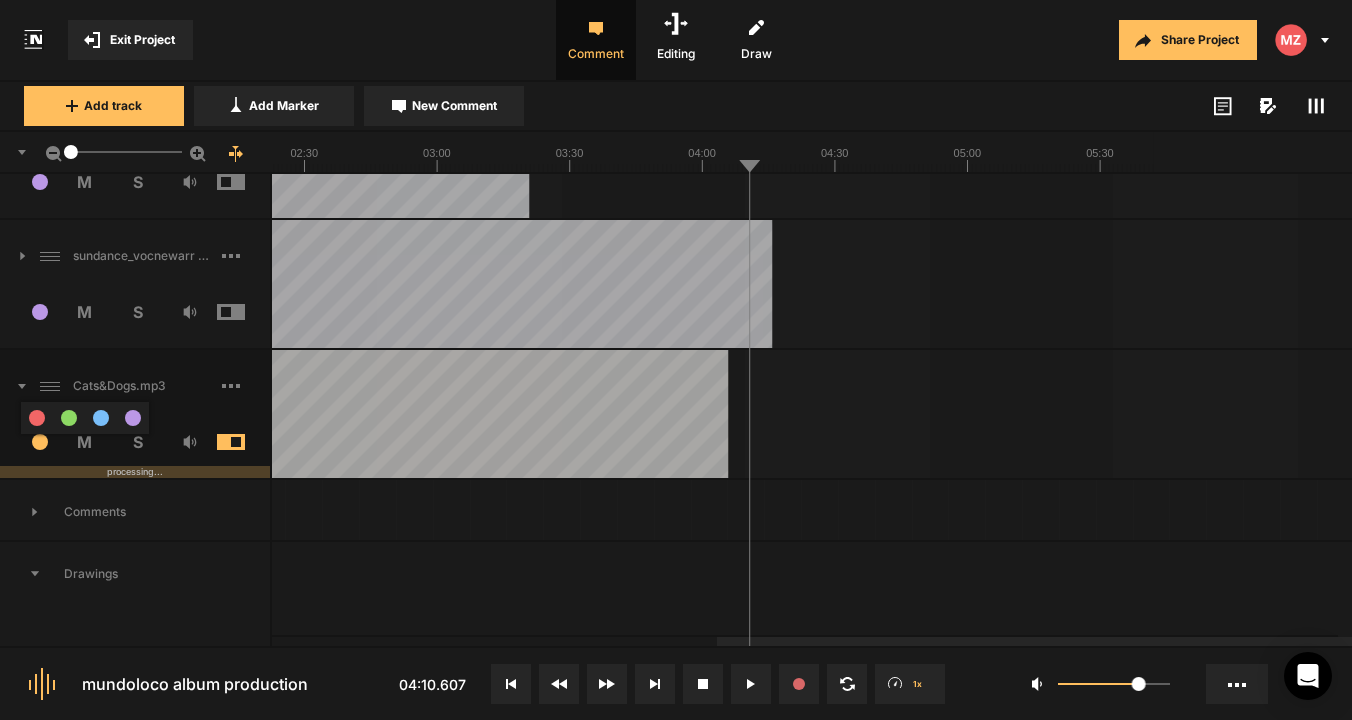 click at bounding box center (69, 418) 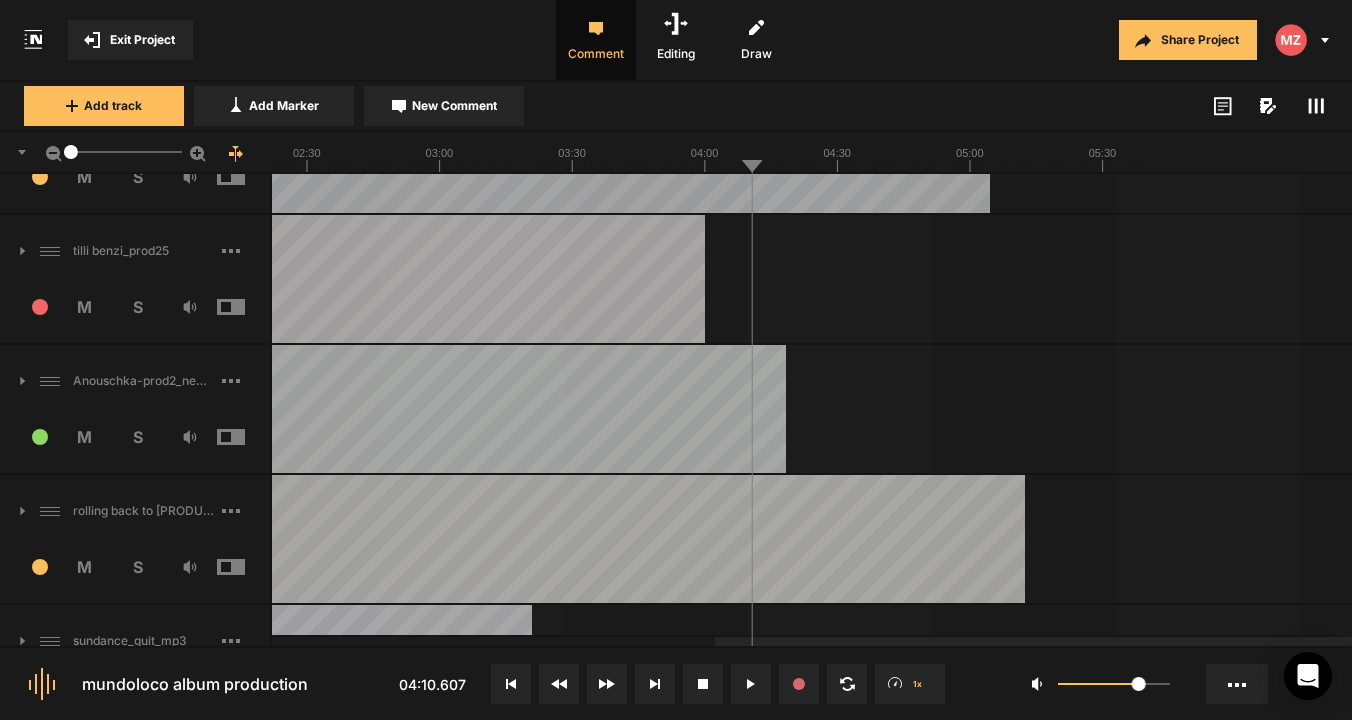 scroll, scrollTop: 1761, scrollLeft: 0, axis: vertical 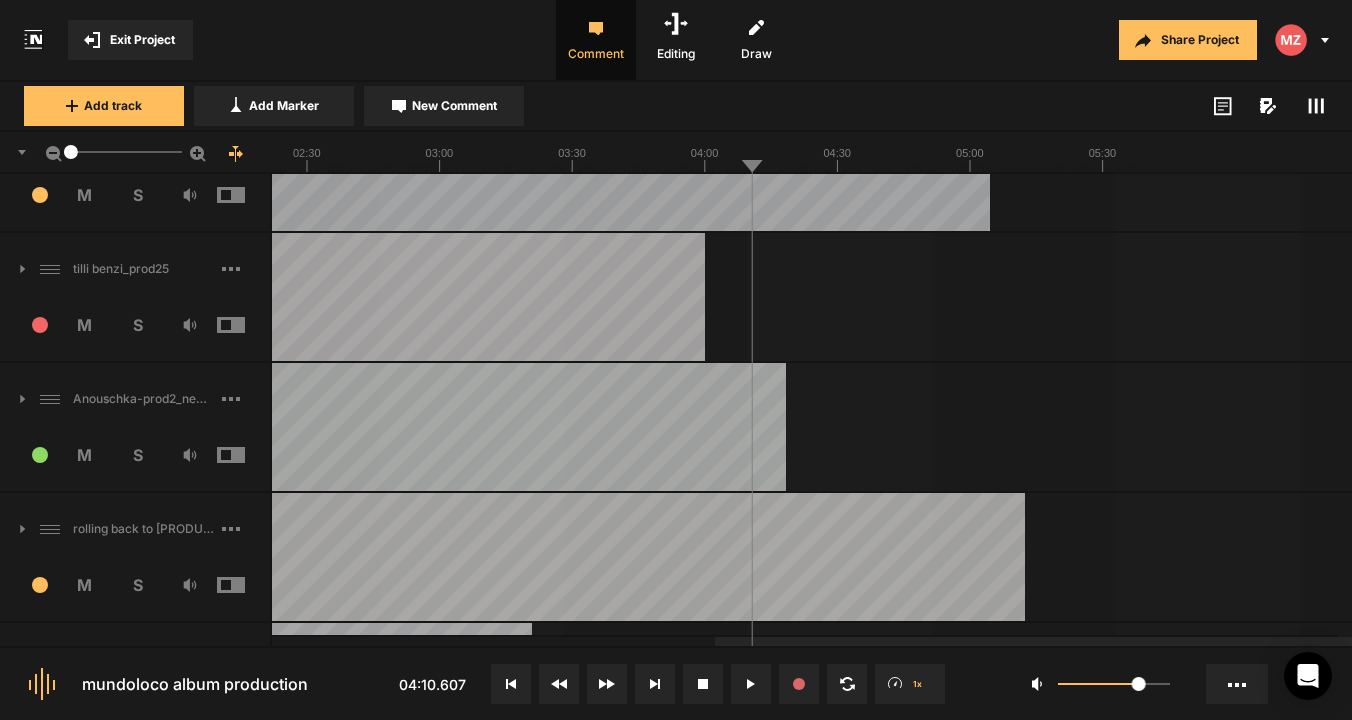 click at bounding box center (246, 455) 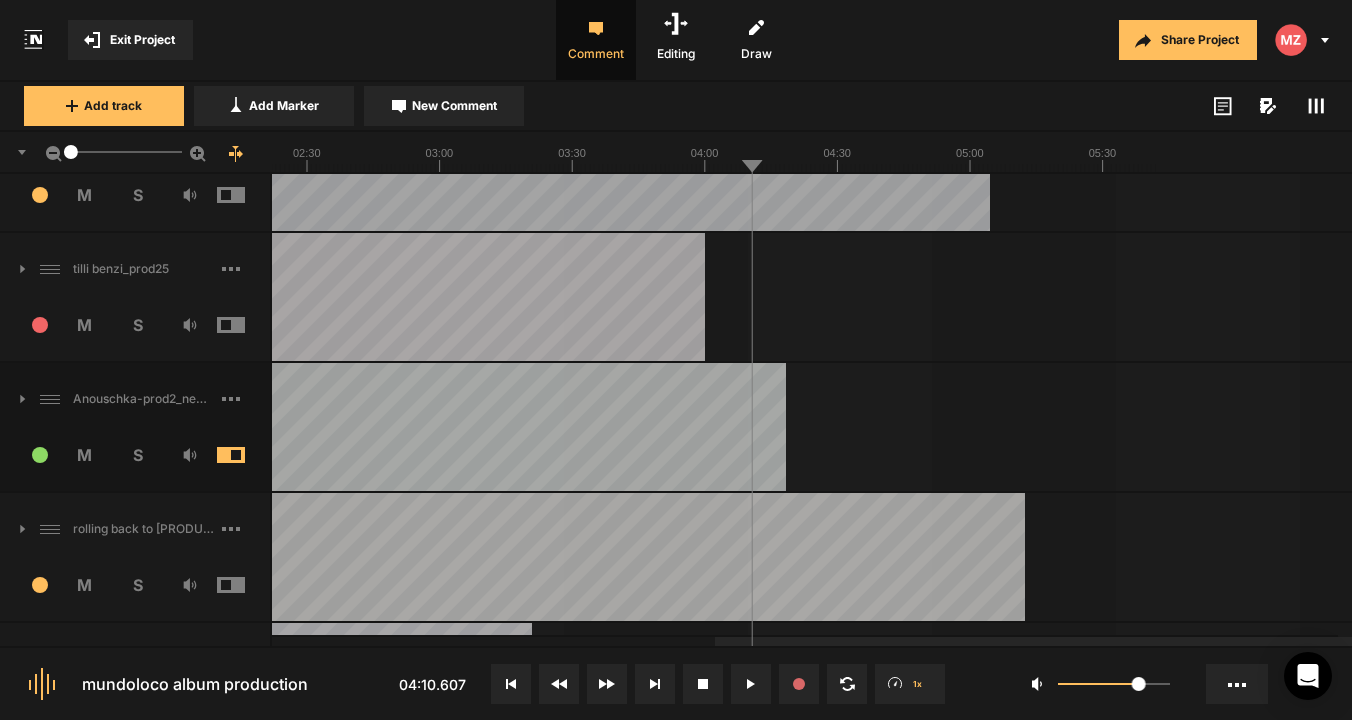 click at bounding box center (400, 427) 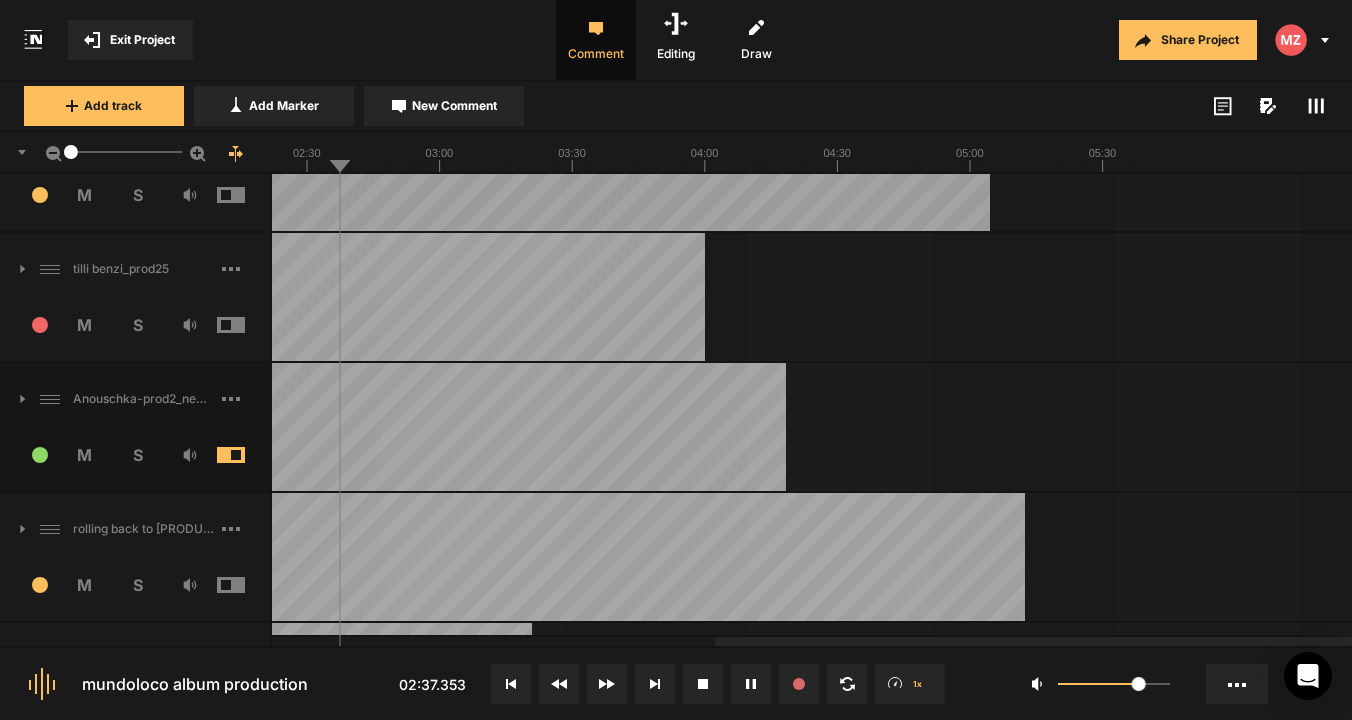 click at bounding box center [246, 455] 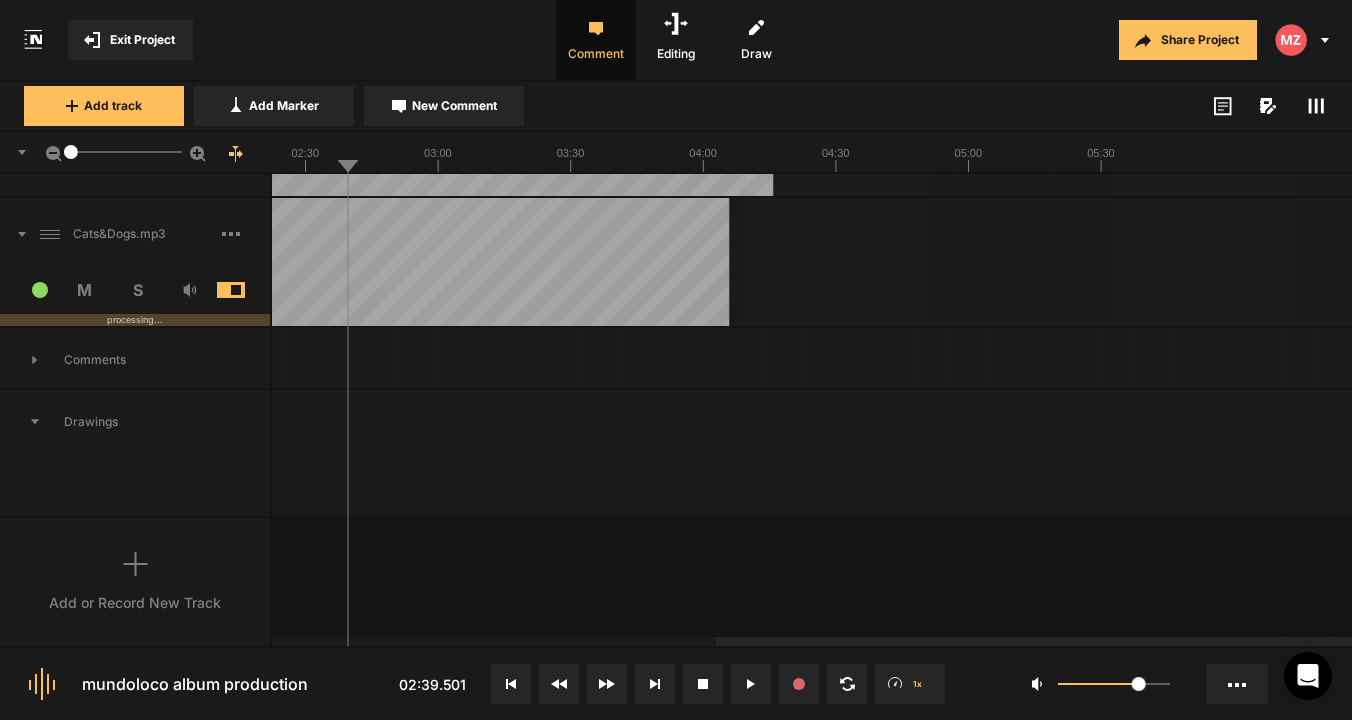 click at bounding box center [246, 290] 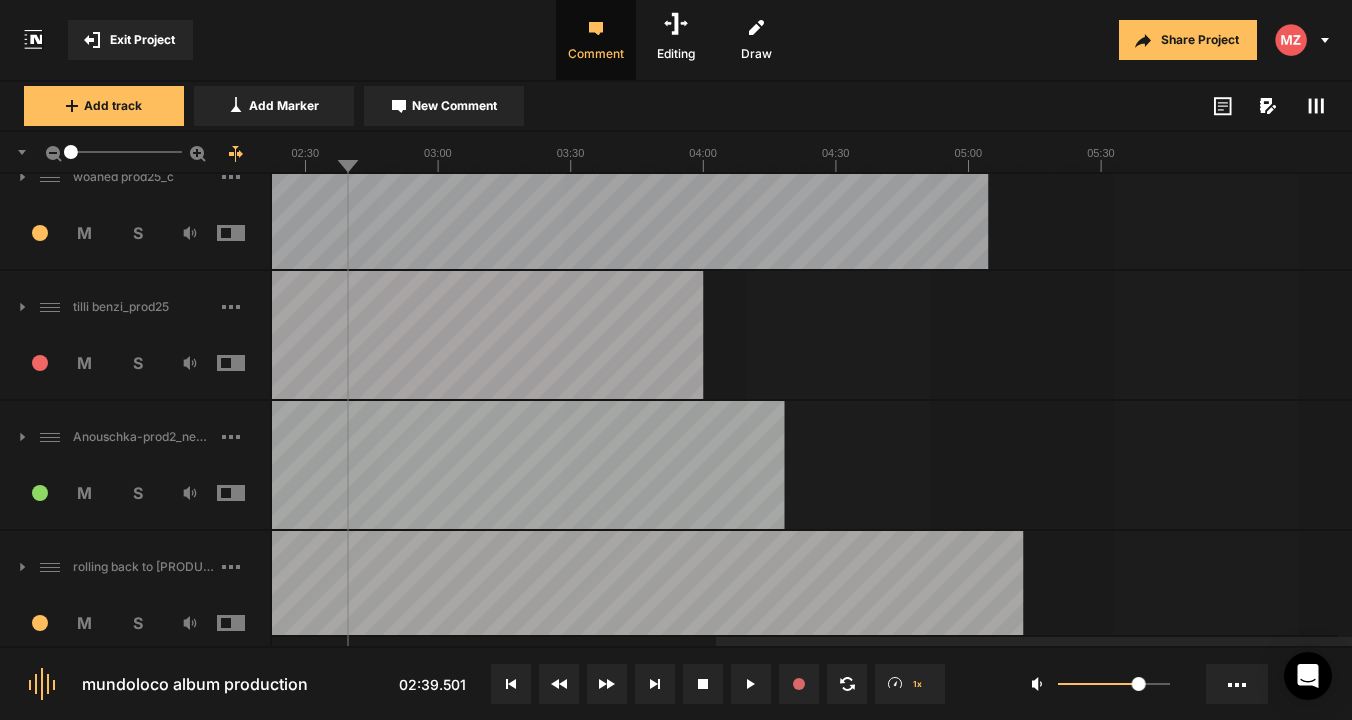 scroll, scrollTop: 1737, scrollLeft: 0, axis: vertical 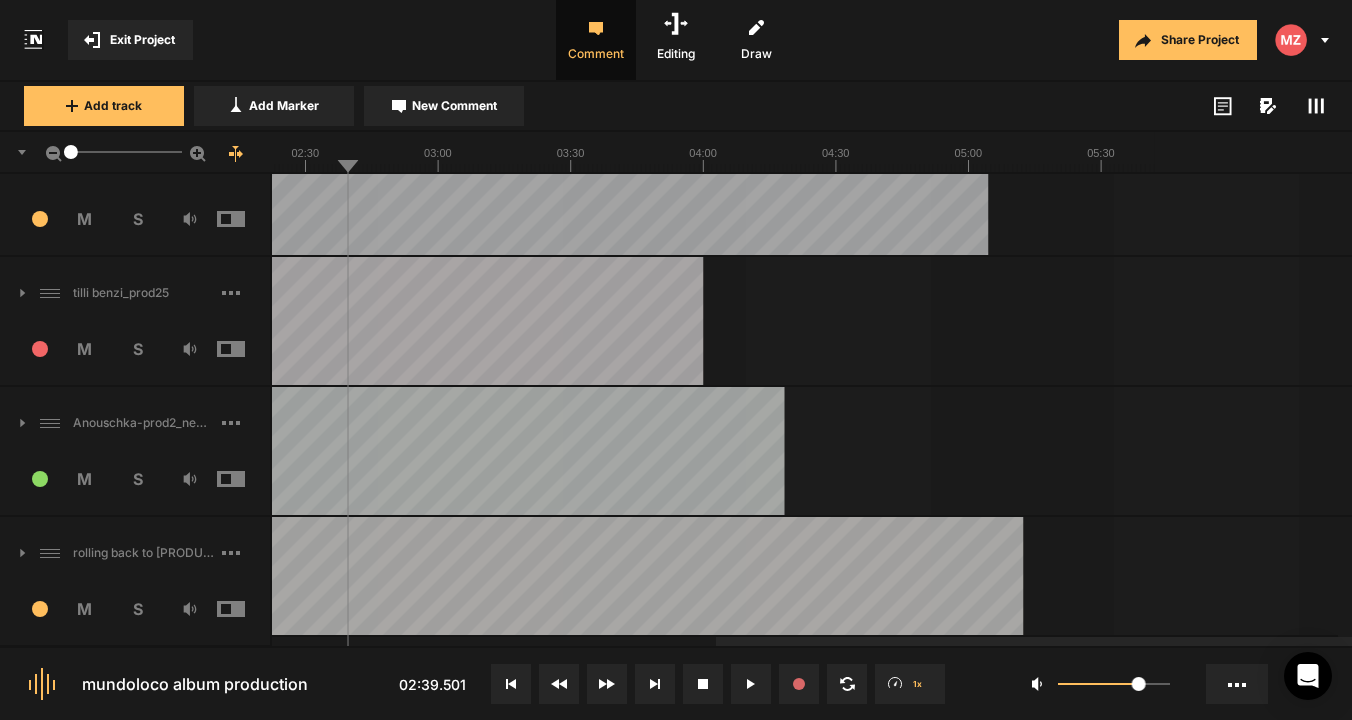 click at bounding box center (246, 479) 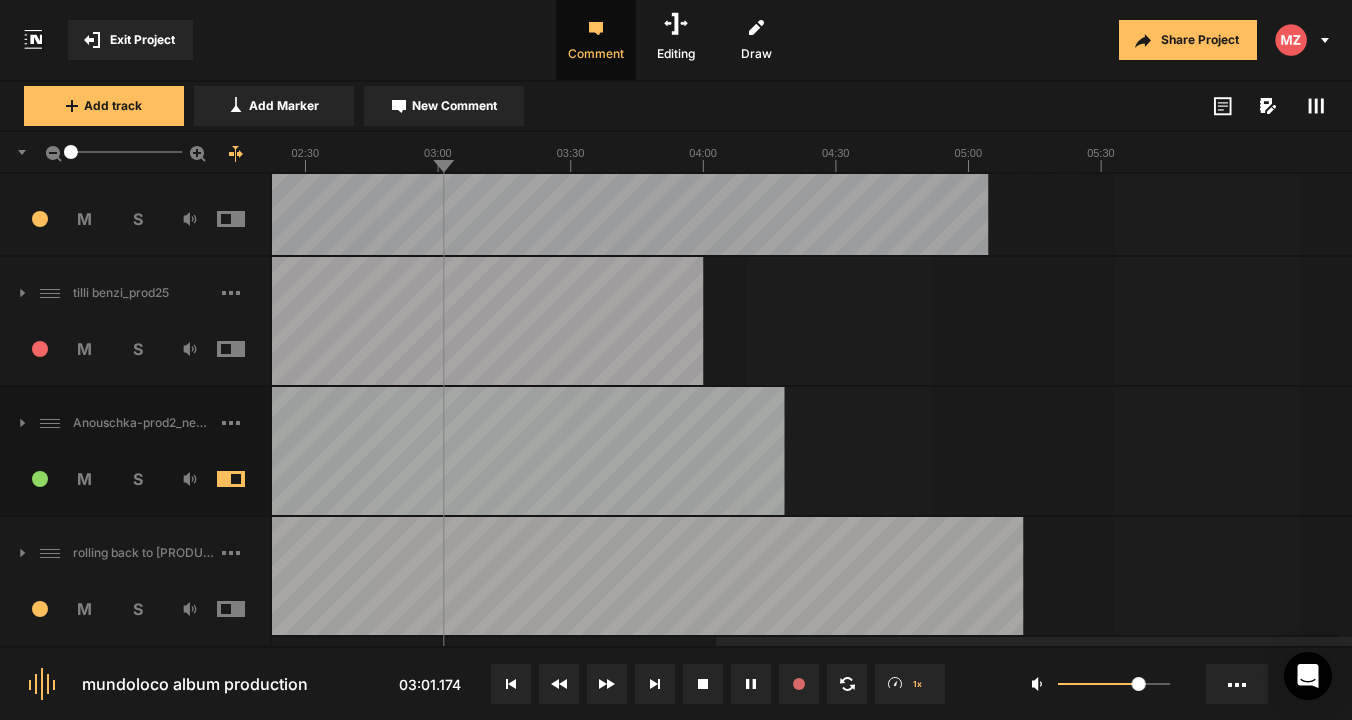click on "16 M S" at bounding box center [135, 485] 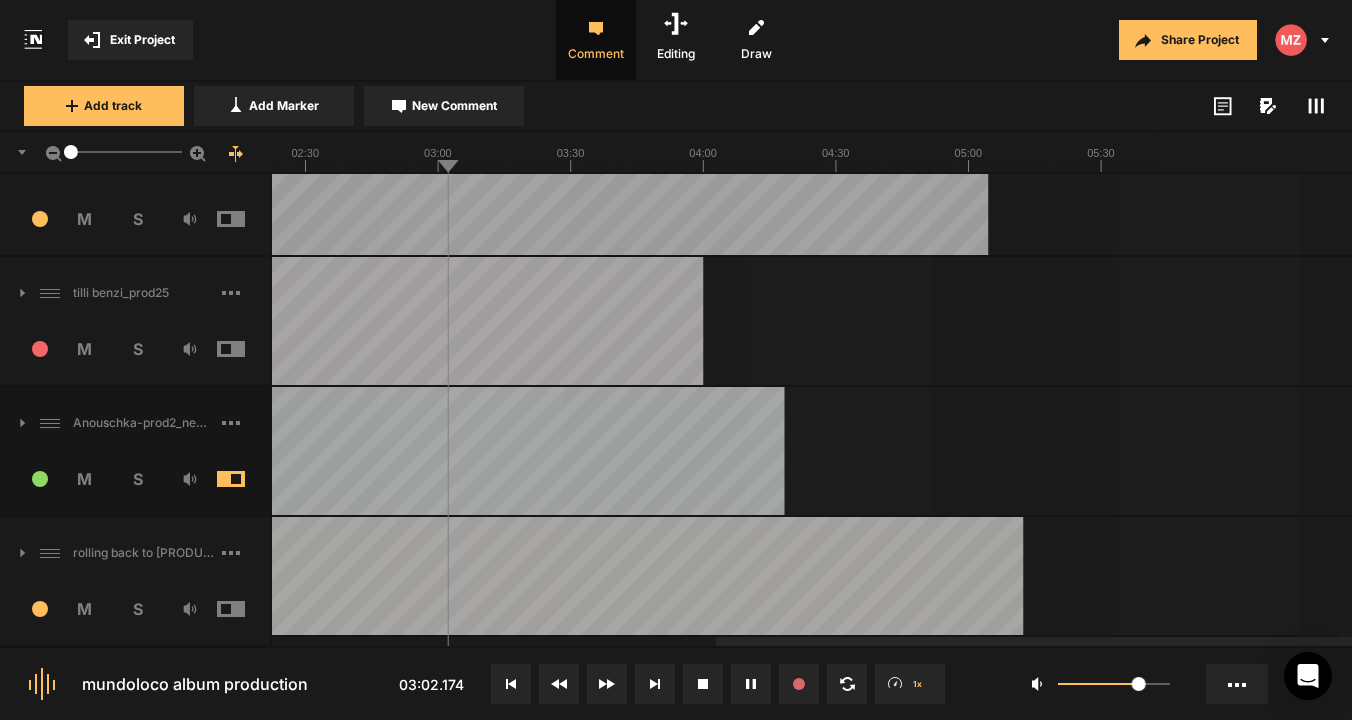 click at bounding box center (246, 479) 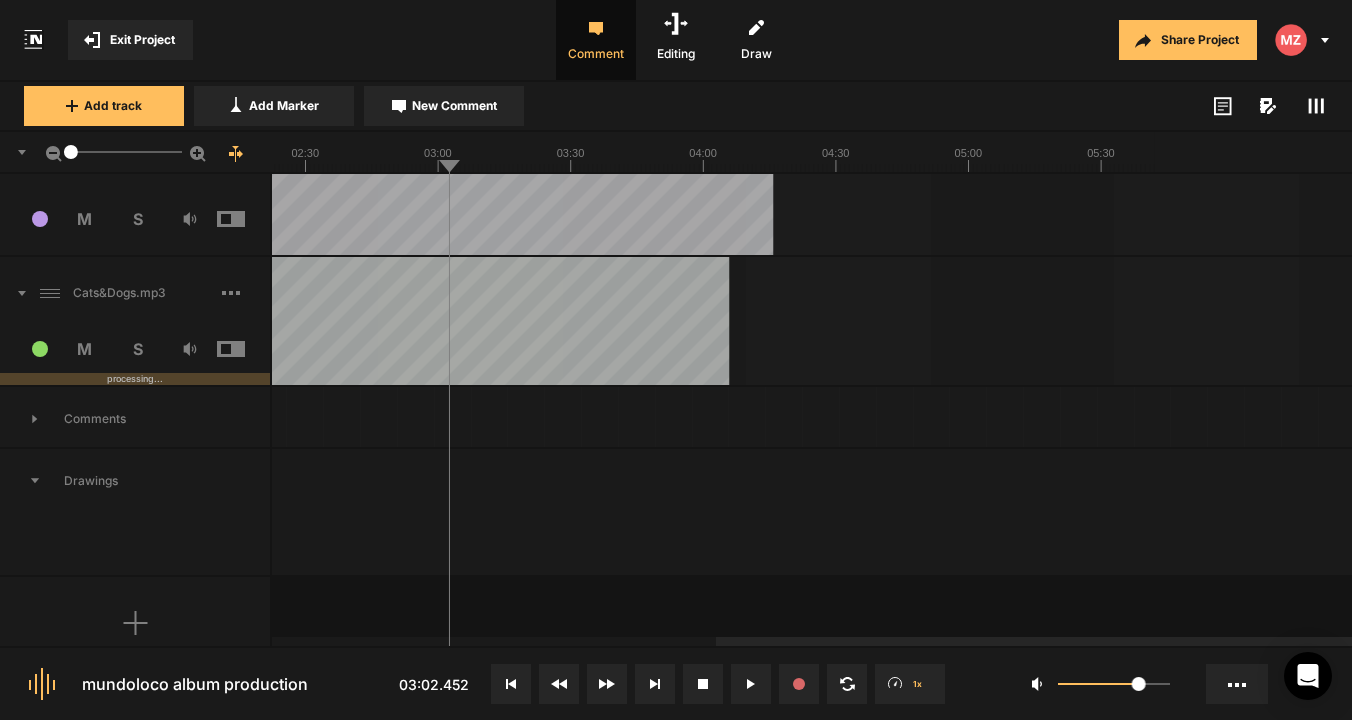 scroll, scrollTop: 2362, scrollLeft: 0, axis: vertical 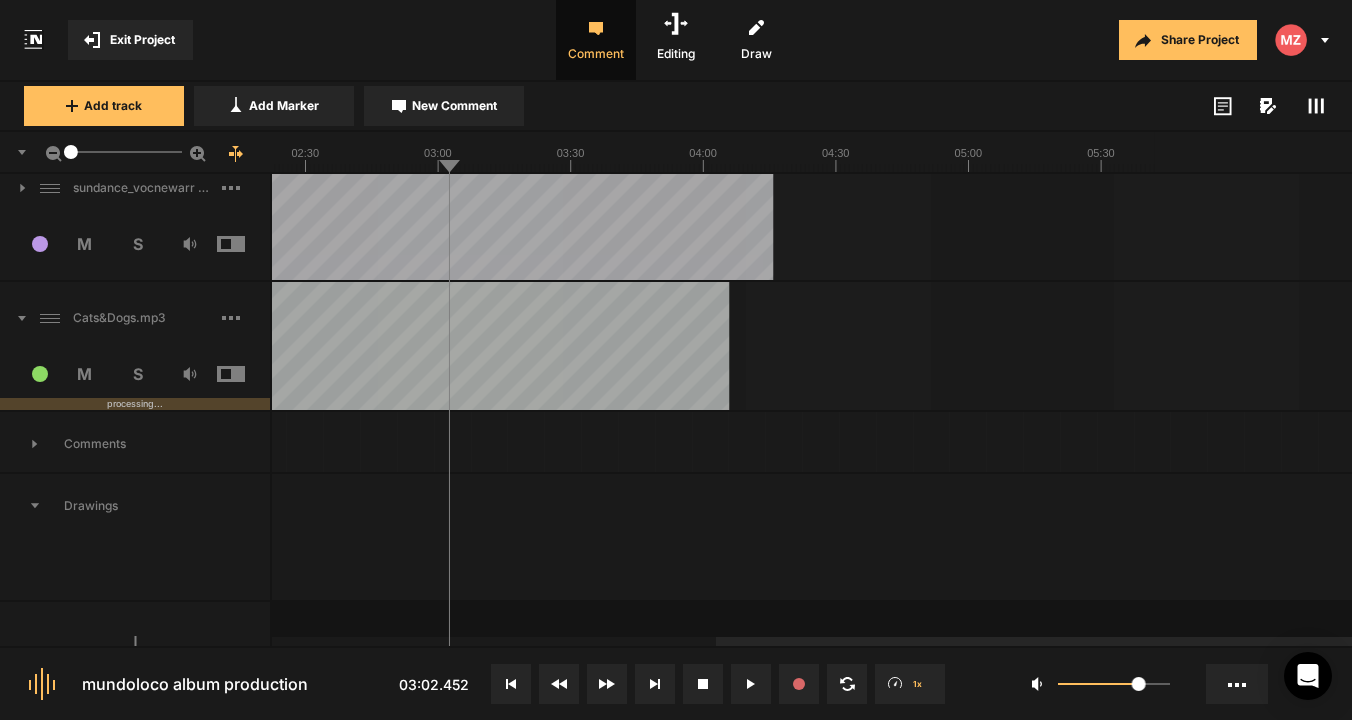 click 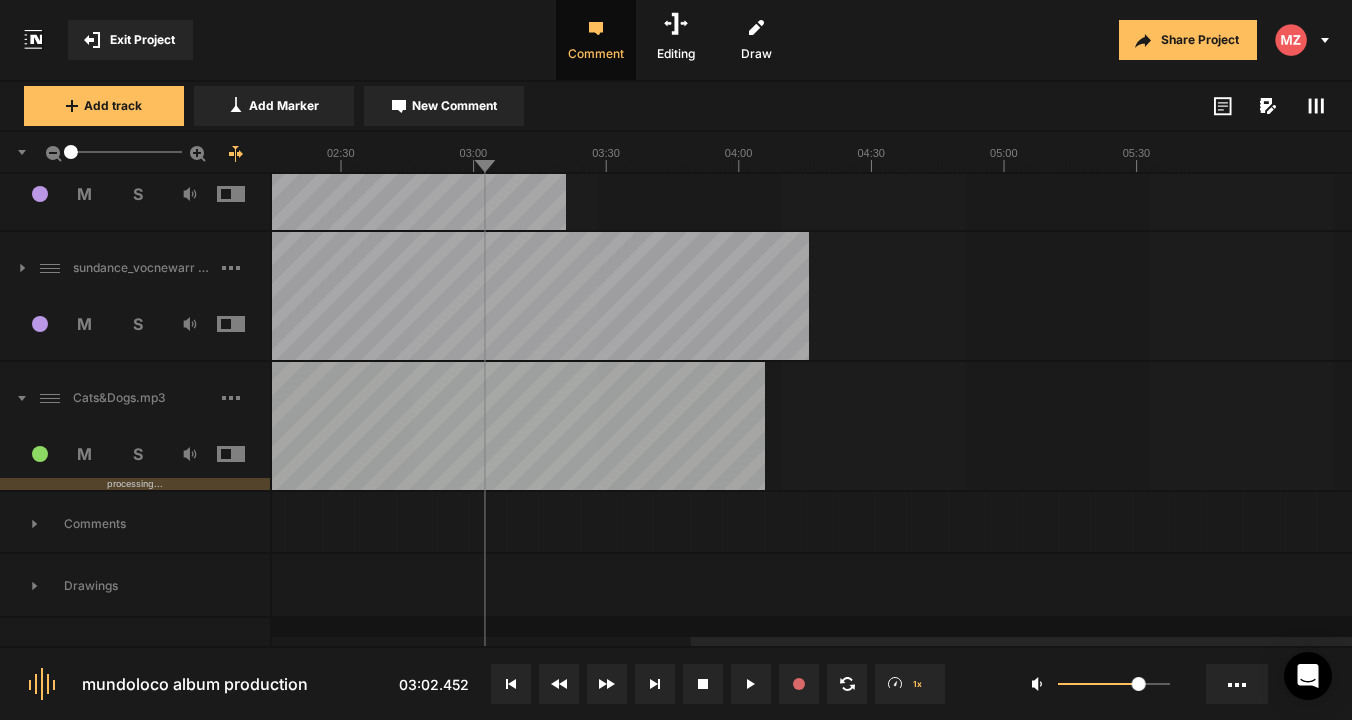scroll, scrollTop: 2268, scrollLeft: 0, axis: vertical 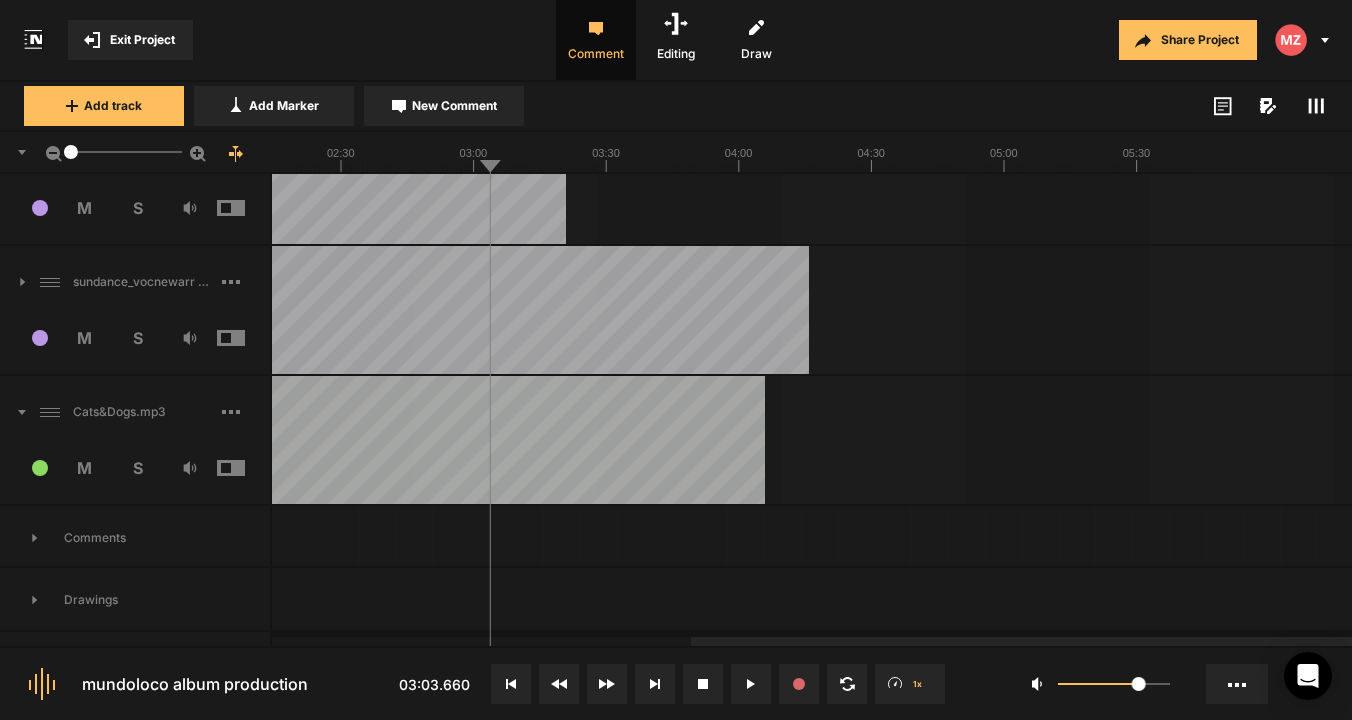 click on "20 M S" at bounding box center (135, 474) 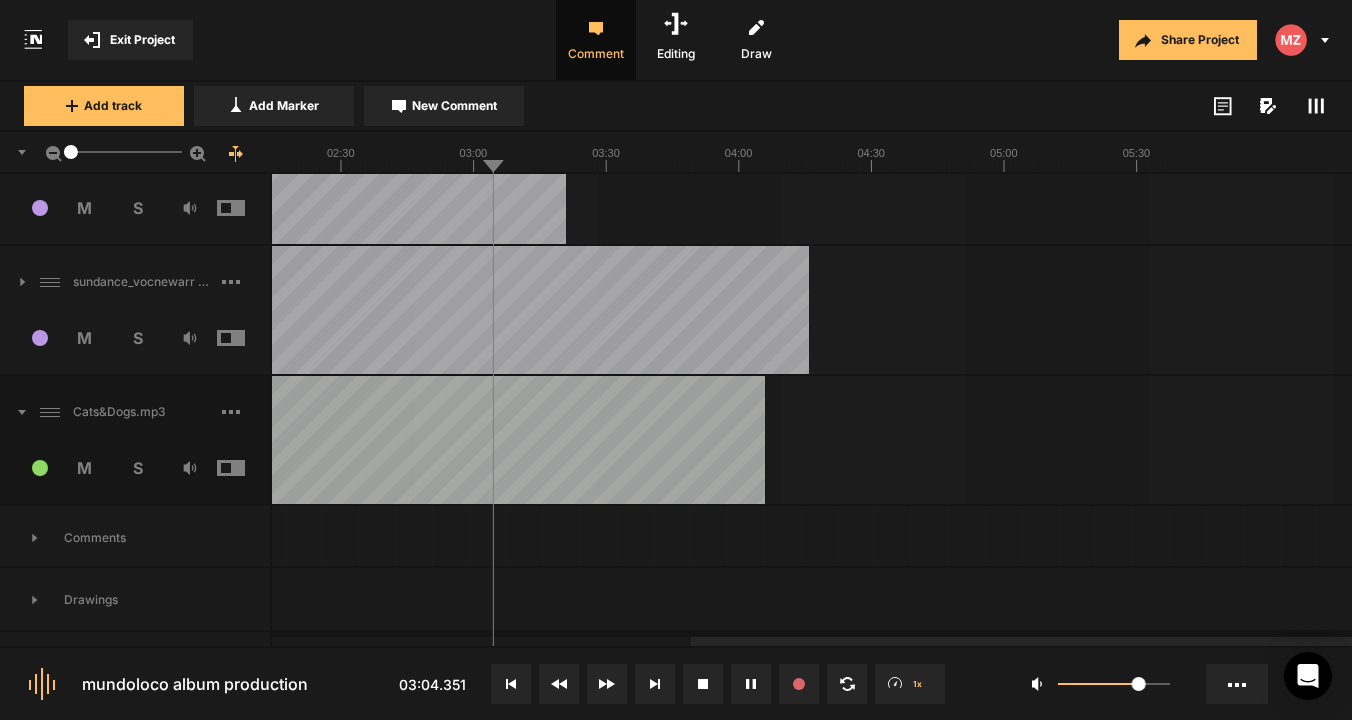 click on "20 M S" at bounding box center [135, 474] 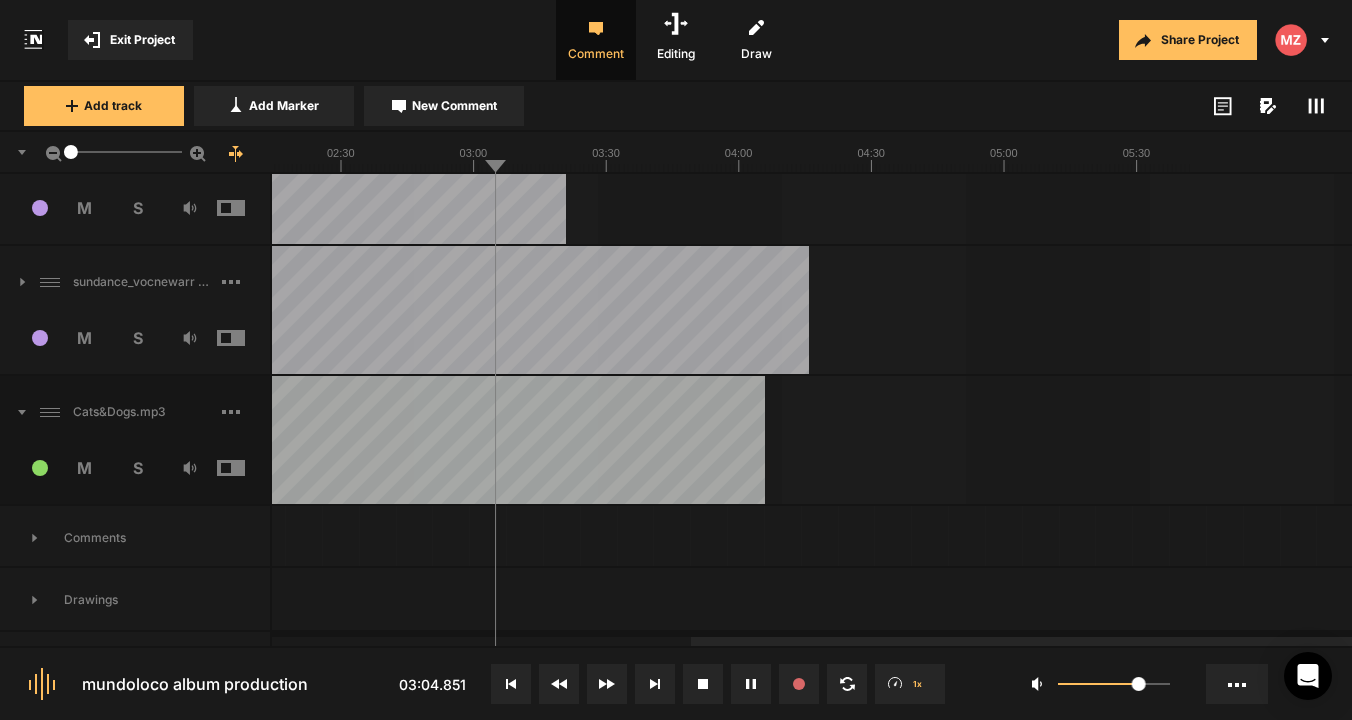 click at bounding box center [246, 468] 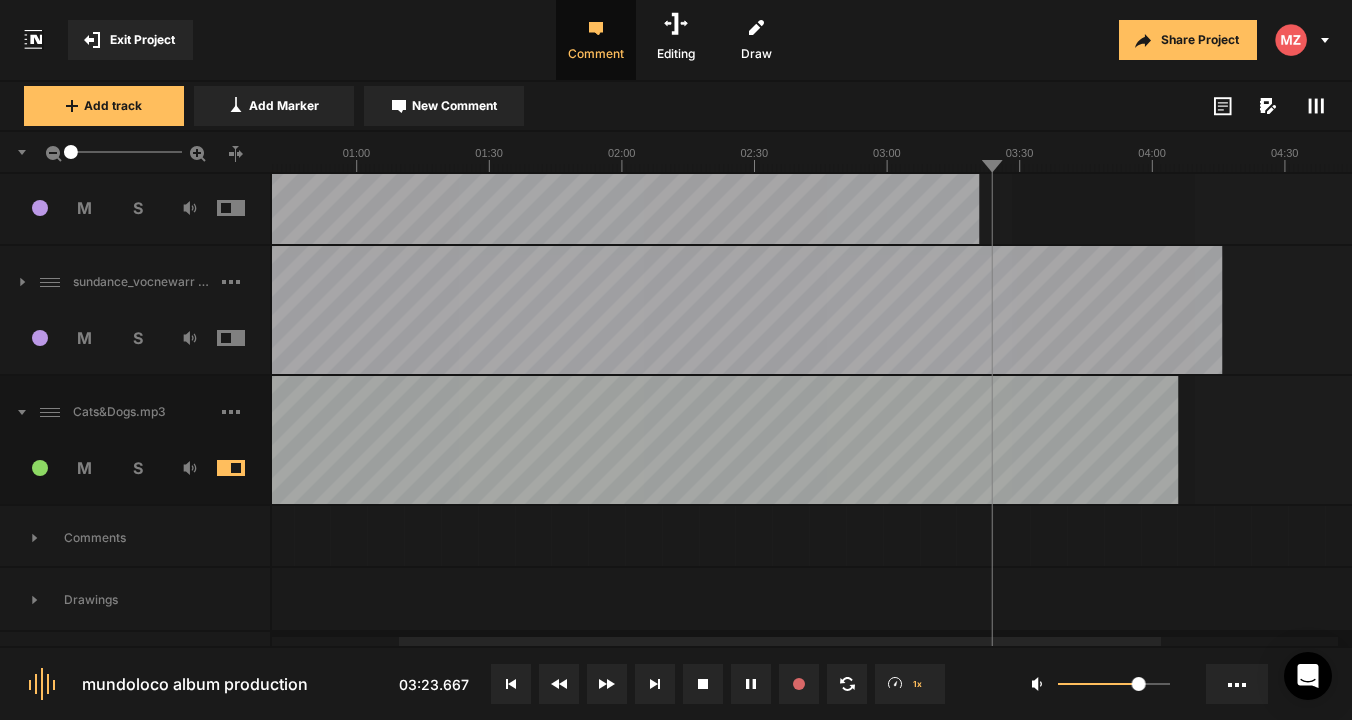 click 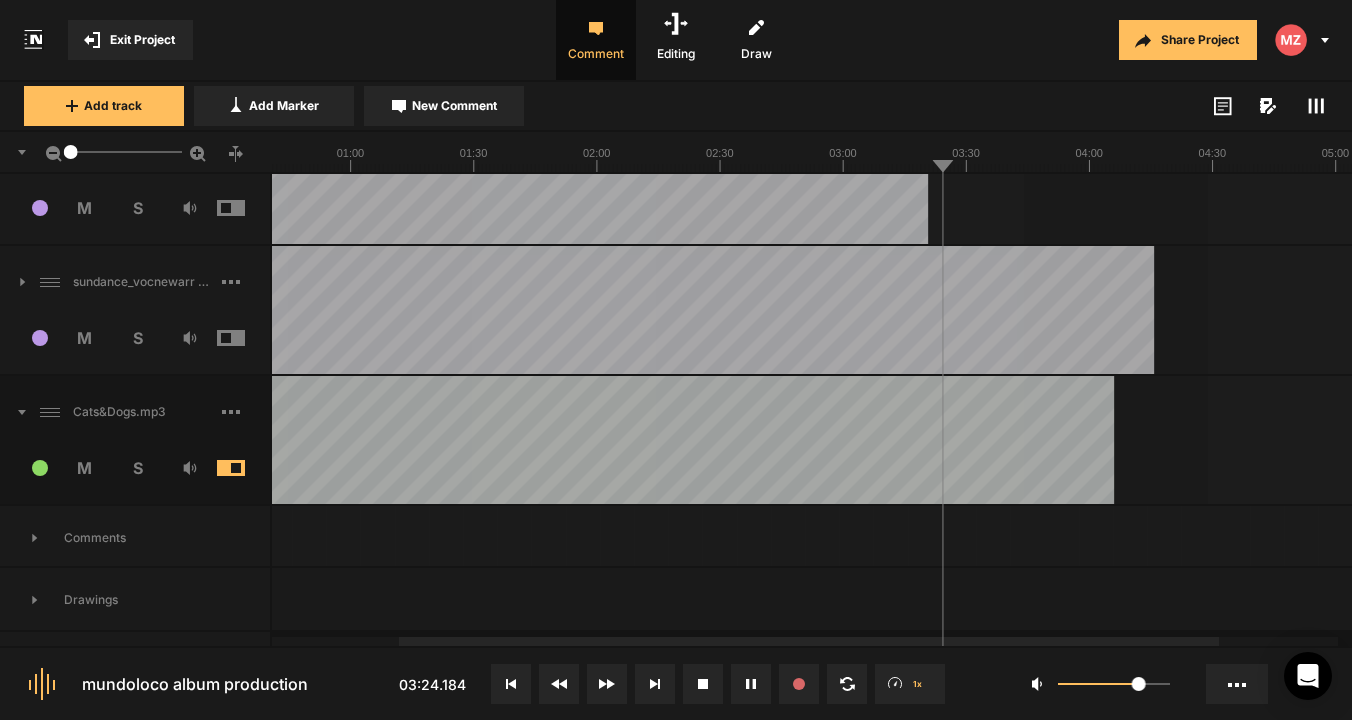 click 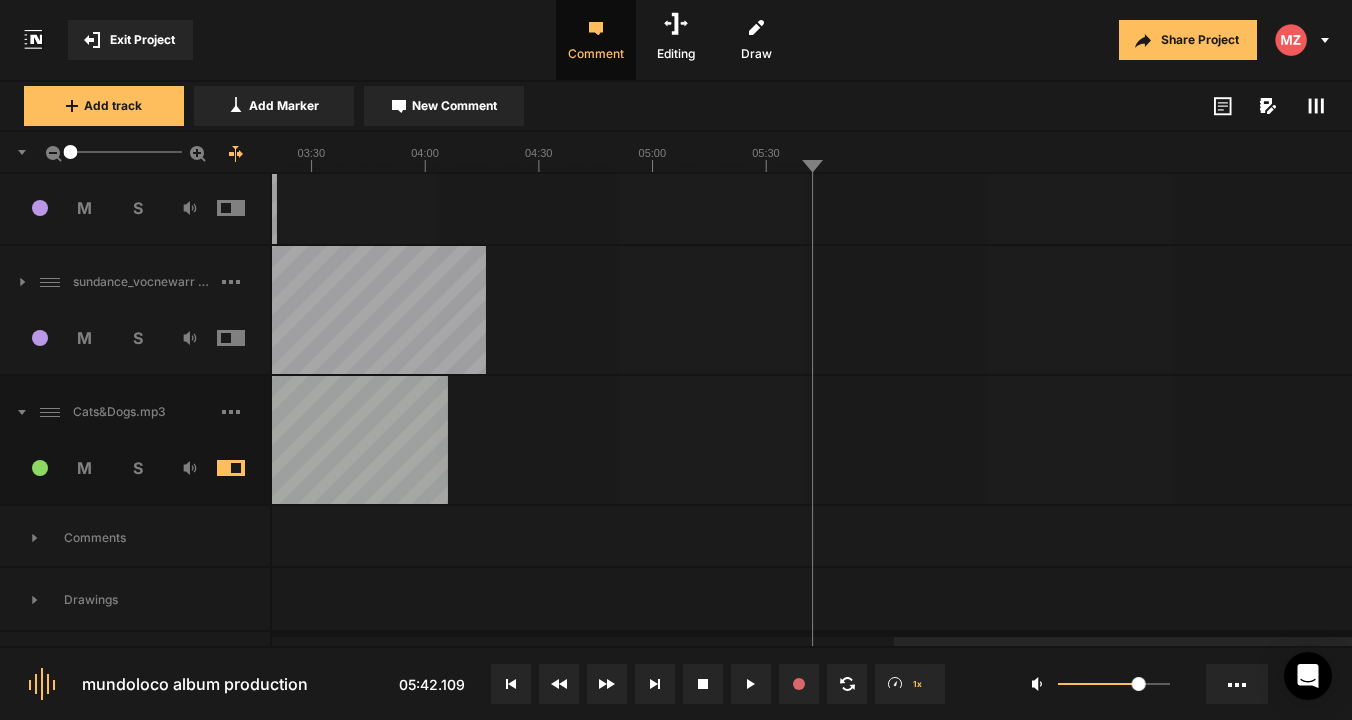 click 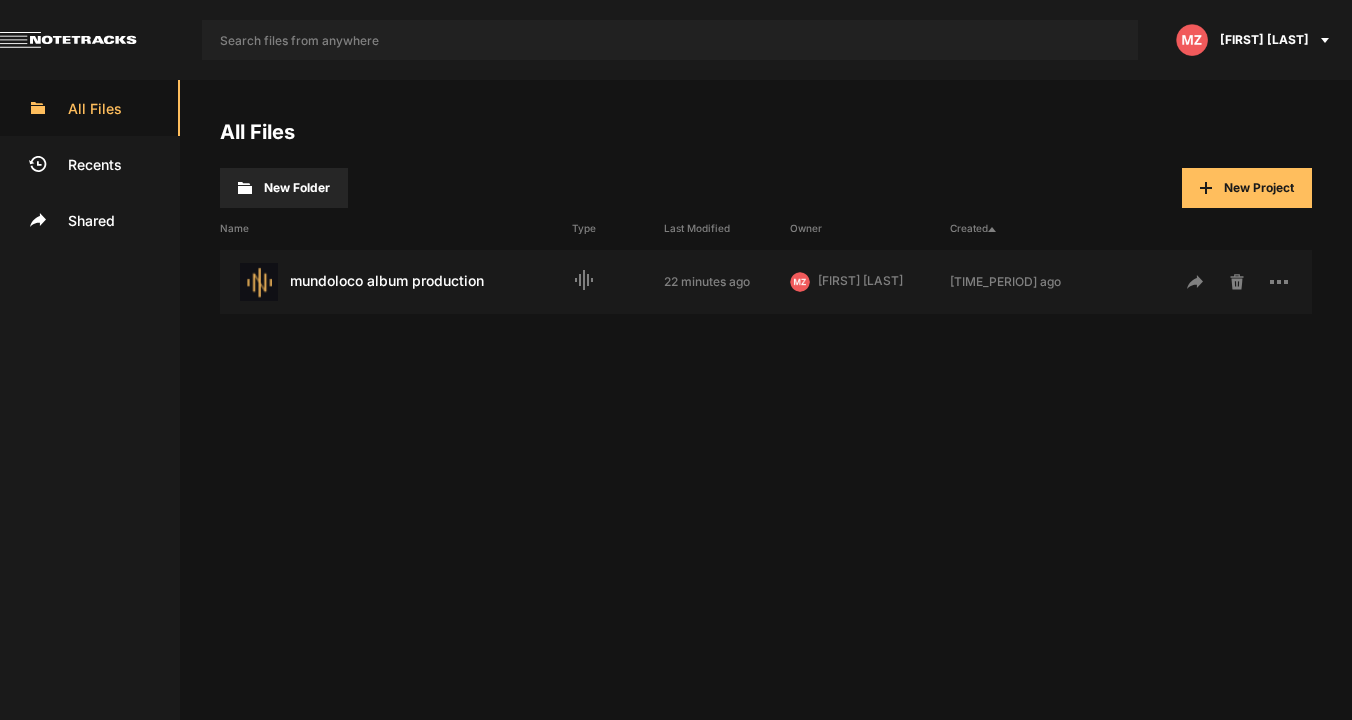 scroll, scrollTop: 0, scrollLeft: 0, axis: both 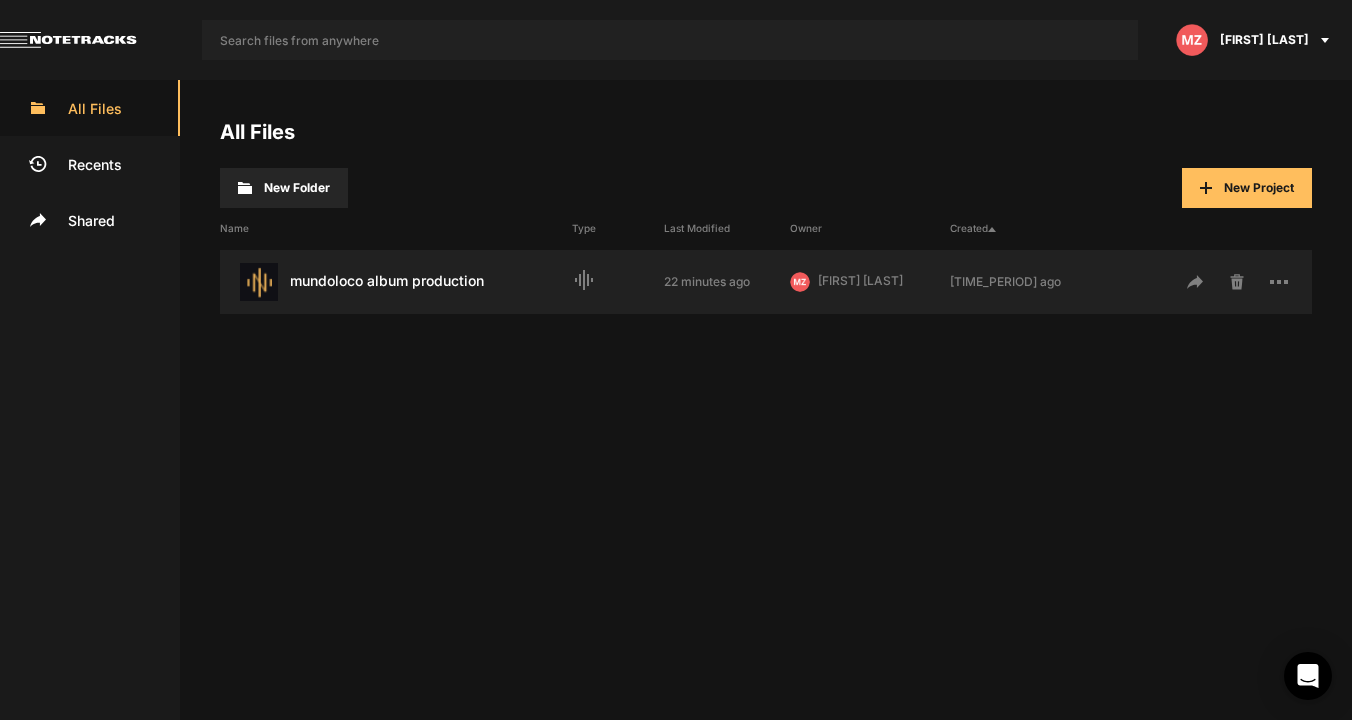 click on "mundoloco album production Last Modified: 22 minutes ago" at bounding box center (396, 282) 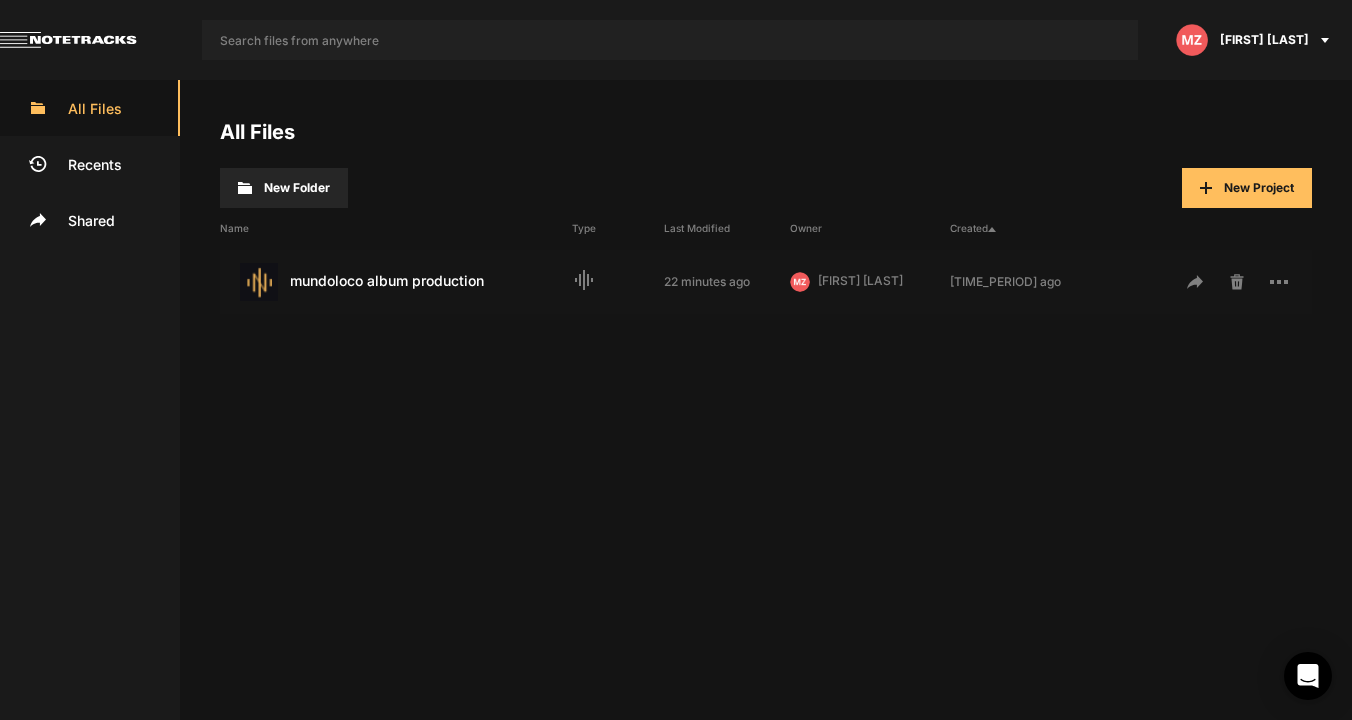 click on "mundoloco album production Last Modified: 22 minutes ago" at bounding box center (396, 282) 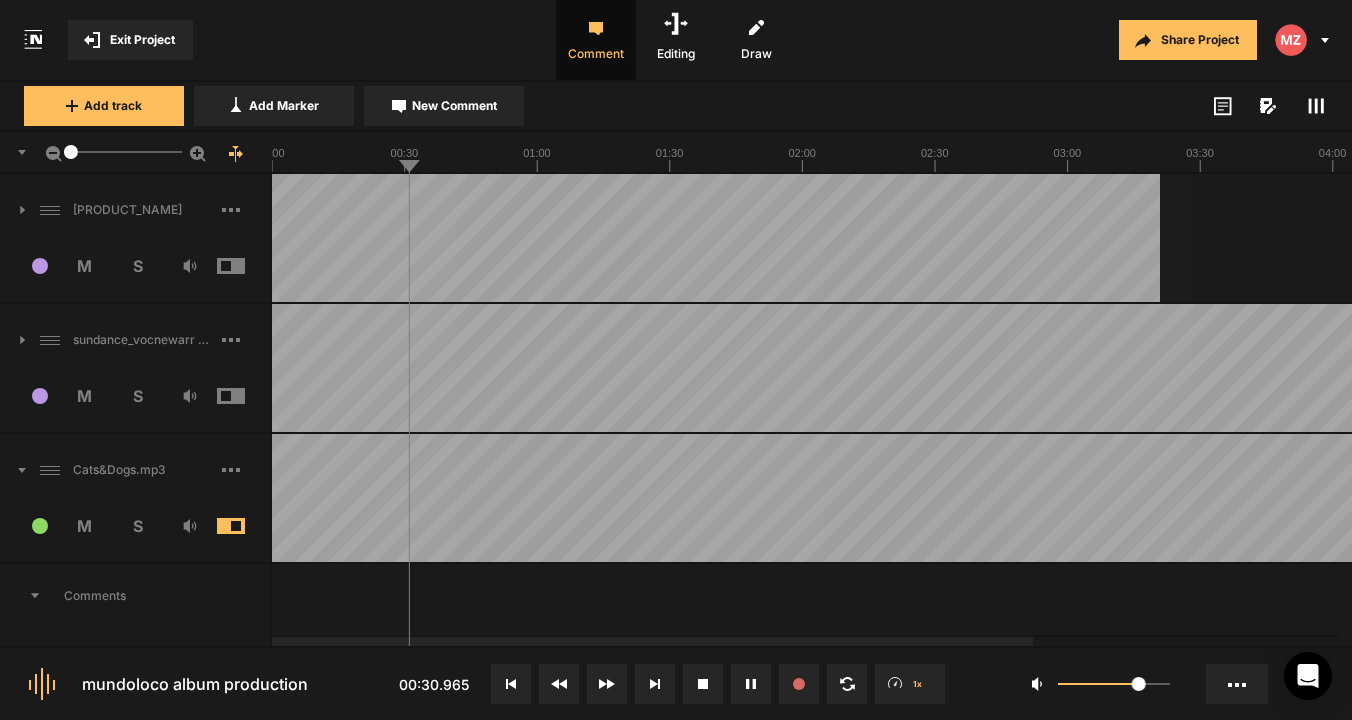 scroll, scrollTop: 2209, scrollLeft: 0, axis: vertical 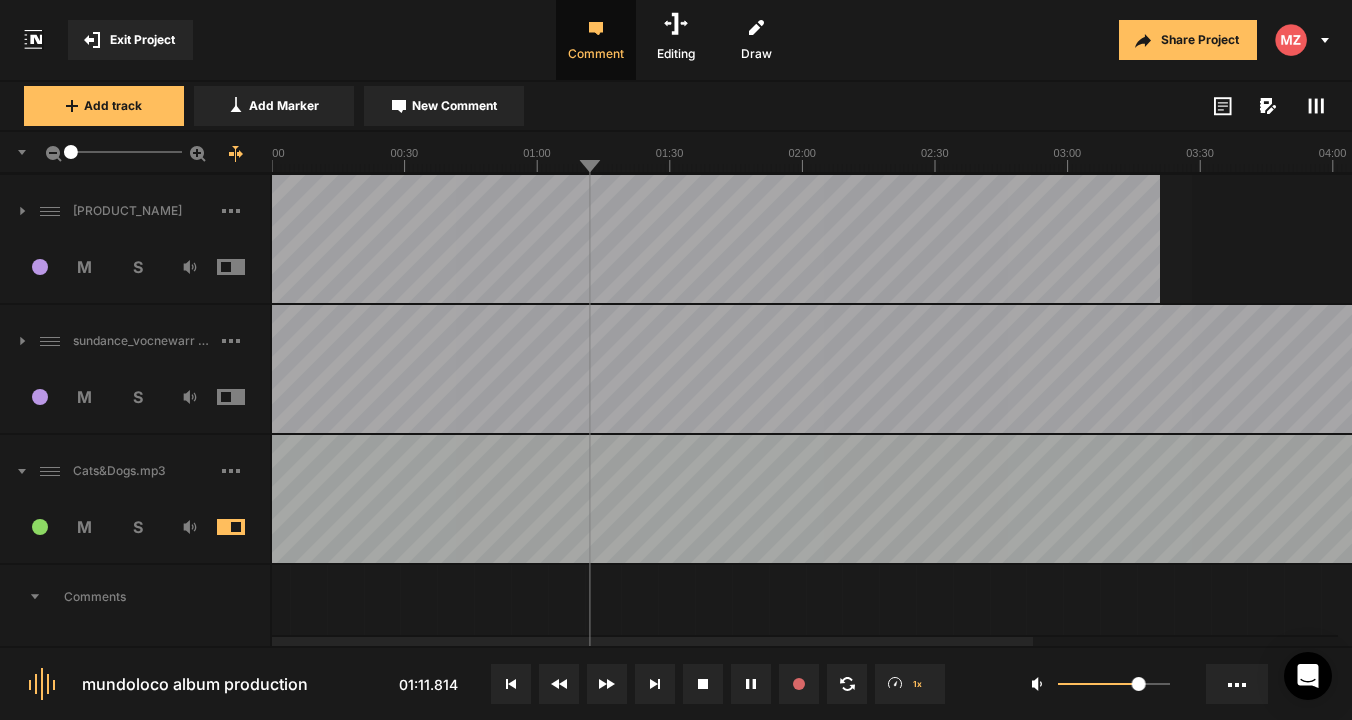 click at bounding box center [246, 527] 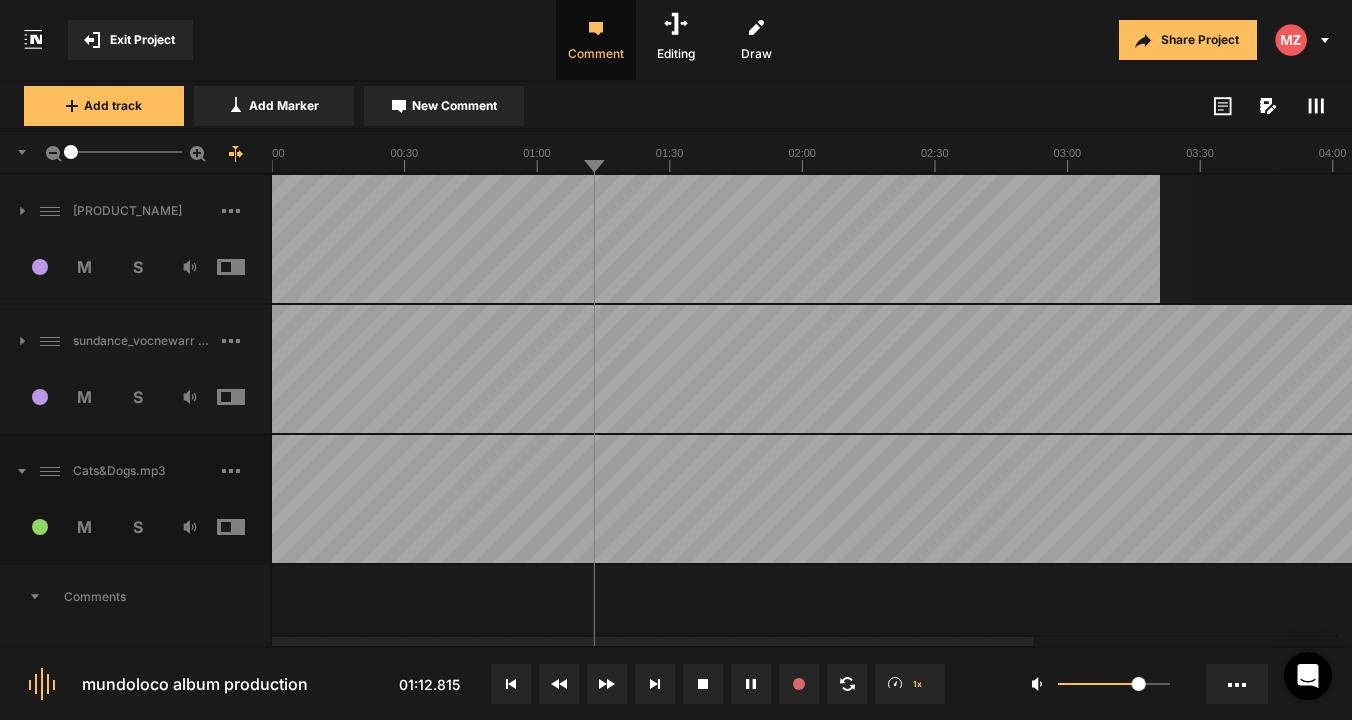 click at bounding box center [246, 397] 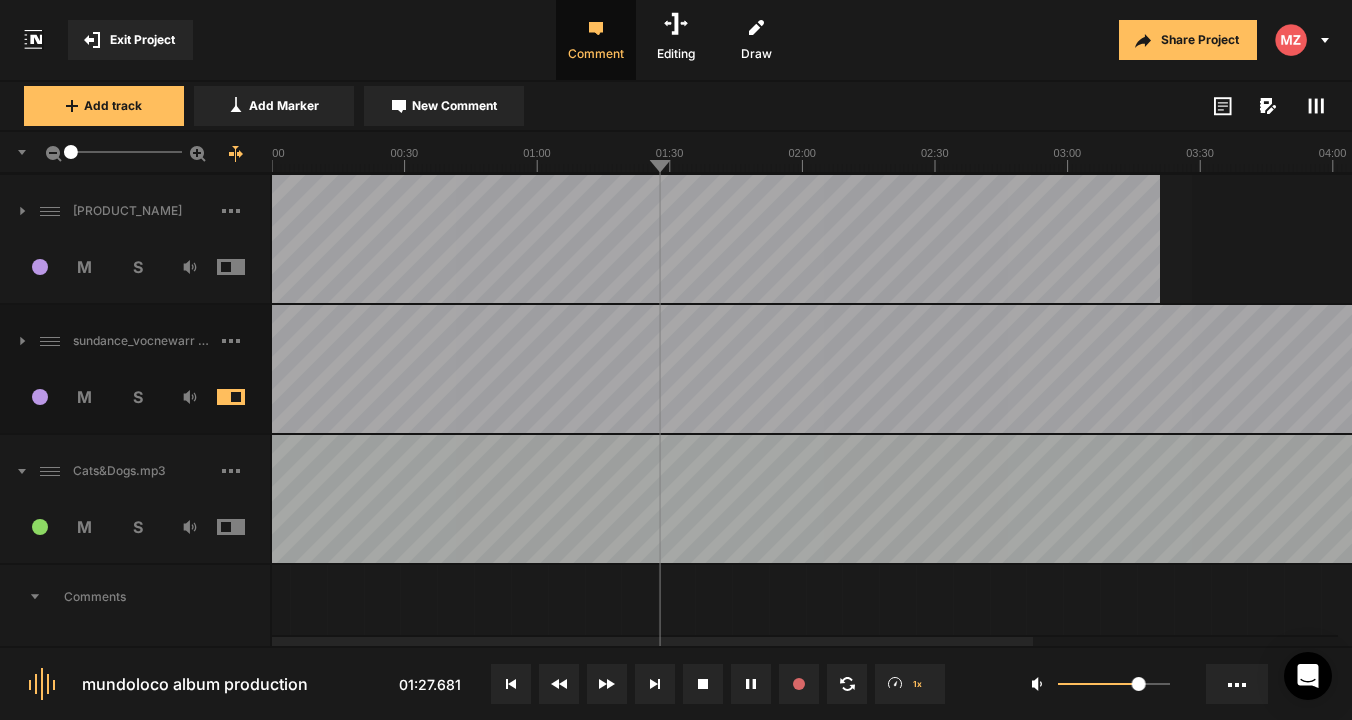 click at bounding box center (246, 397) 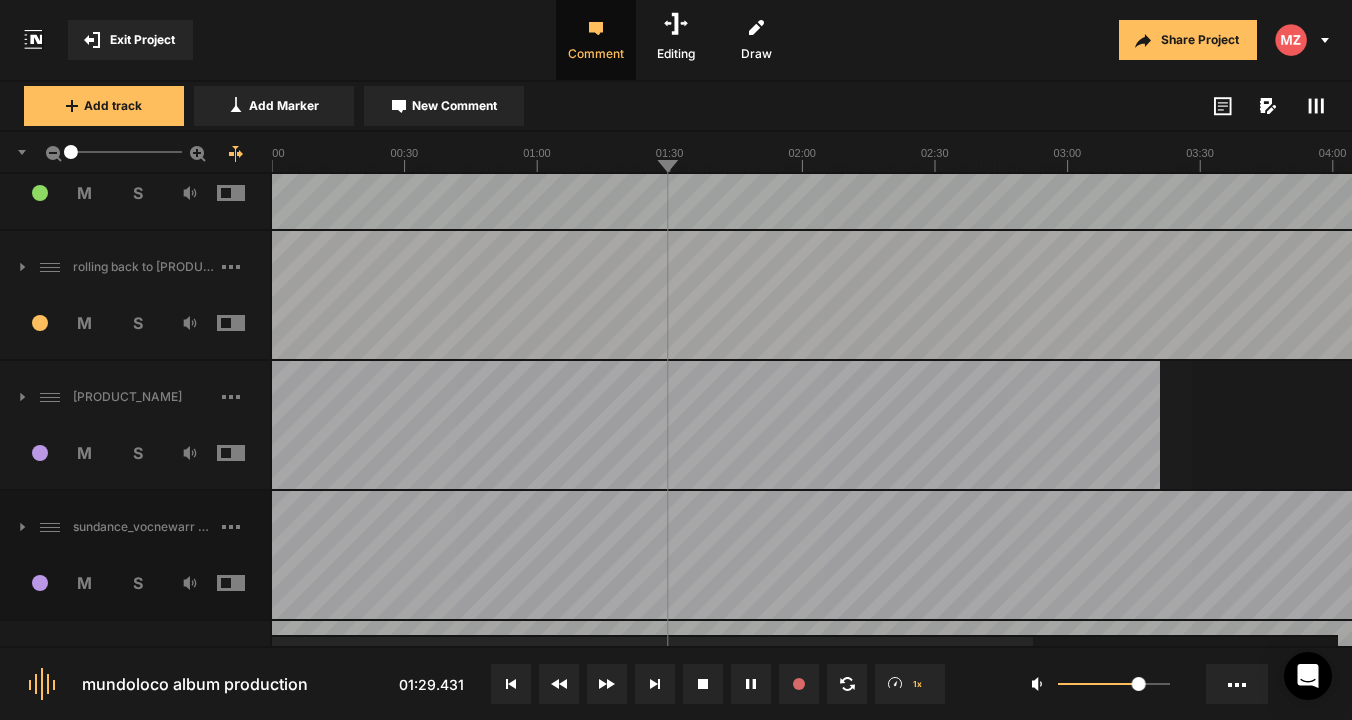 scroll, scrollTop: 2009, scrollLeft: 0, axis: vertical 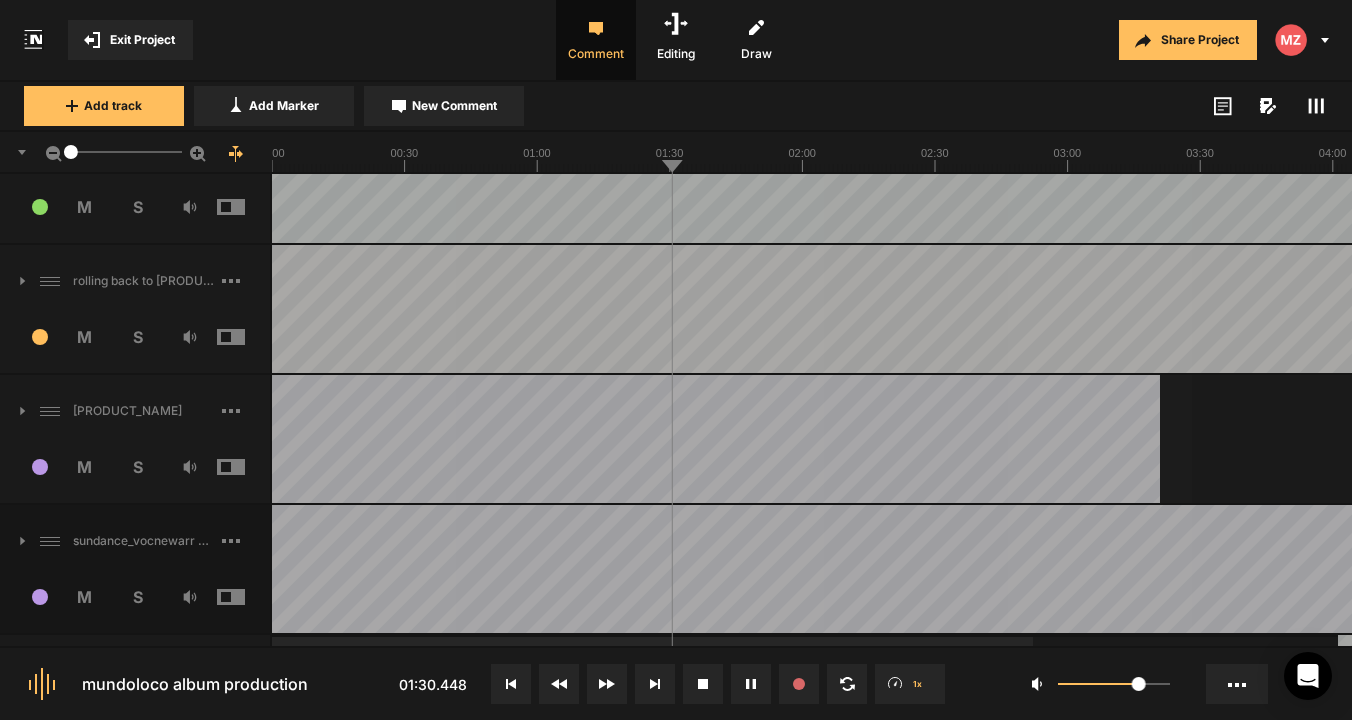 click at bounding box center (246, 337) 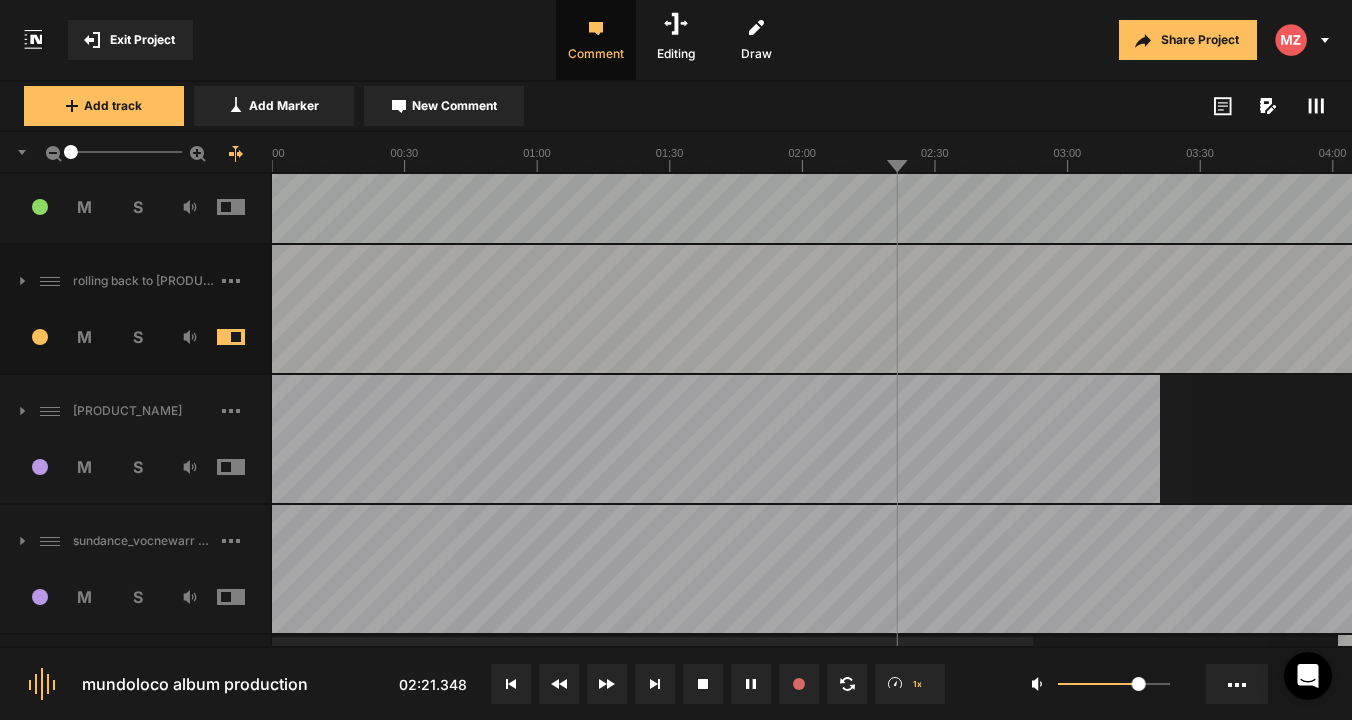 click at bounding box center (246, 337) 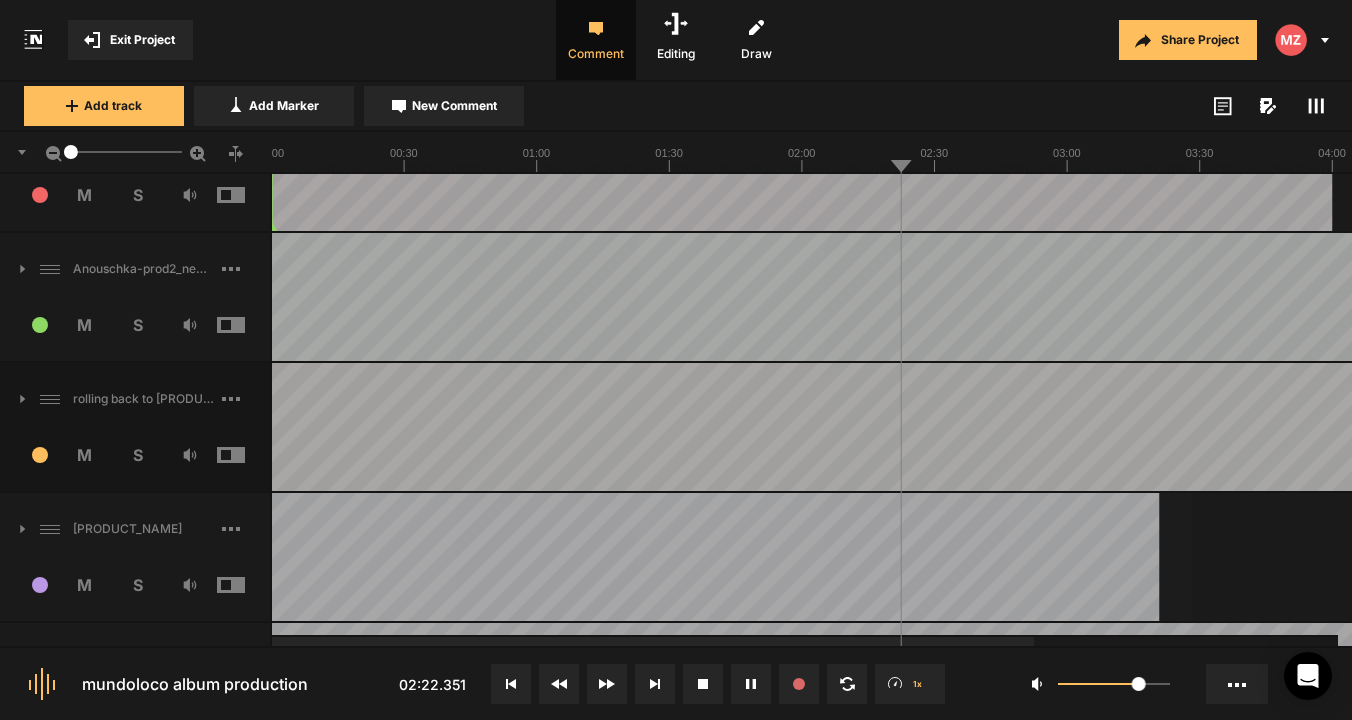 scroll, scrollTop: 1879, scrollLeft: 0, axis: vertical 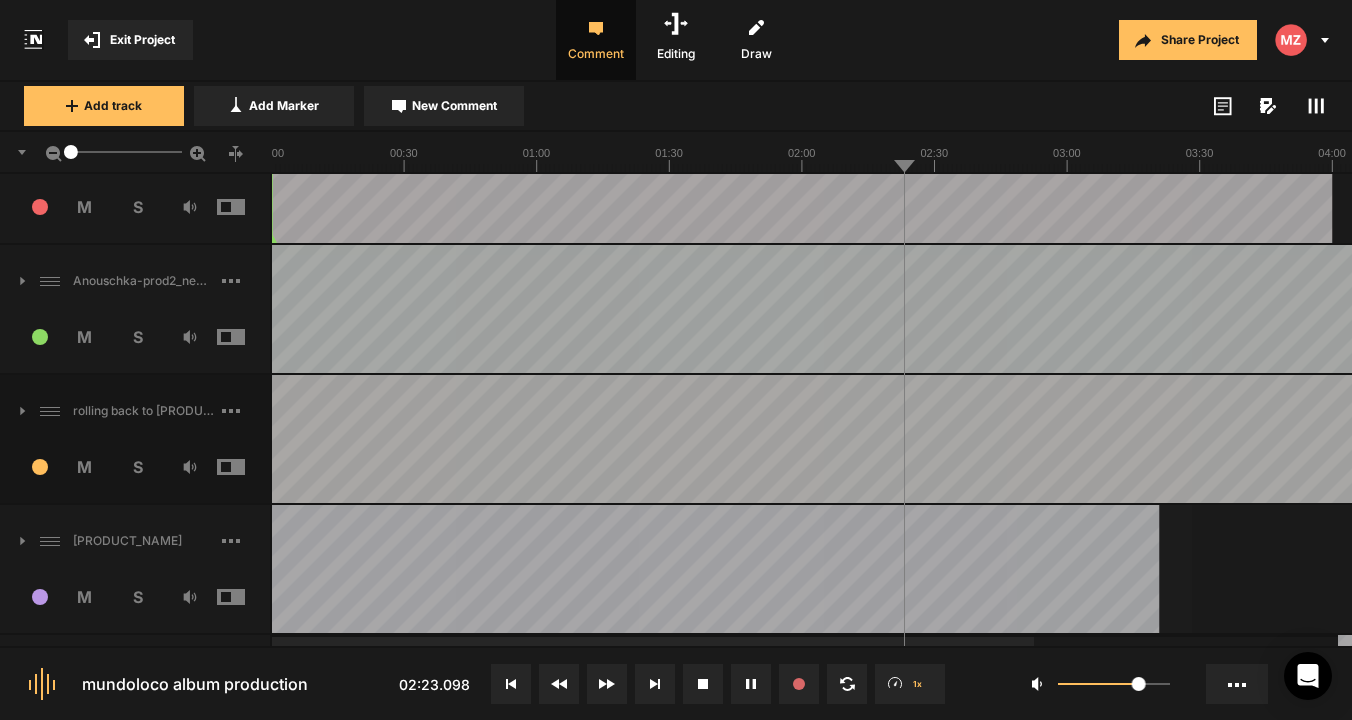 click at bounding box center (246, 337) 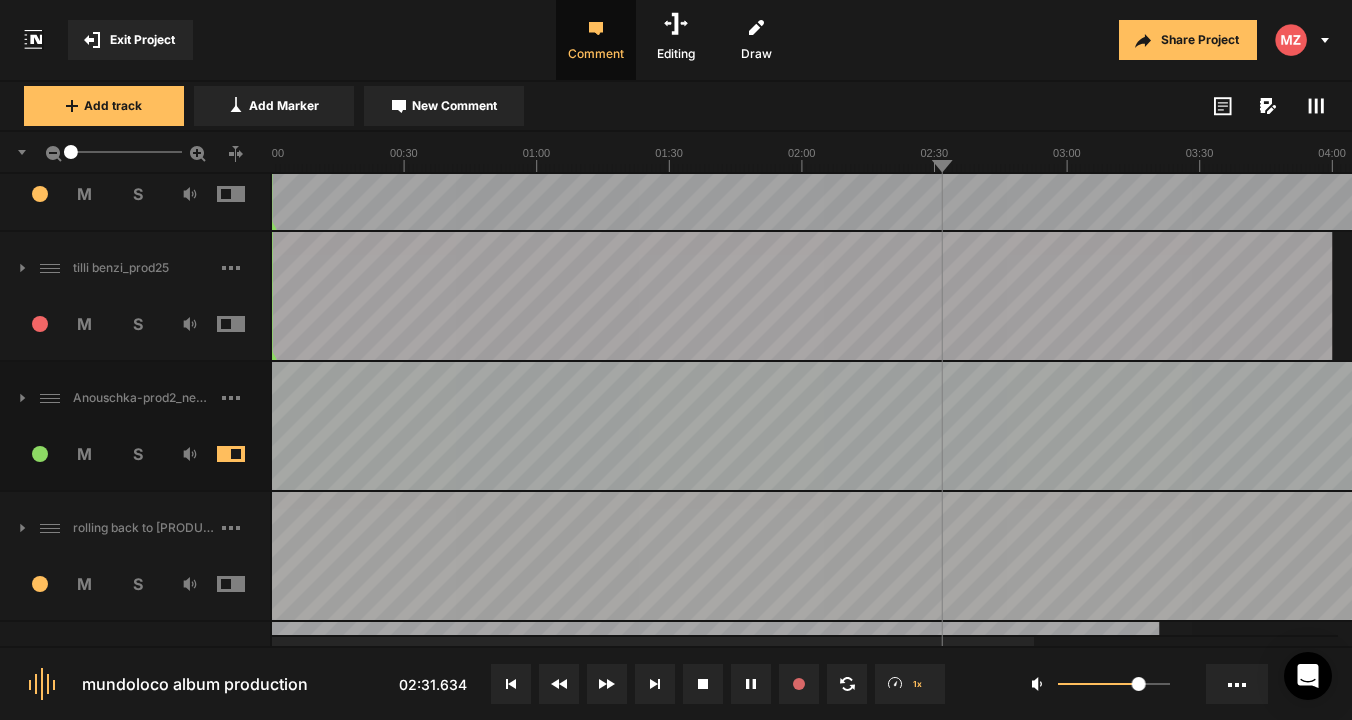 scroll, scrollTop: 1750, scrollLeft: 0, axis: vertical 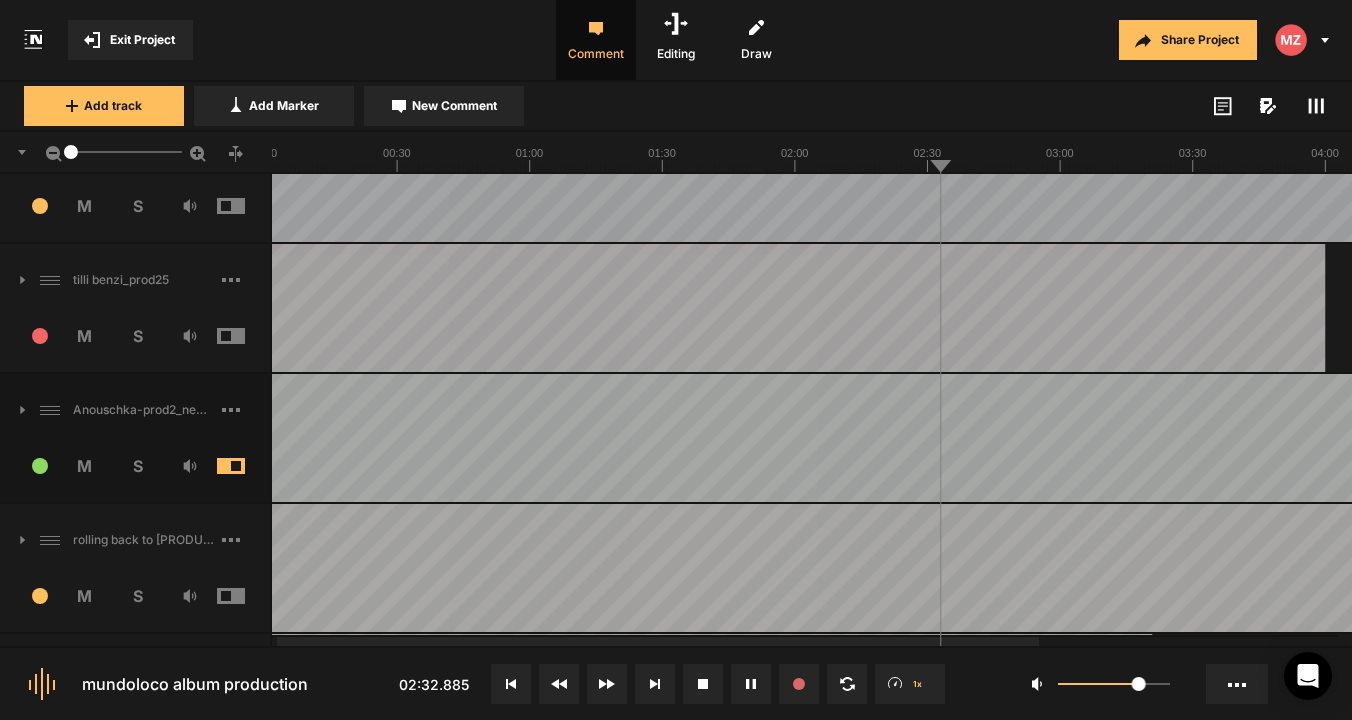 click at bounding box center (246, 466) 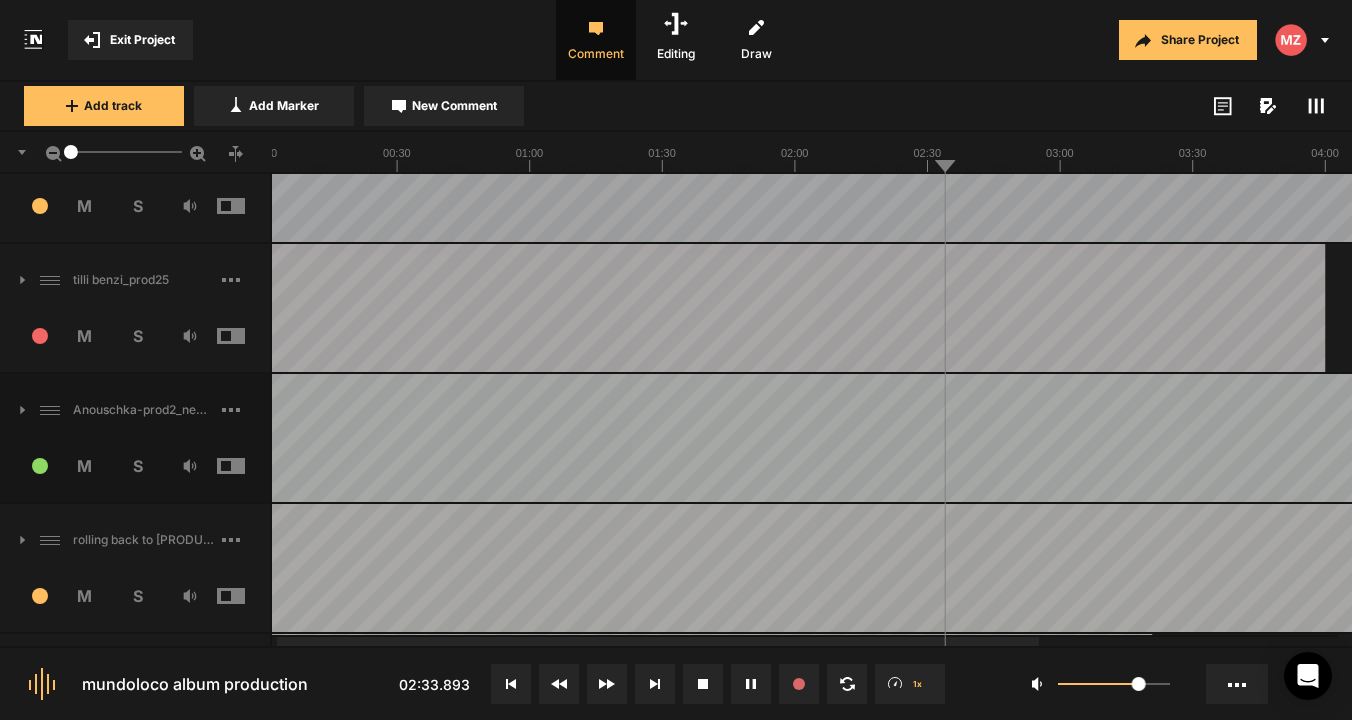 click at bounding box center [246, 336] 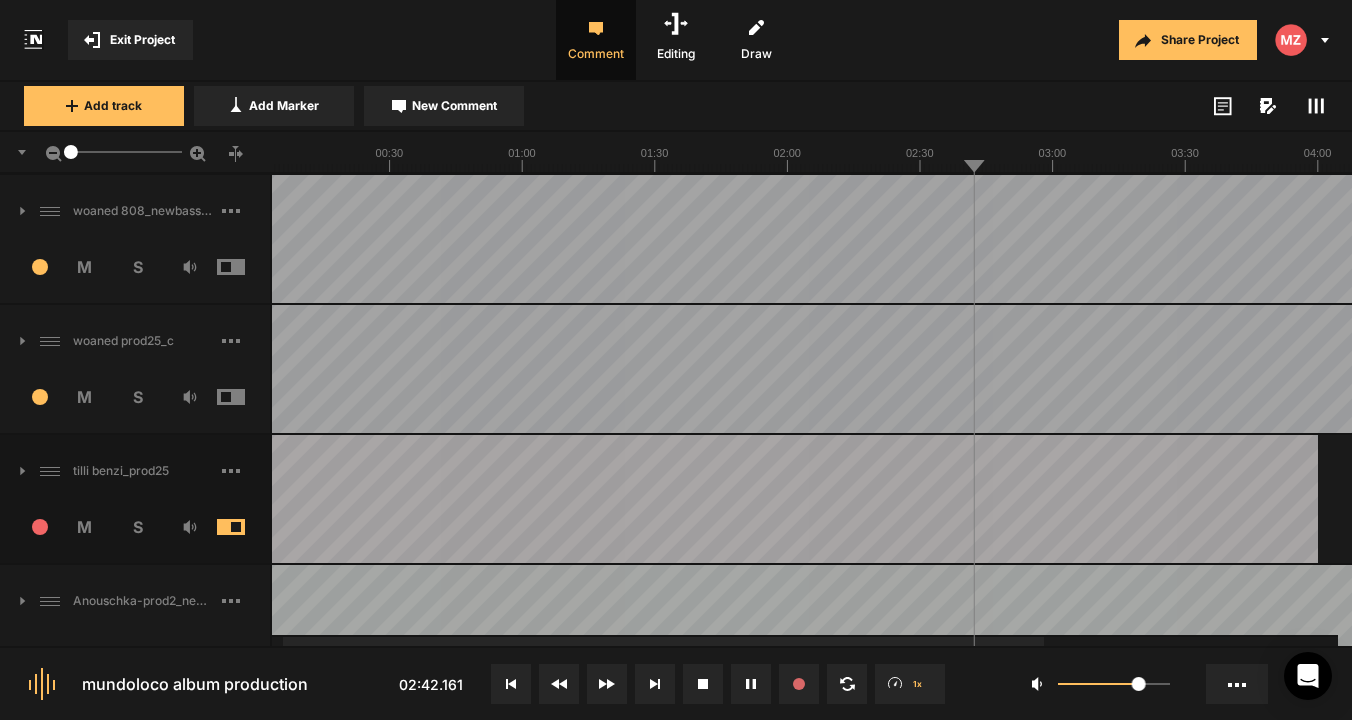 scroll, scrollTop: 1557, scrollLeft: 0, axis: vertical 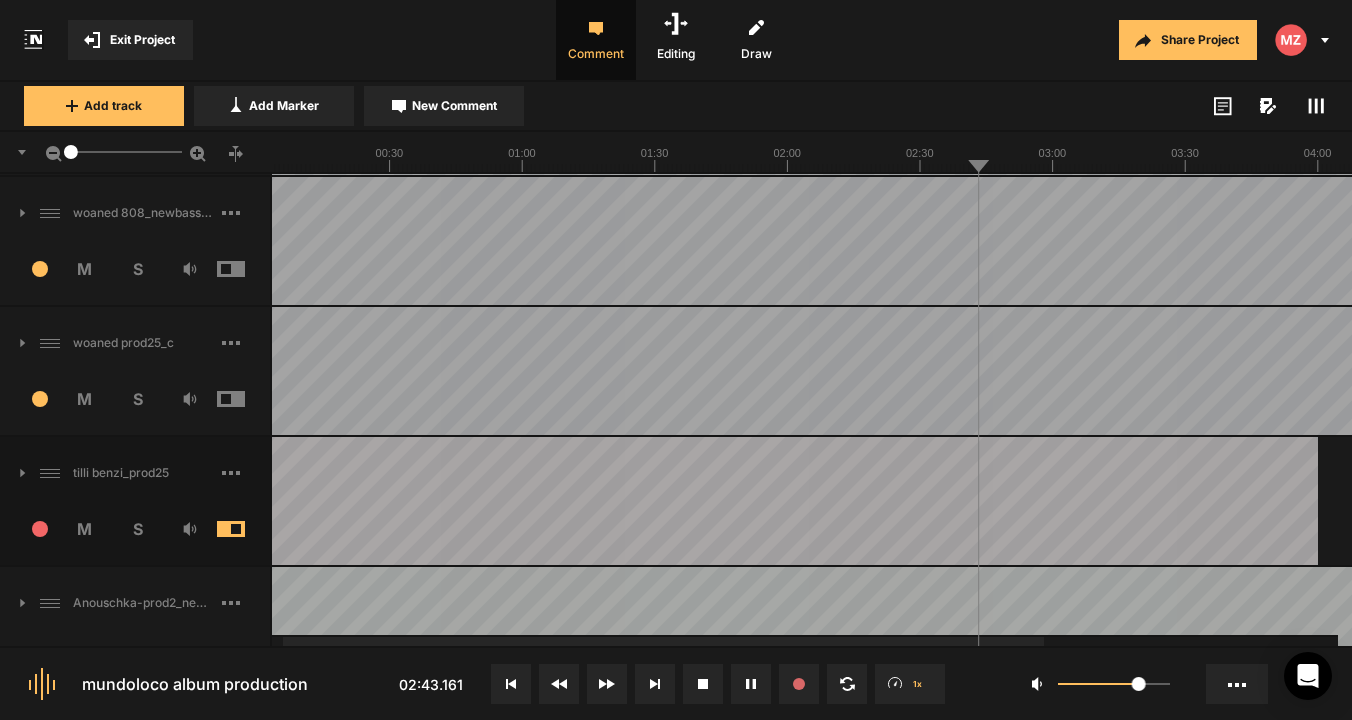 click at bounding box center [246, 529] 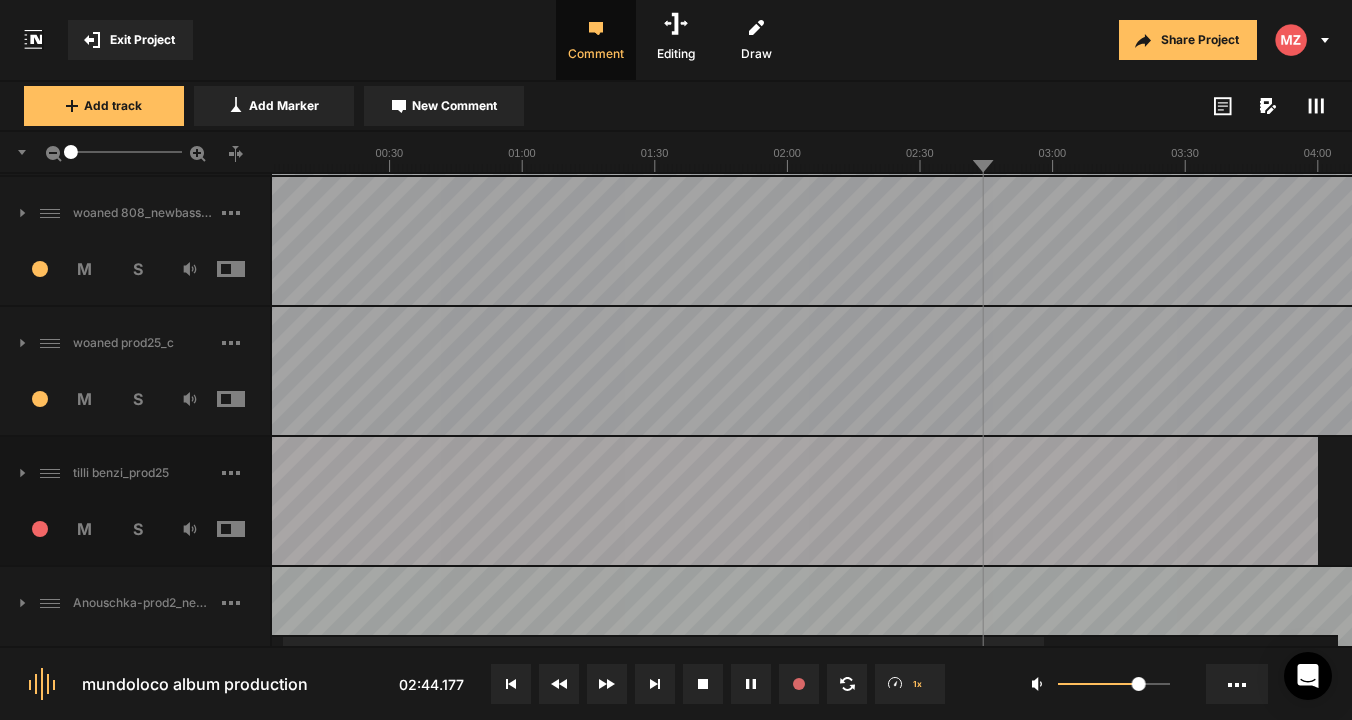 click on "13 M S" at bounding box center (135, 275) 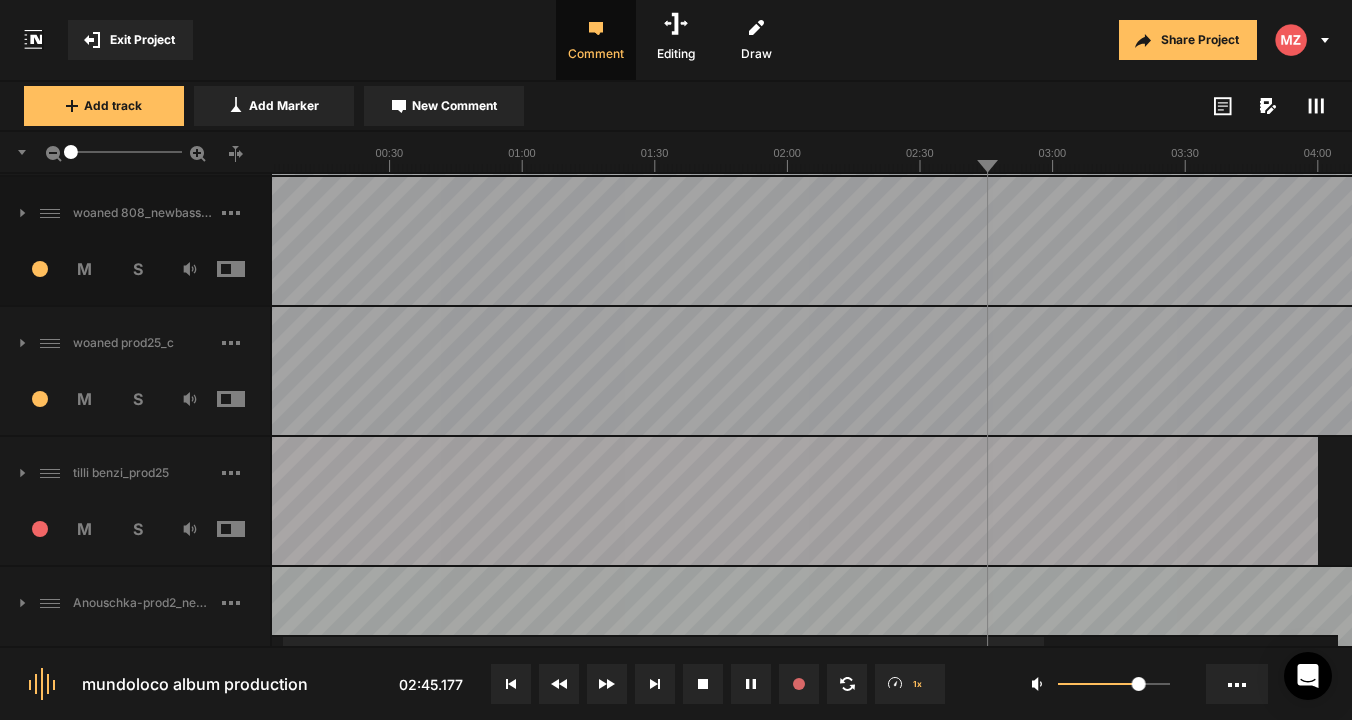 click at bounding box center (246, 269) 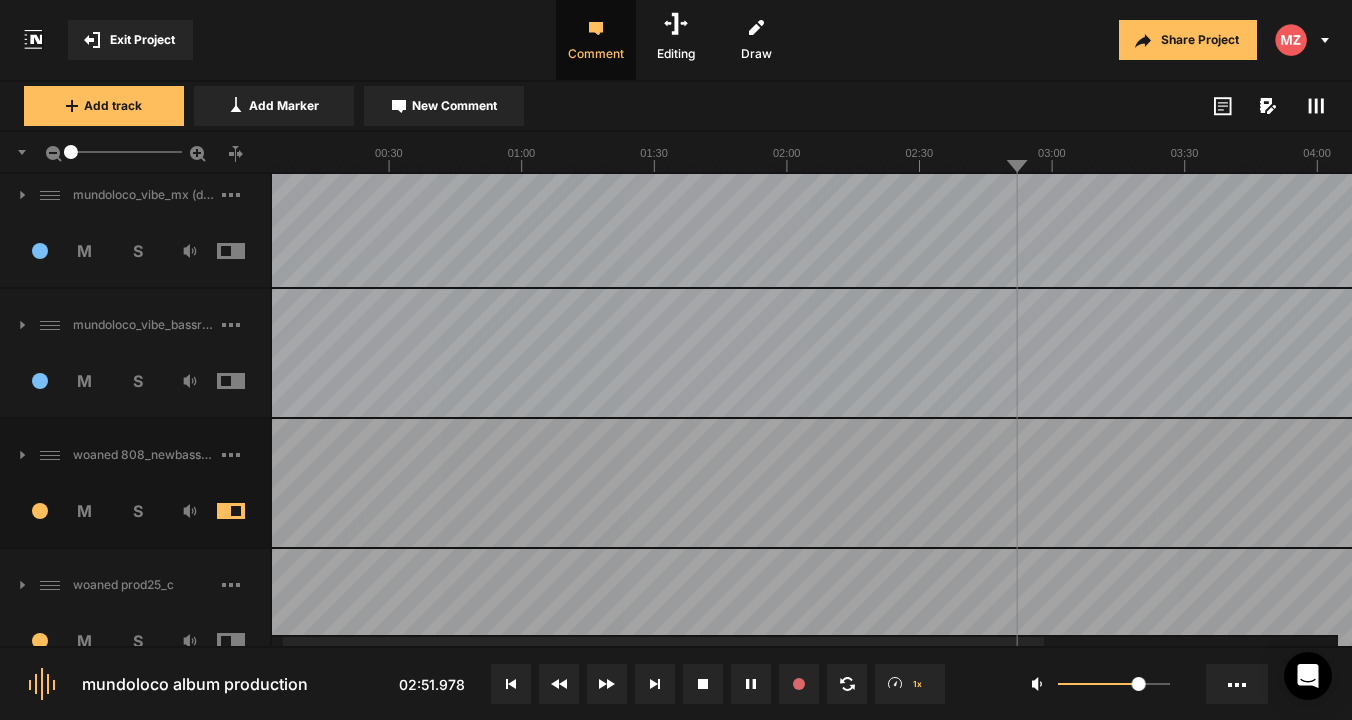 scroll, scrollTop: 1319, scrollLeft: 0, axis: vertical 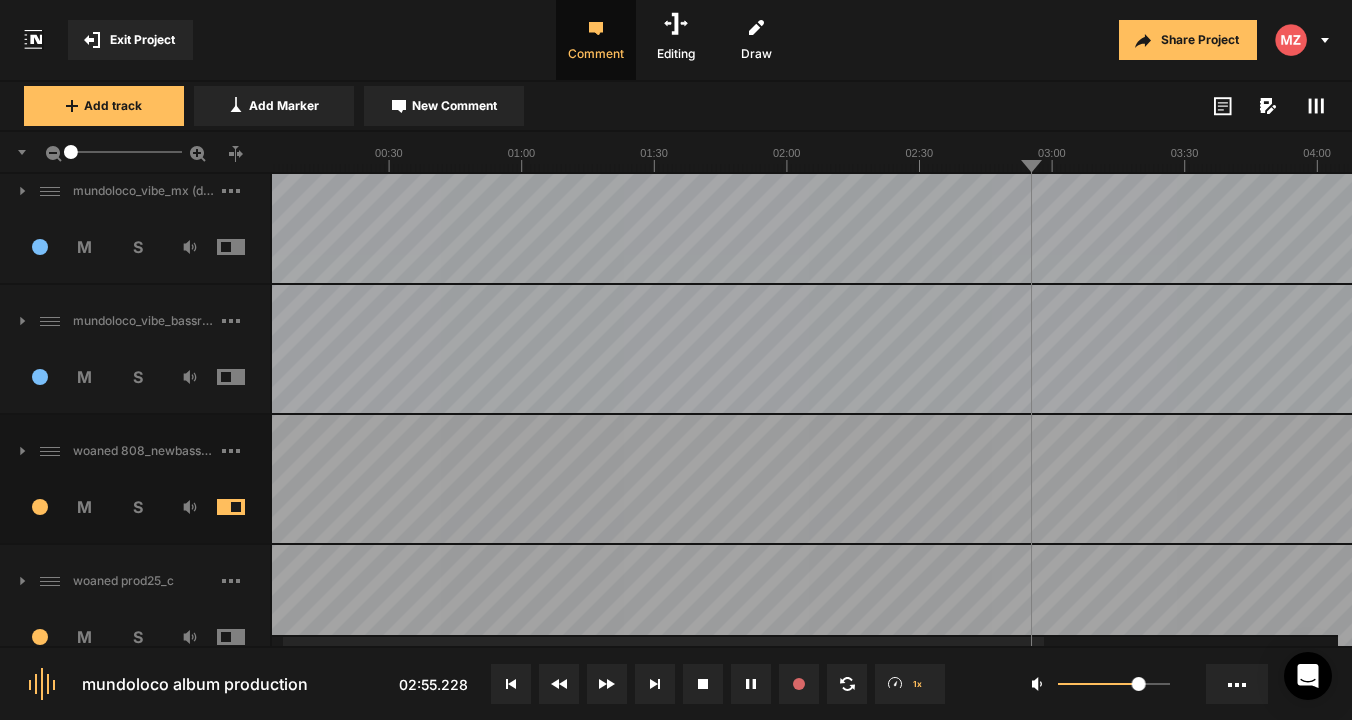 click at bounding box center [246, 507] 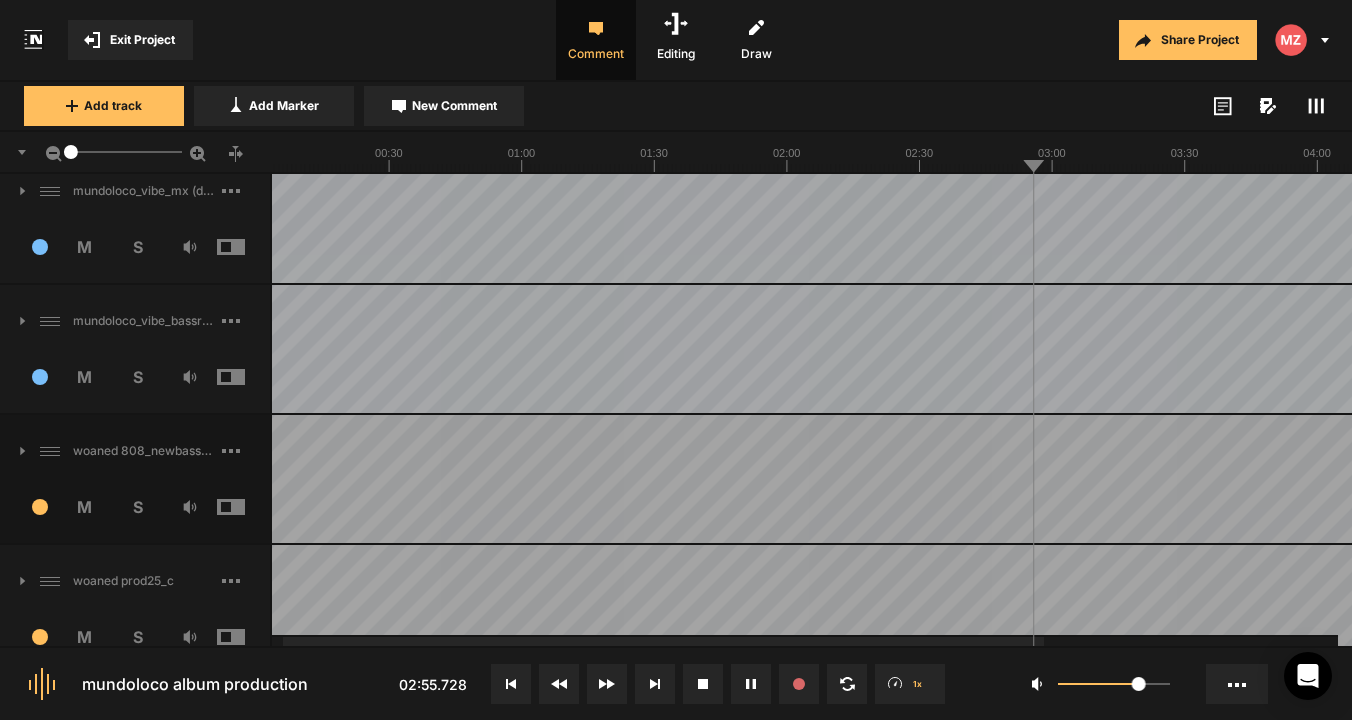 click at bounding box center [246, 377] 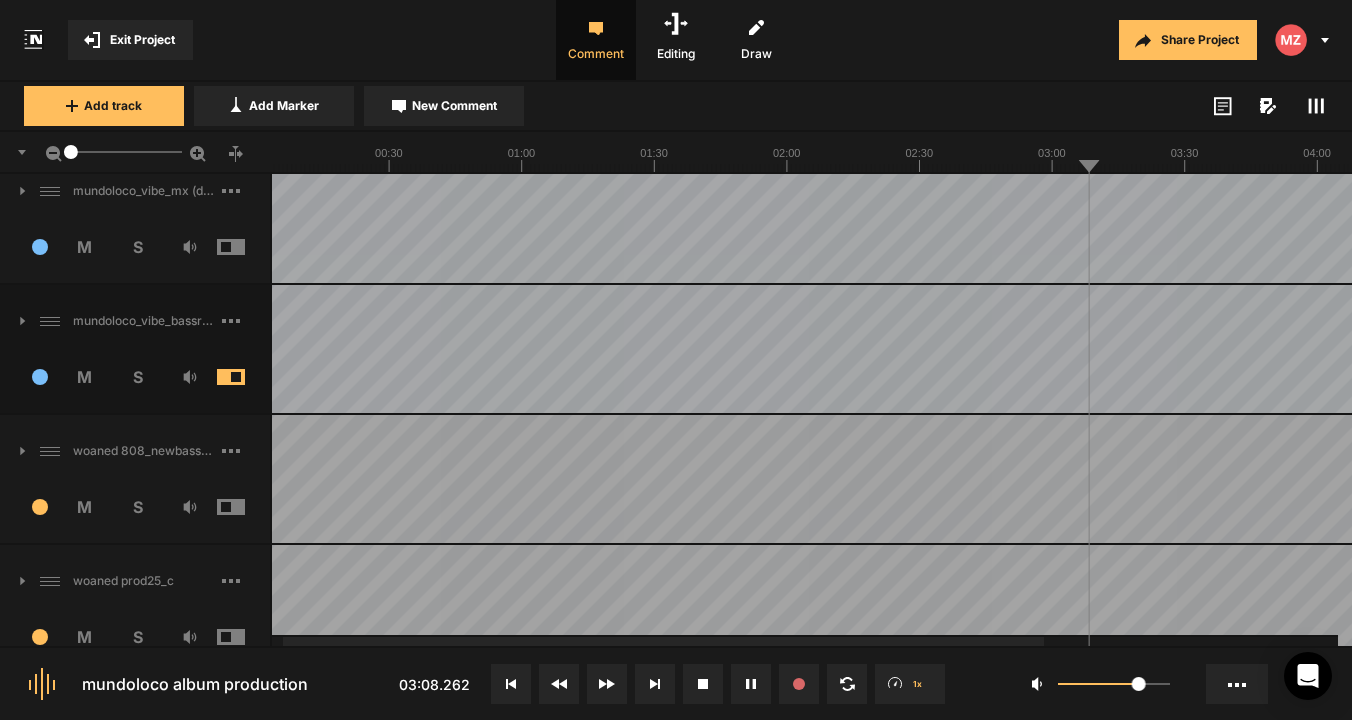 click at bounding box center (246, 377) 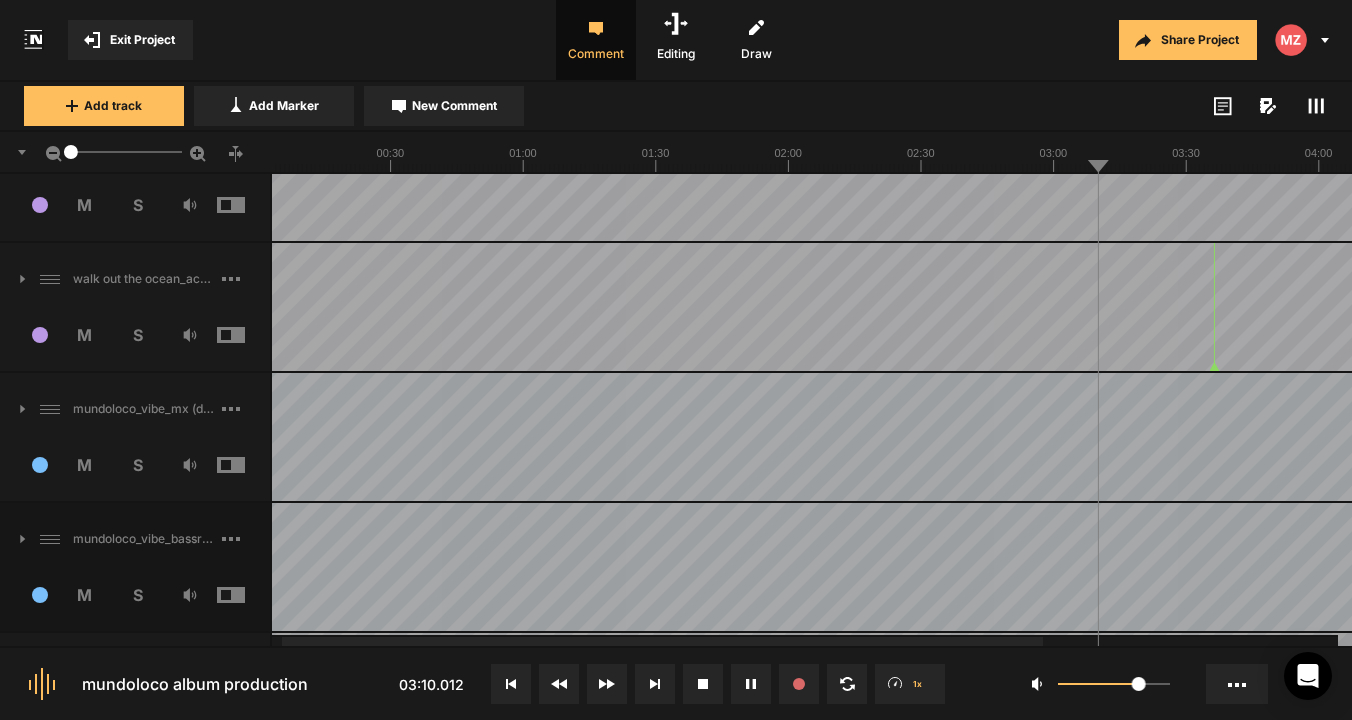 scroll, scrollTop: 1098, scrollLeft: 0, axis: vertical 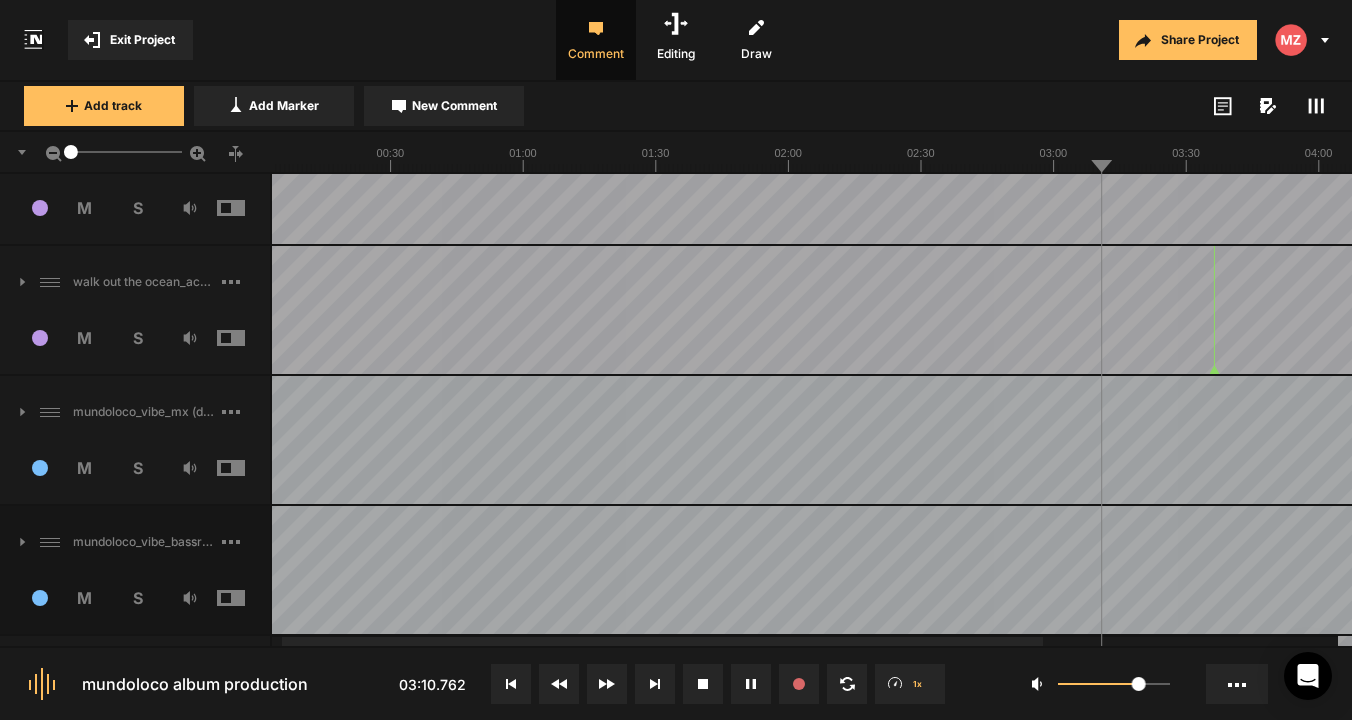 click at bounding box center (246, 338) 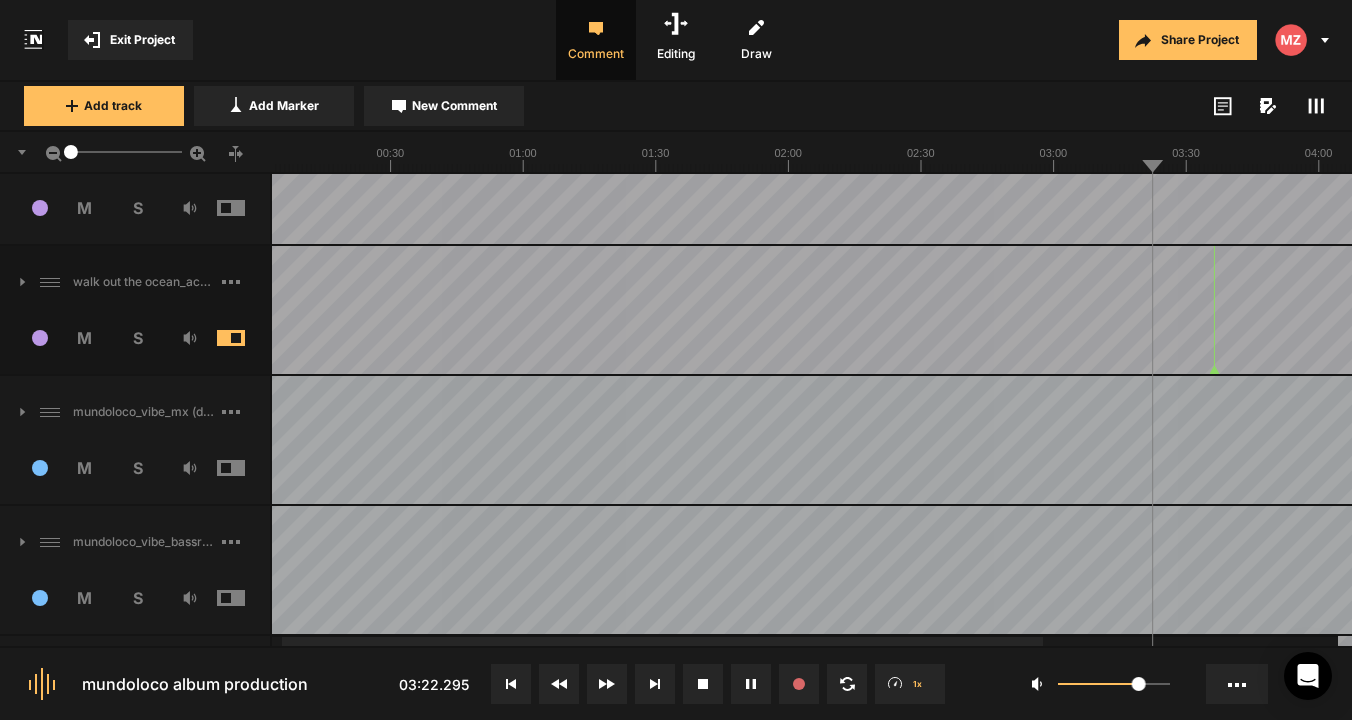 click at bounding box center (246, 338) 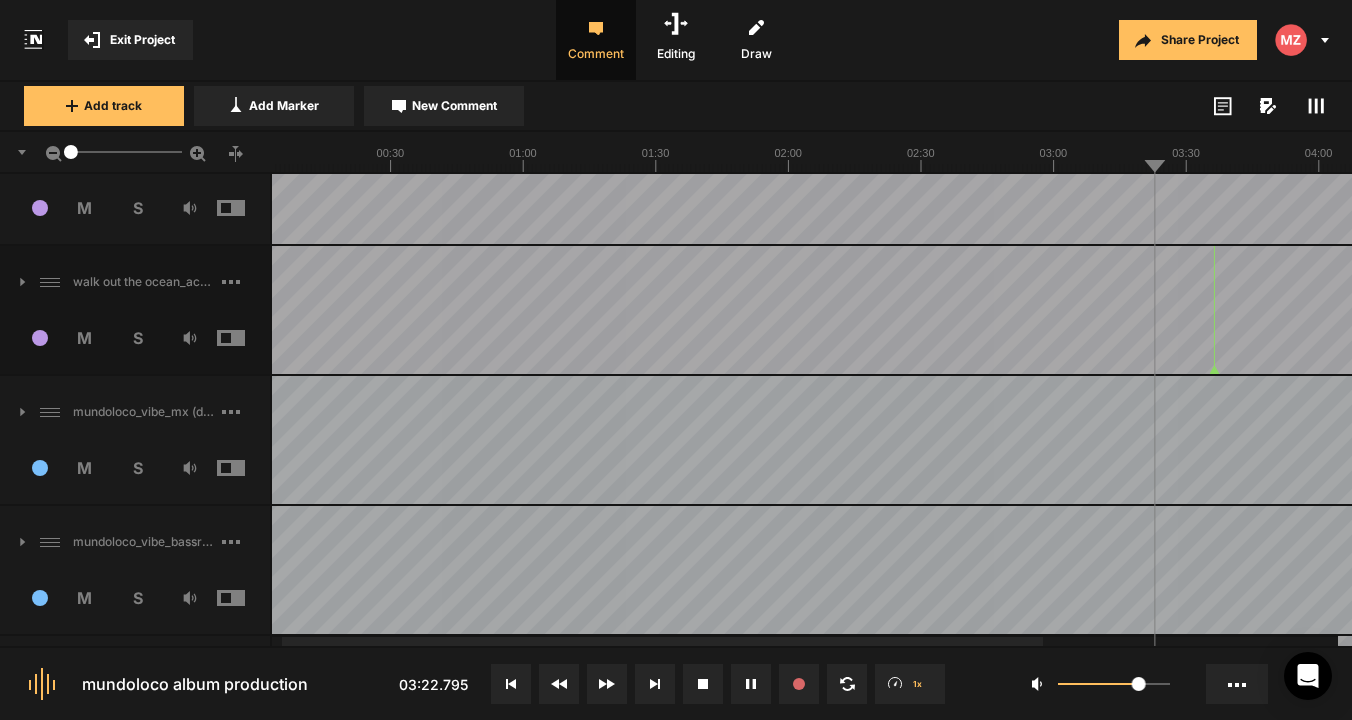 scroll, scrollTop: 1029, scrollLeft: 0, axis: vertical 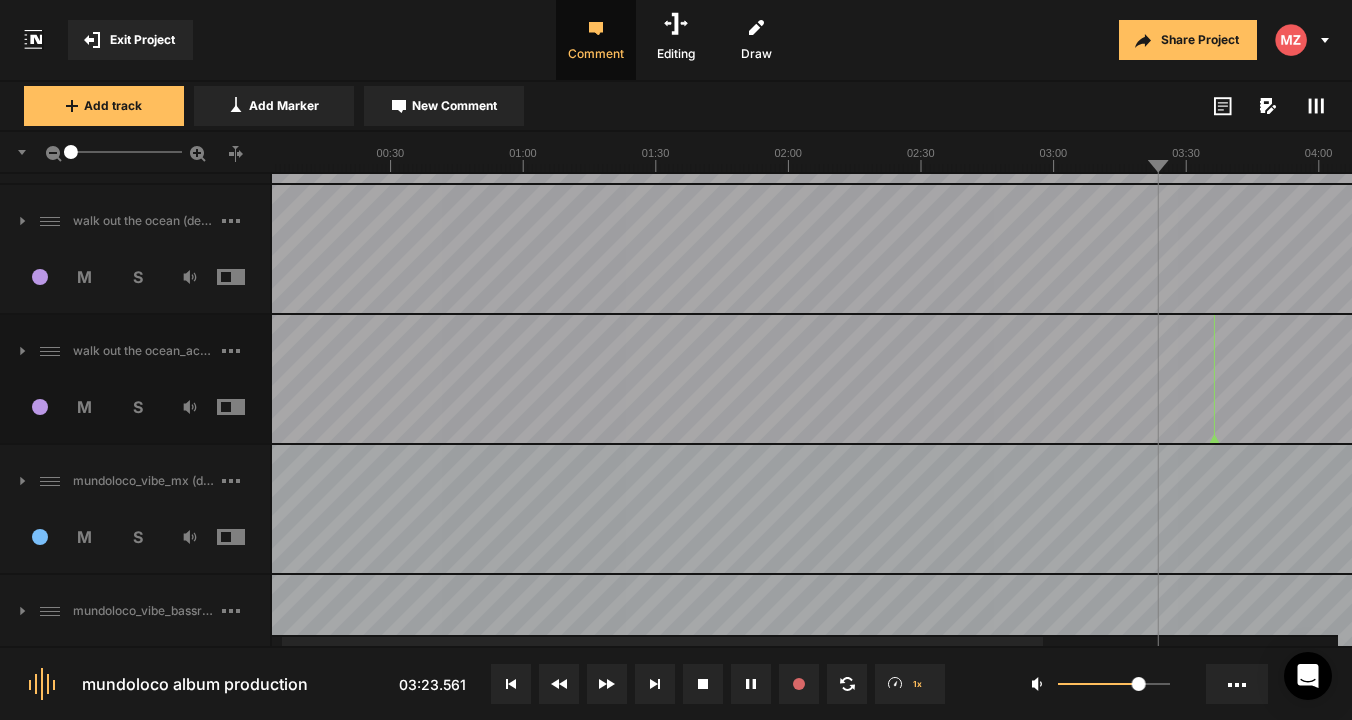 click at bounding box center (246, 277) 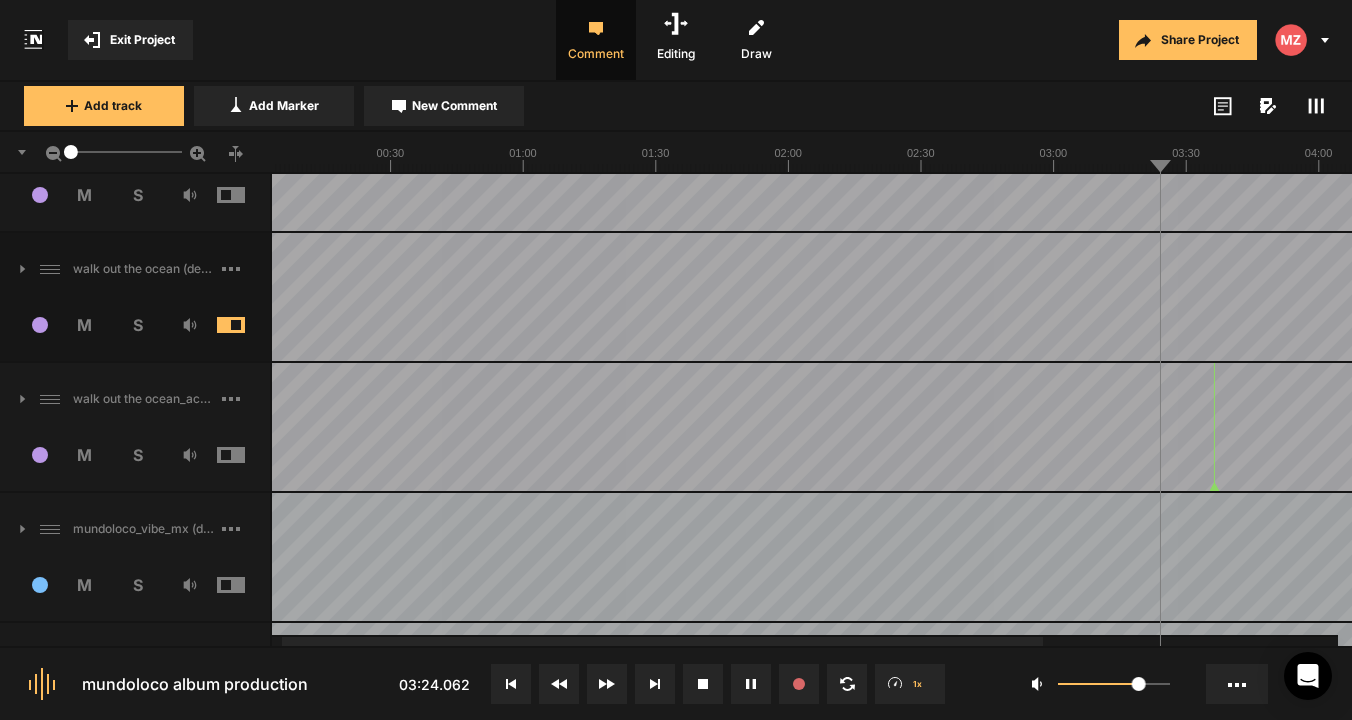 scroll, scrollTop: 951, scrollLeft: 0, axis: vertical 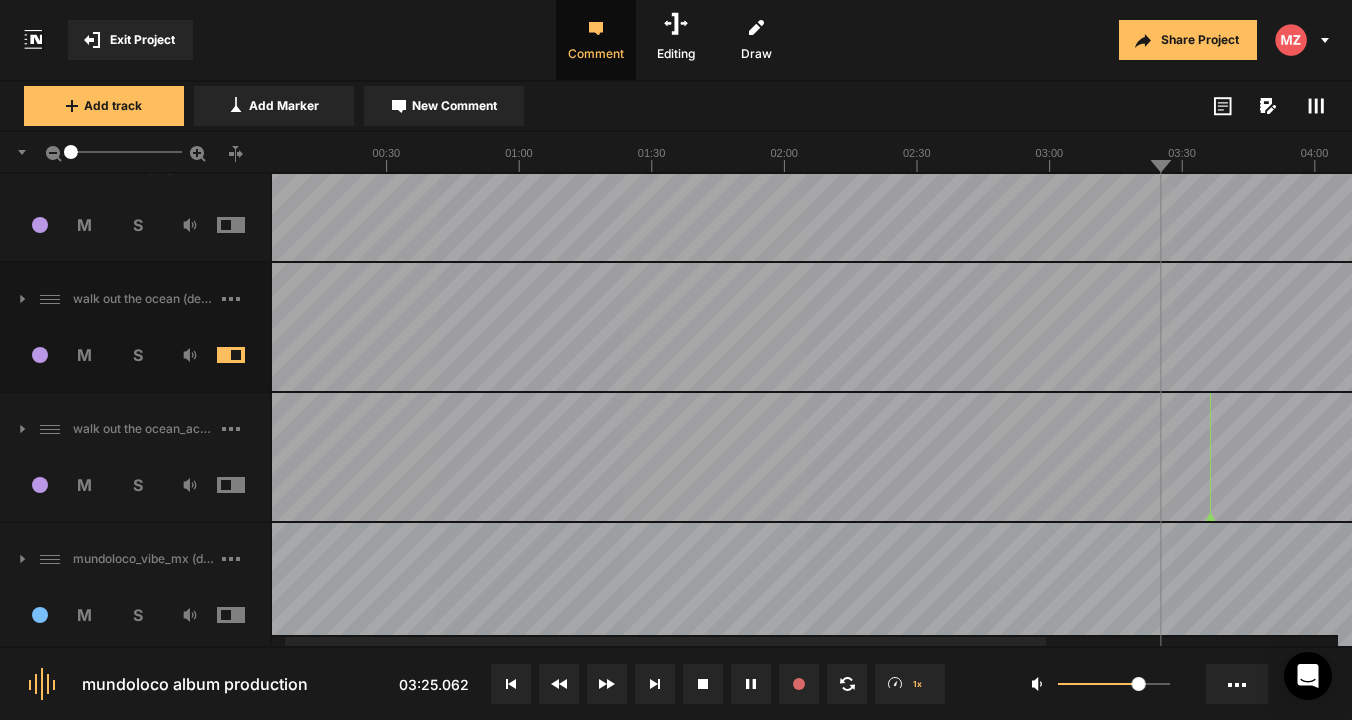 click at bounding box center [246, 355] 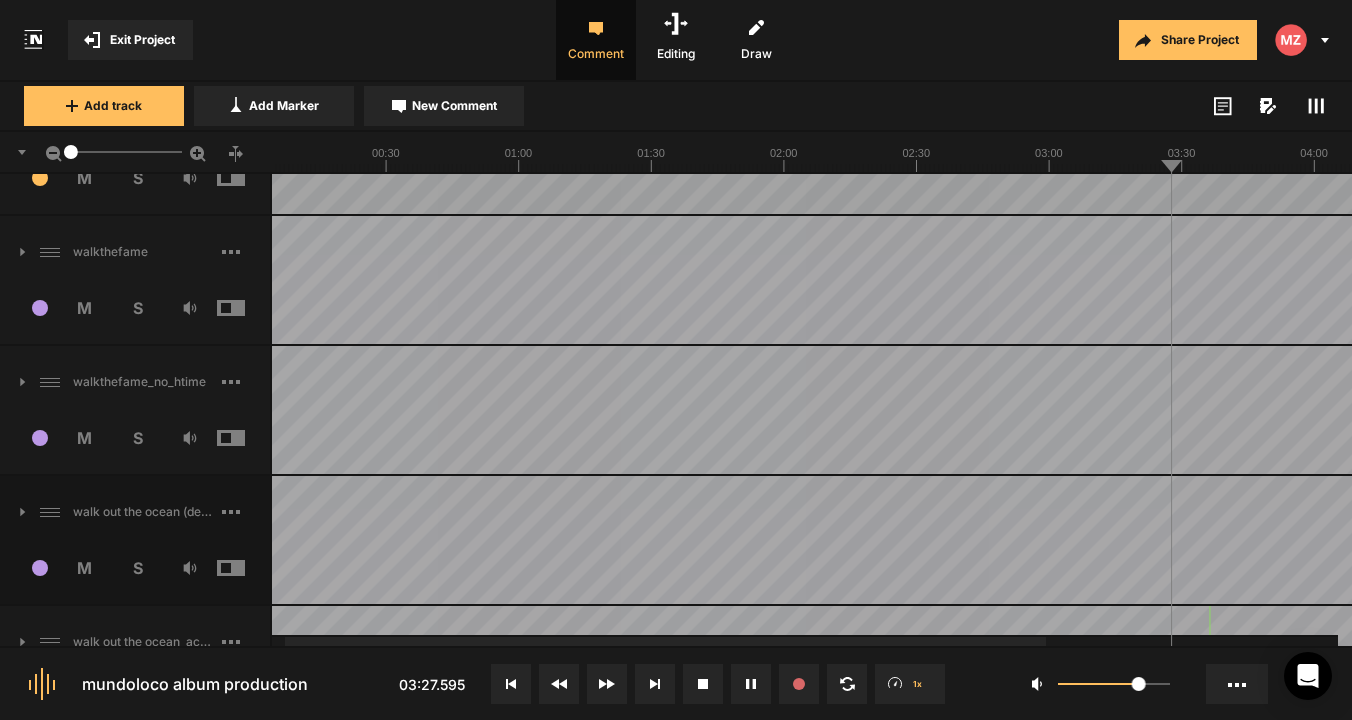 scroll, scrollTop: 720, scrollLeft: 0, axis: vertical 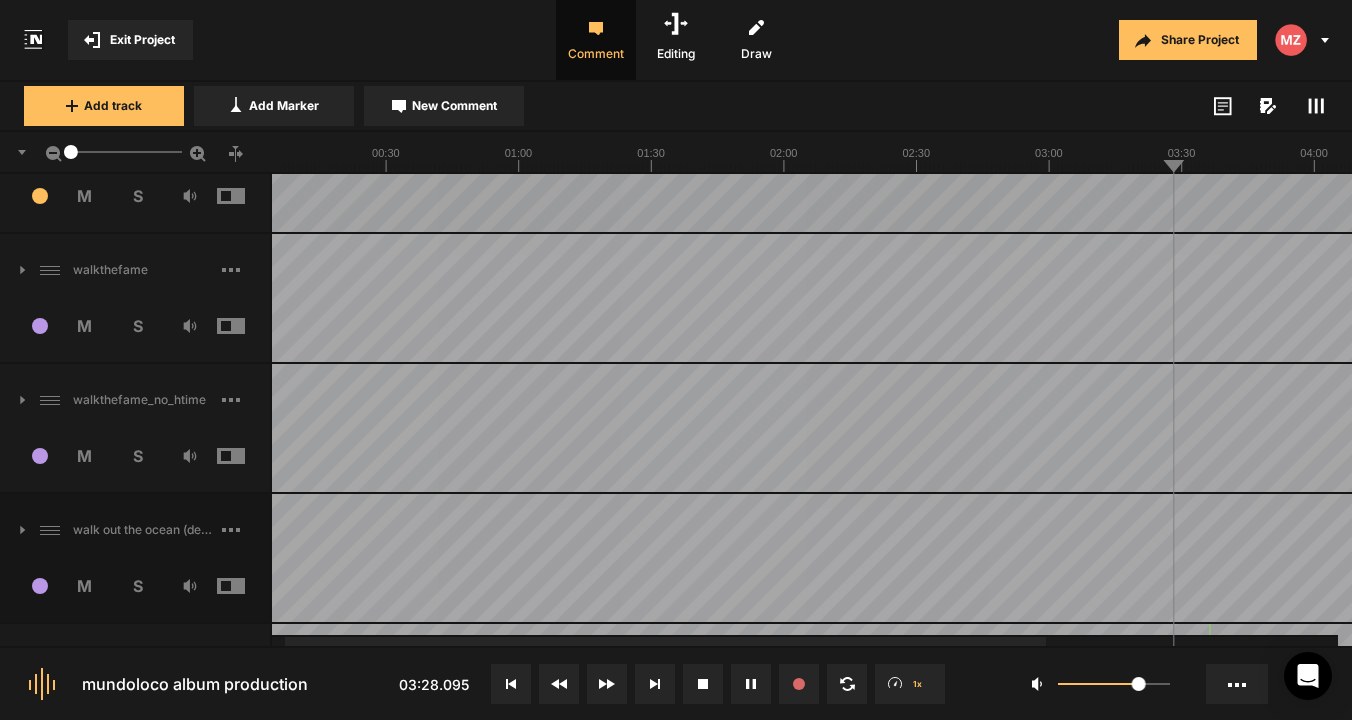 click at bounding box center [246, 326] 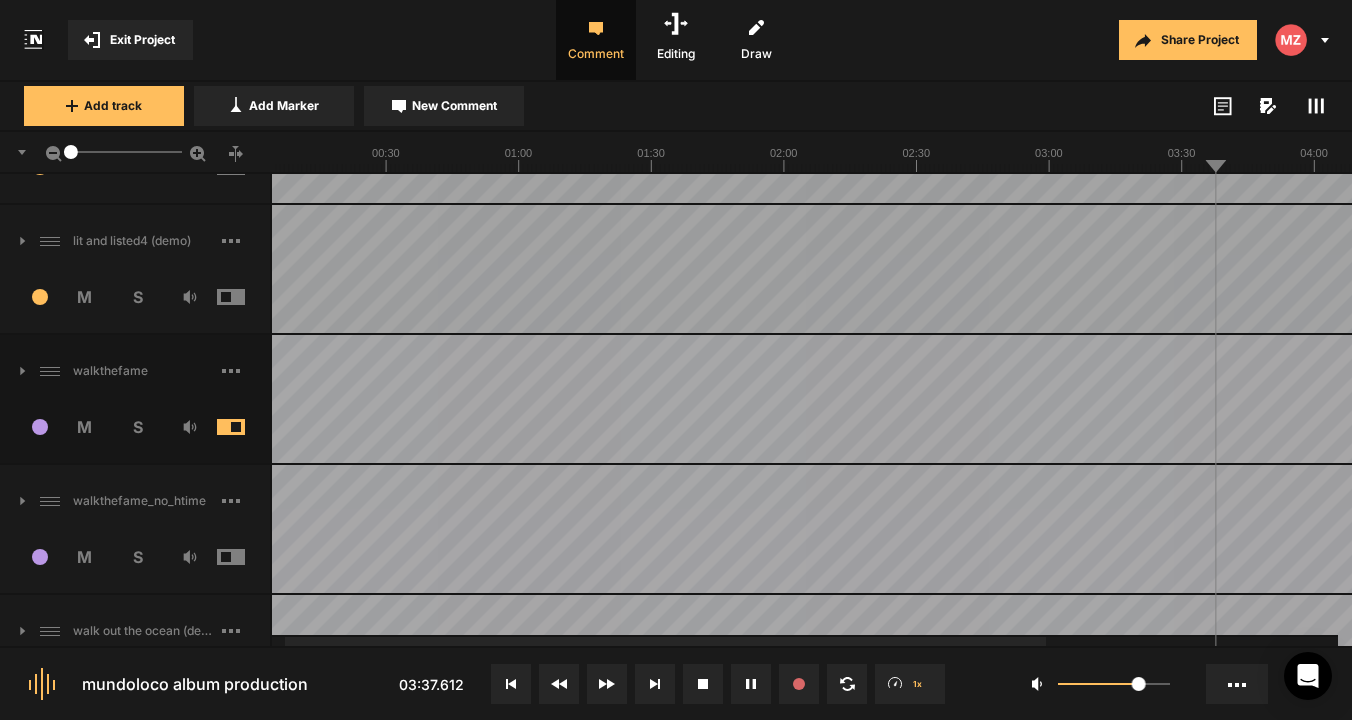 scroll, scrollTop: 581, scrollLeft: 0, axis: vertical 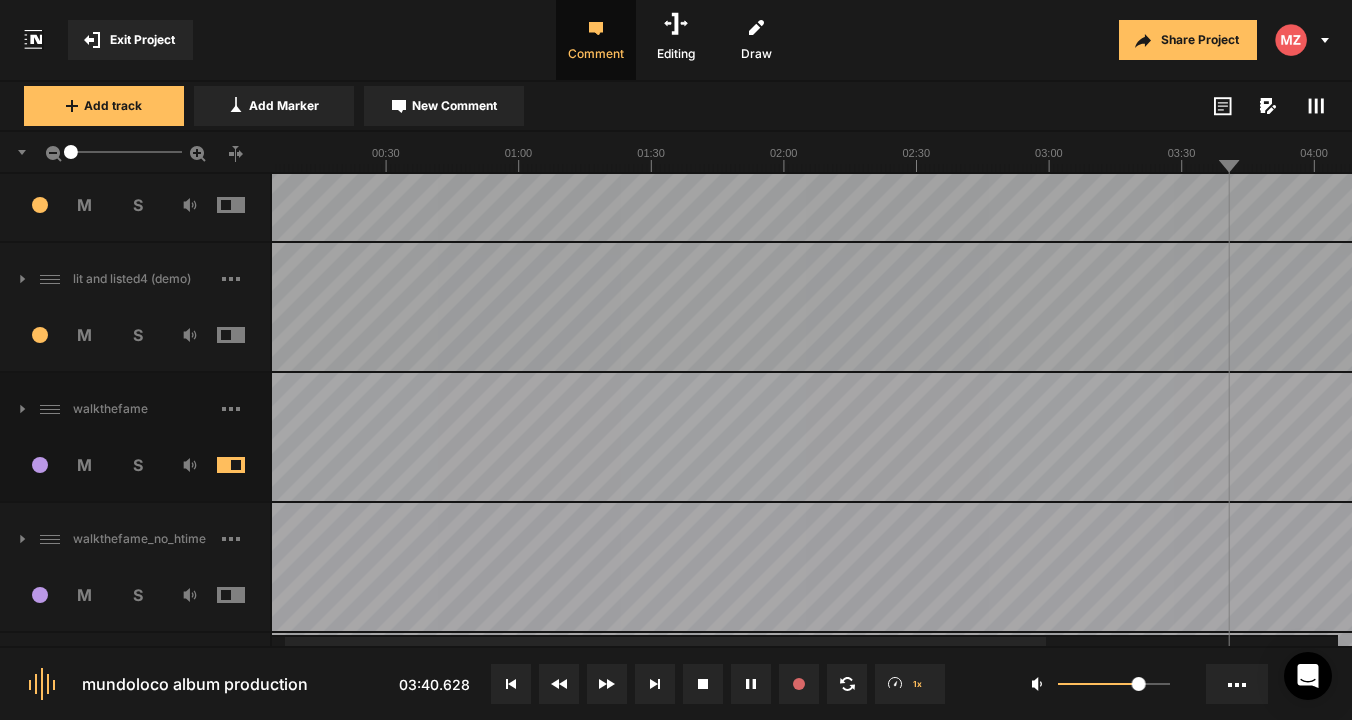 click at bounding box center (246, 465) 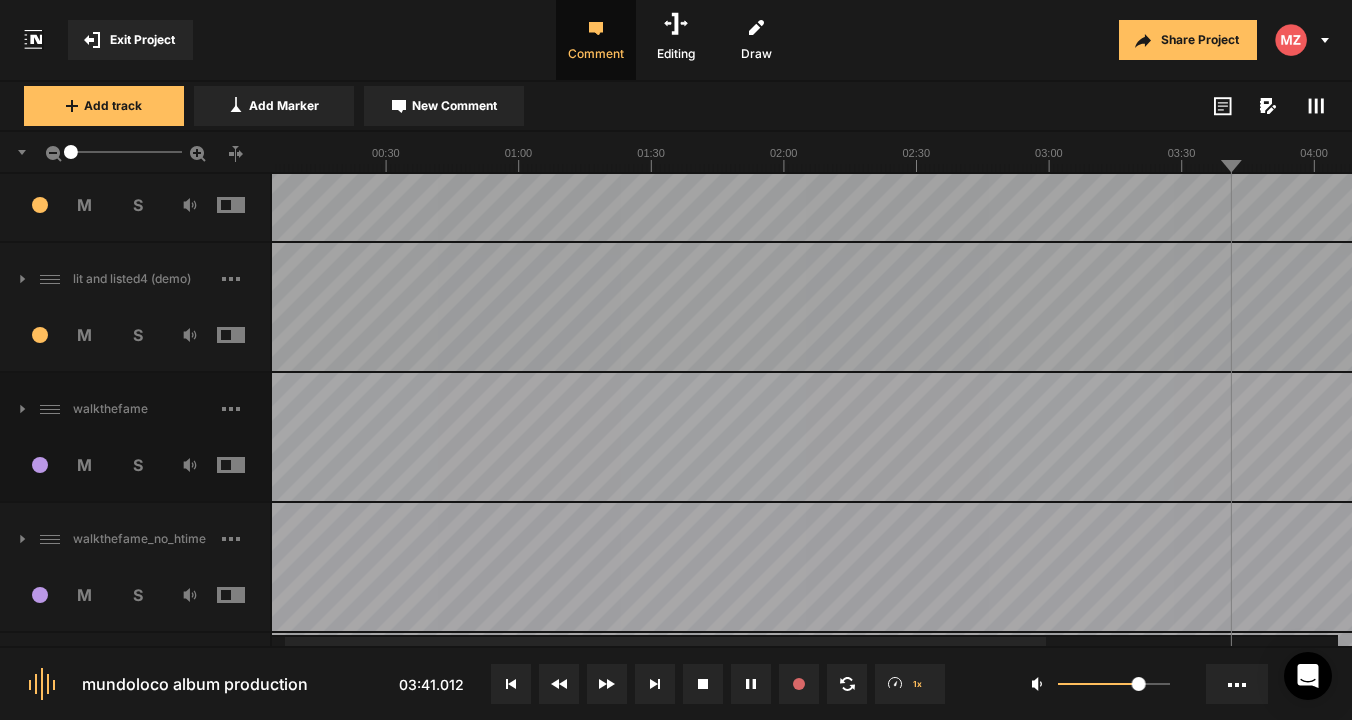 click at bounding box center (246, 335) 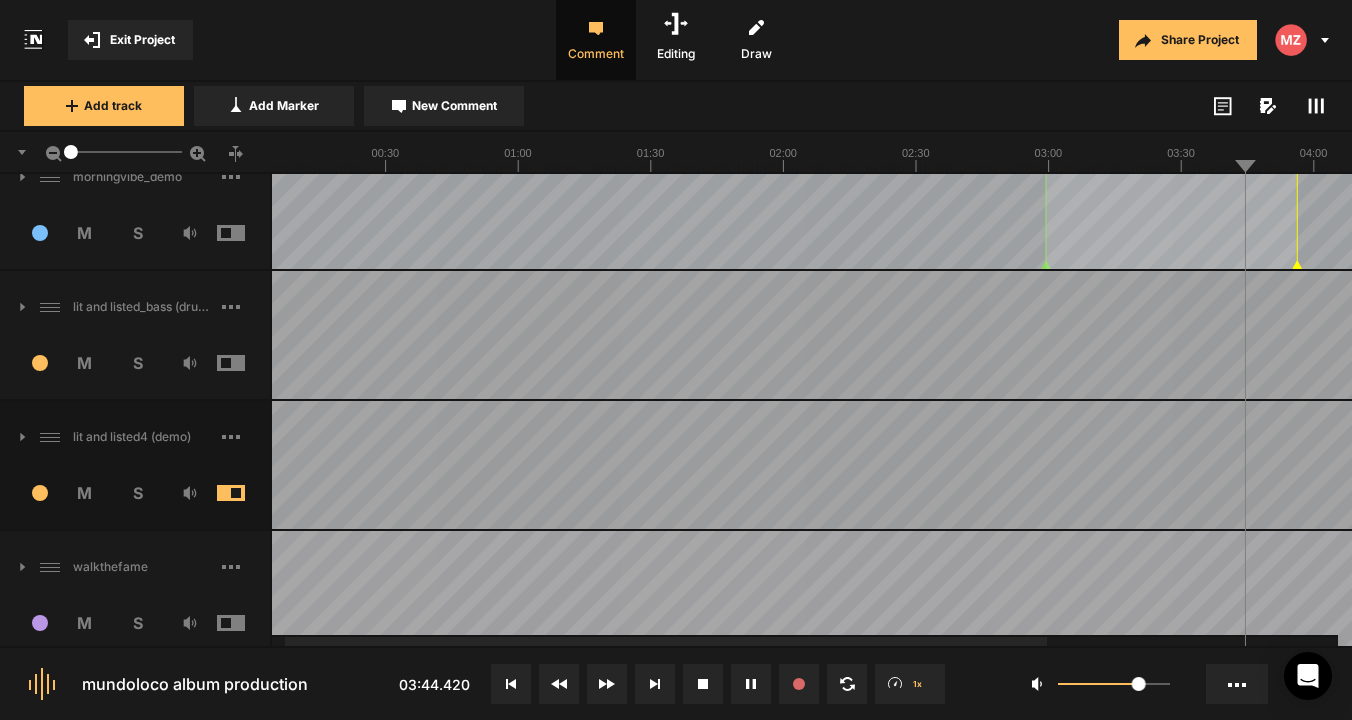 scroll, scrollTop: 349, scrollLeft: 0, axis: vertical 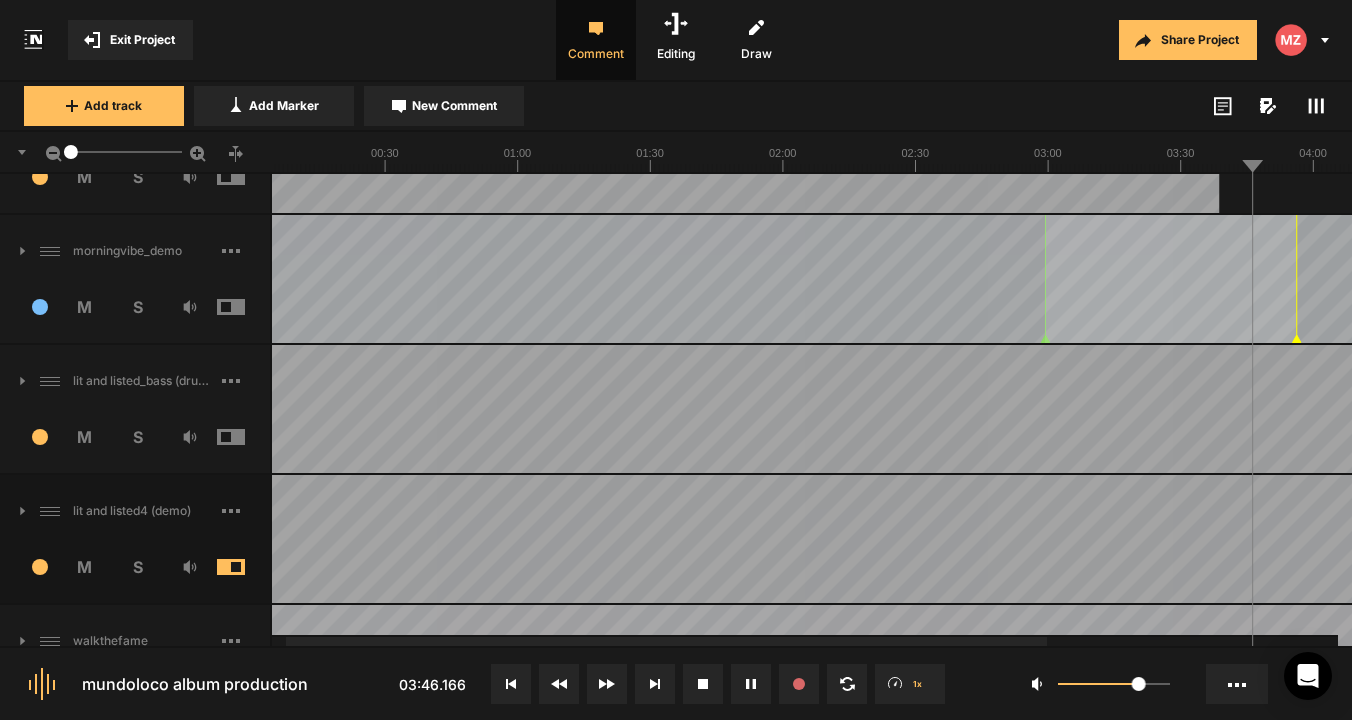 click at bounding box center [246, 567] 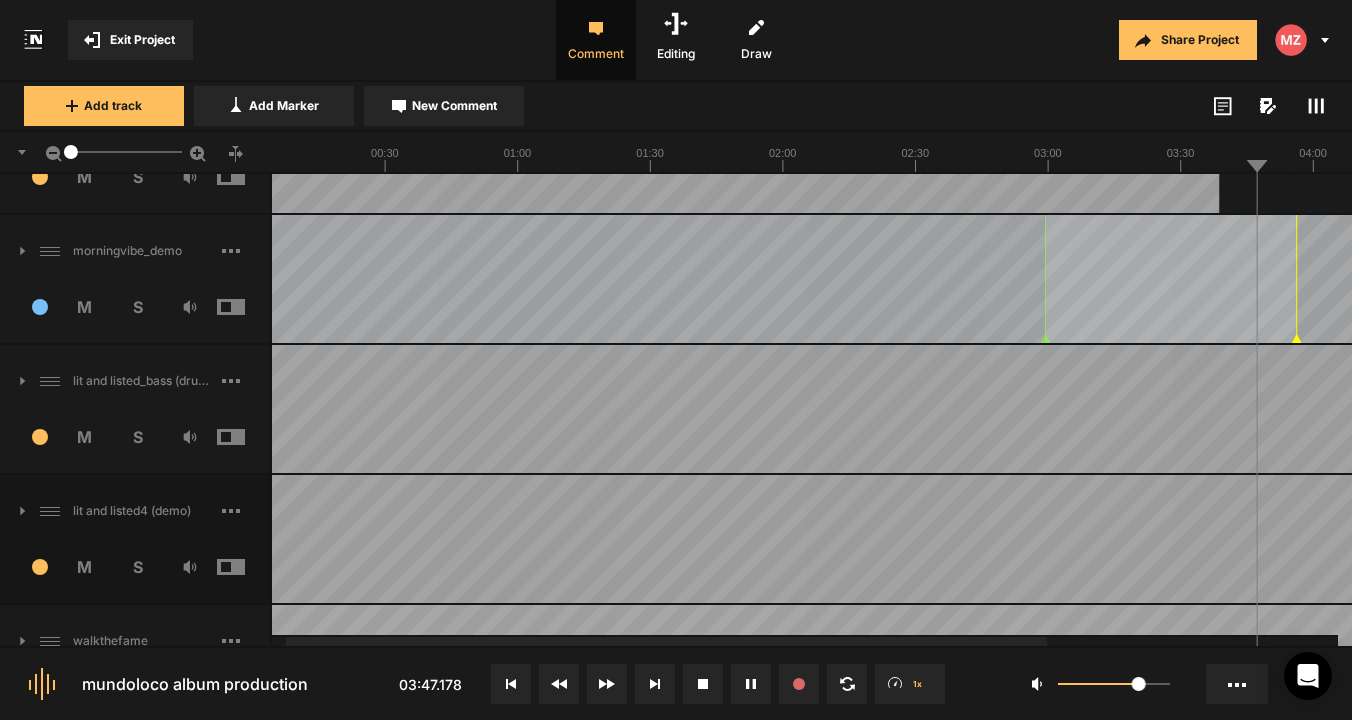 click at bounding box center (246, 307) 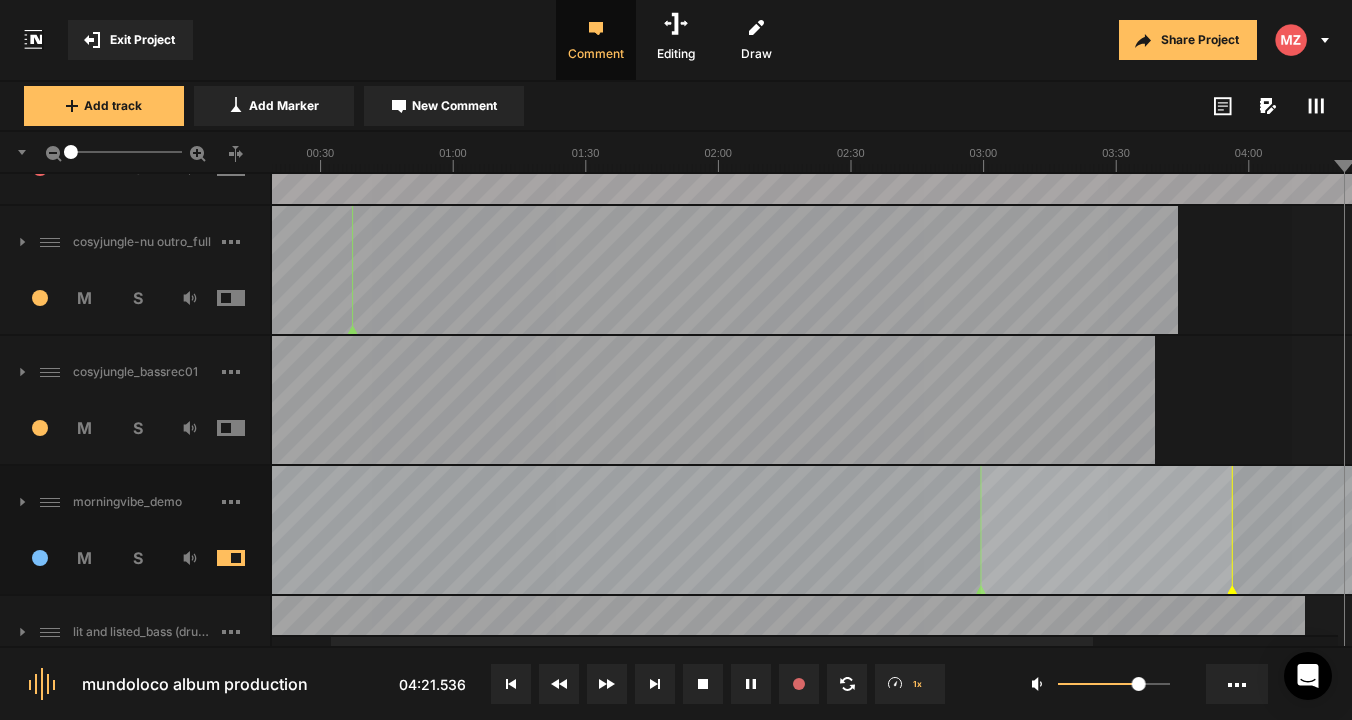 scroll, scrollTop: 117, scrollLeft: 0, axis: vertical 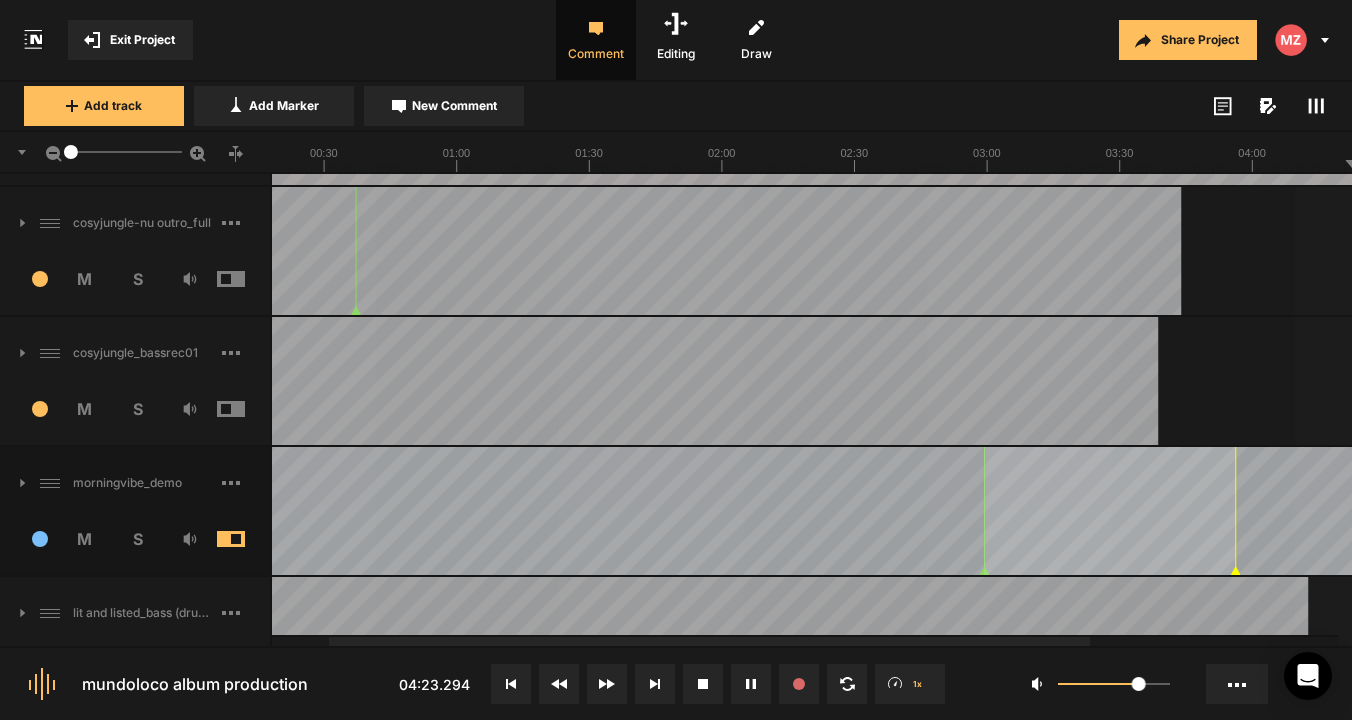 click at bounding box center [246, 539] 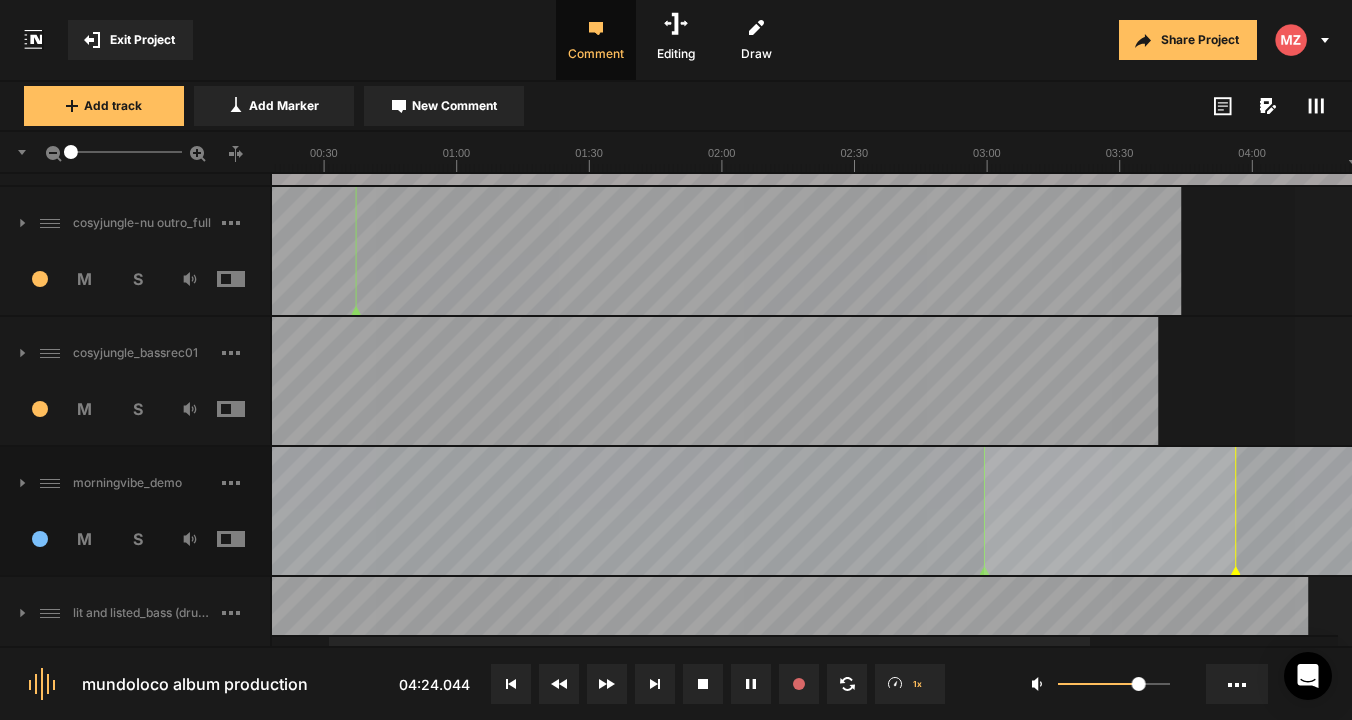 click at bounding box center [948, 251] 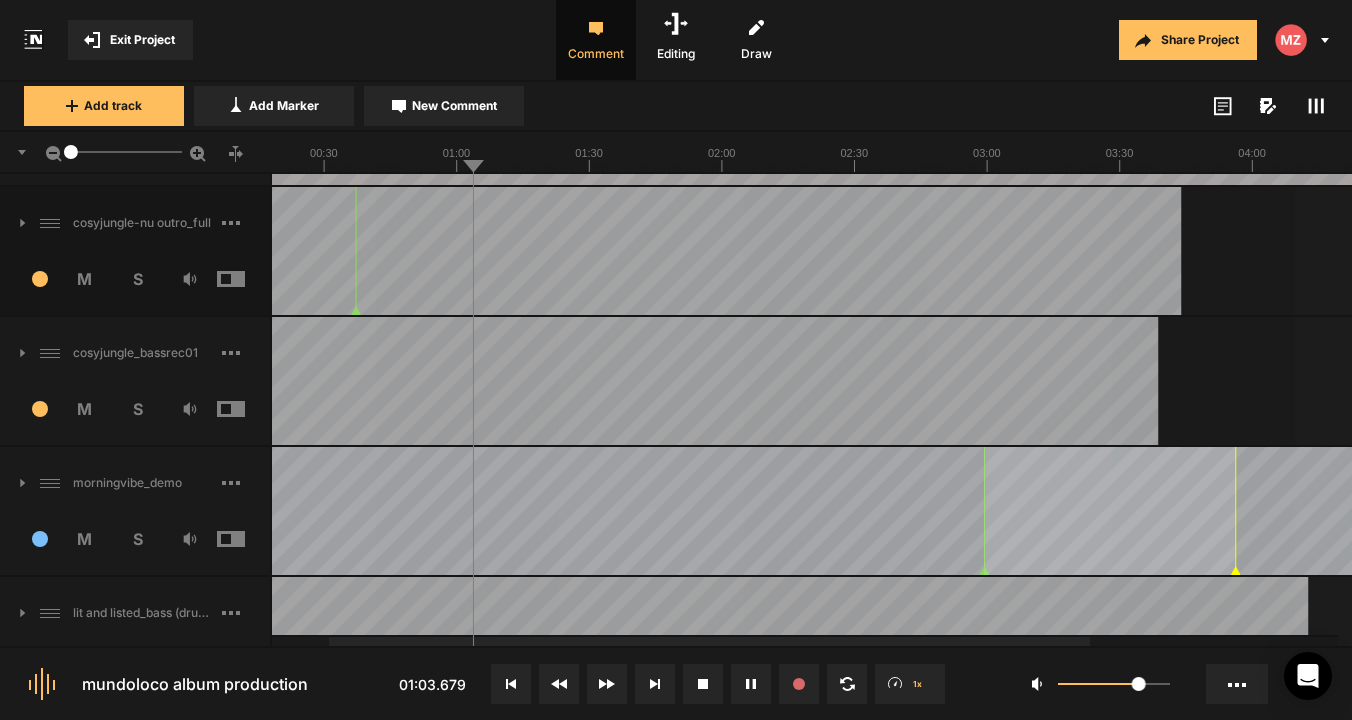 click at bounding box center (246, 409) 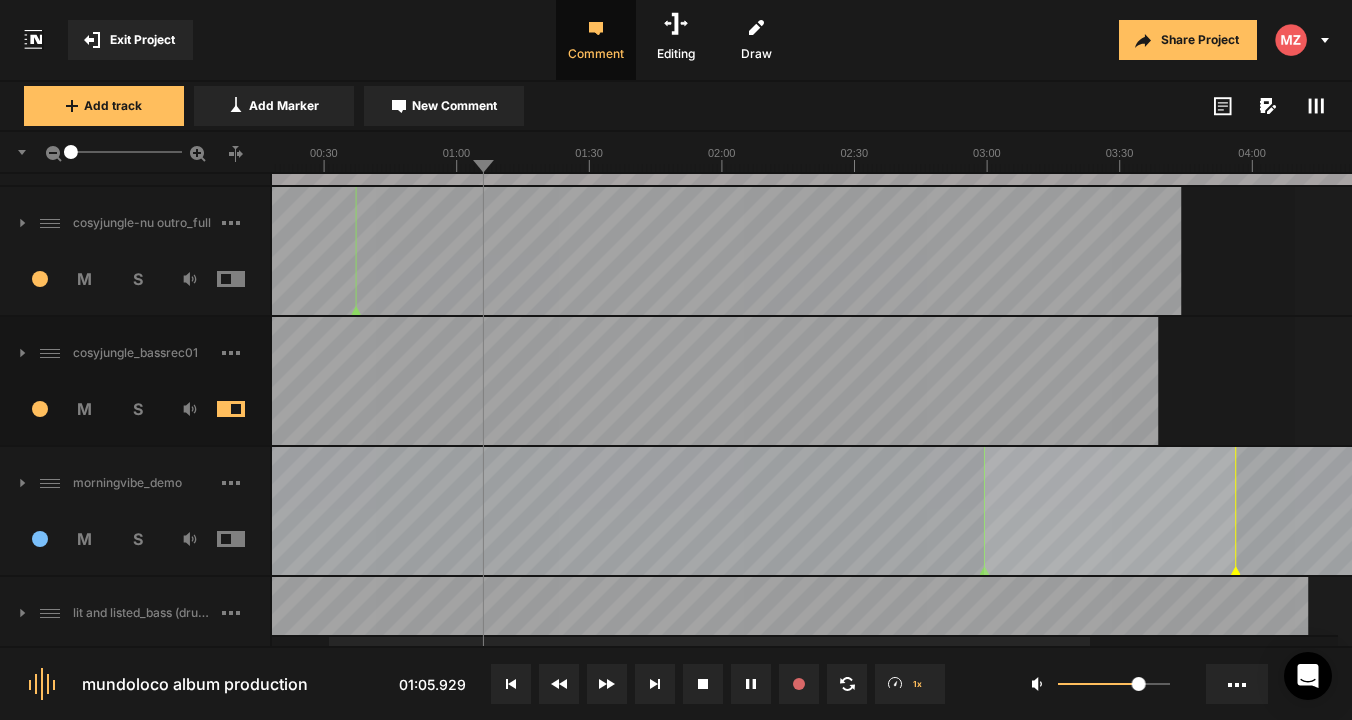 click at bounding box center (948, 381) 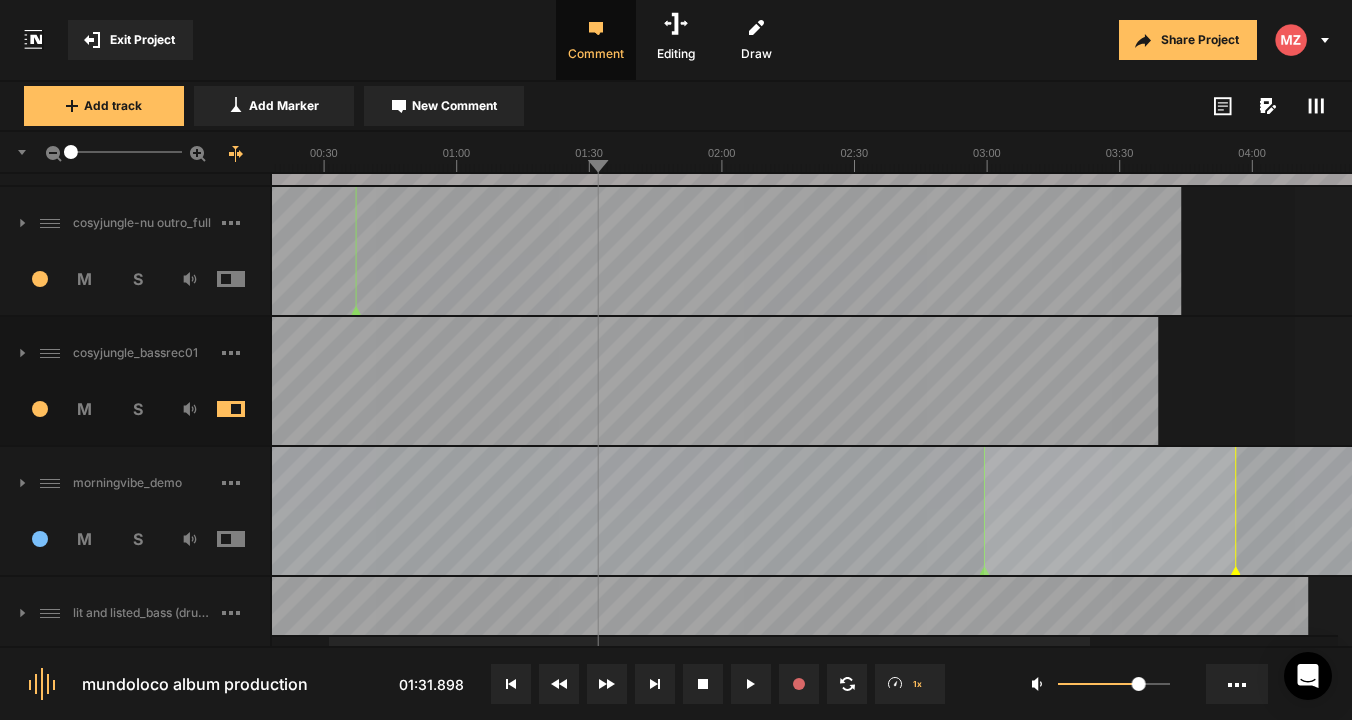 click at bounding box center (948, 381) 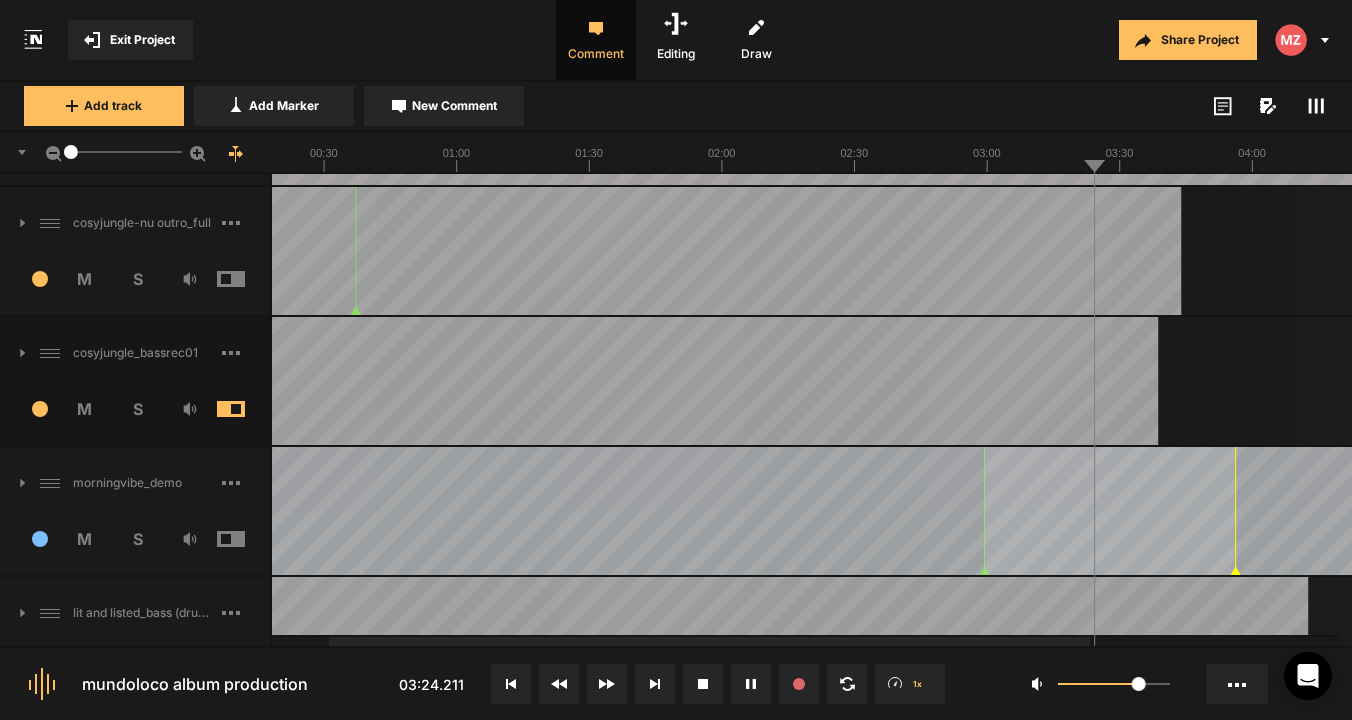 click at bounding box center (246, 409) 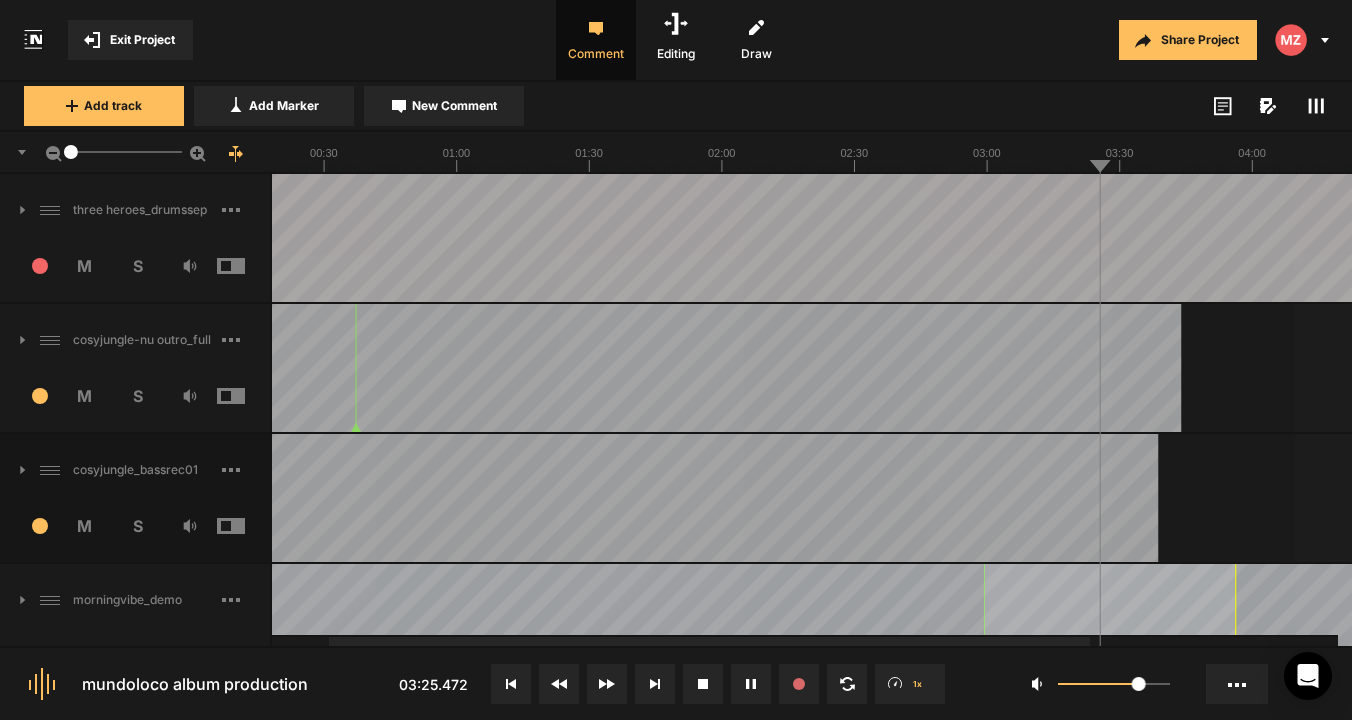 scroll, scrollTop: 0, scrollLeft: 0, axis: both 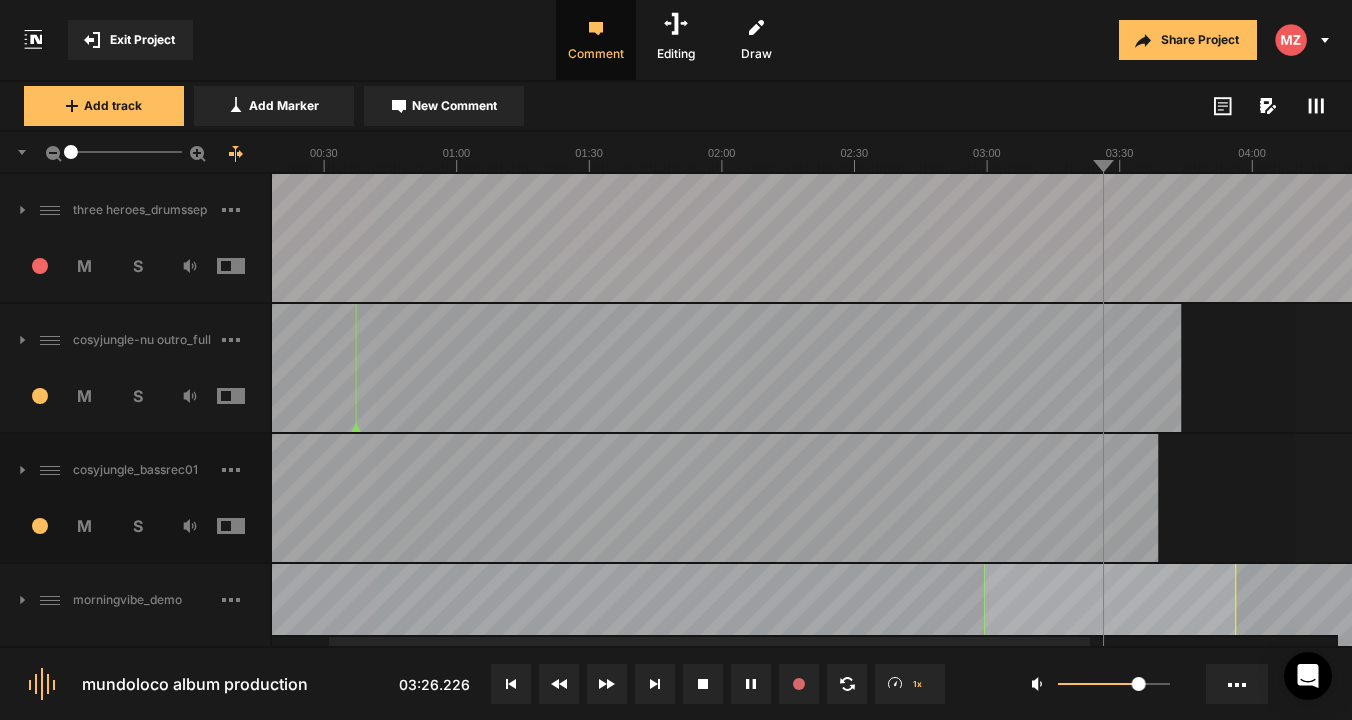 click at bounding box center (246, 266) 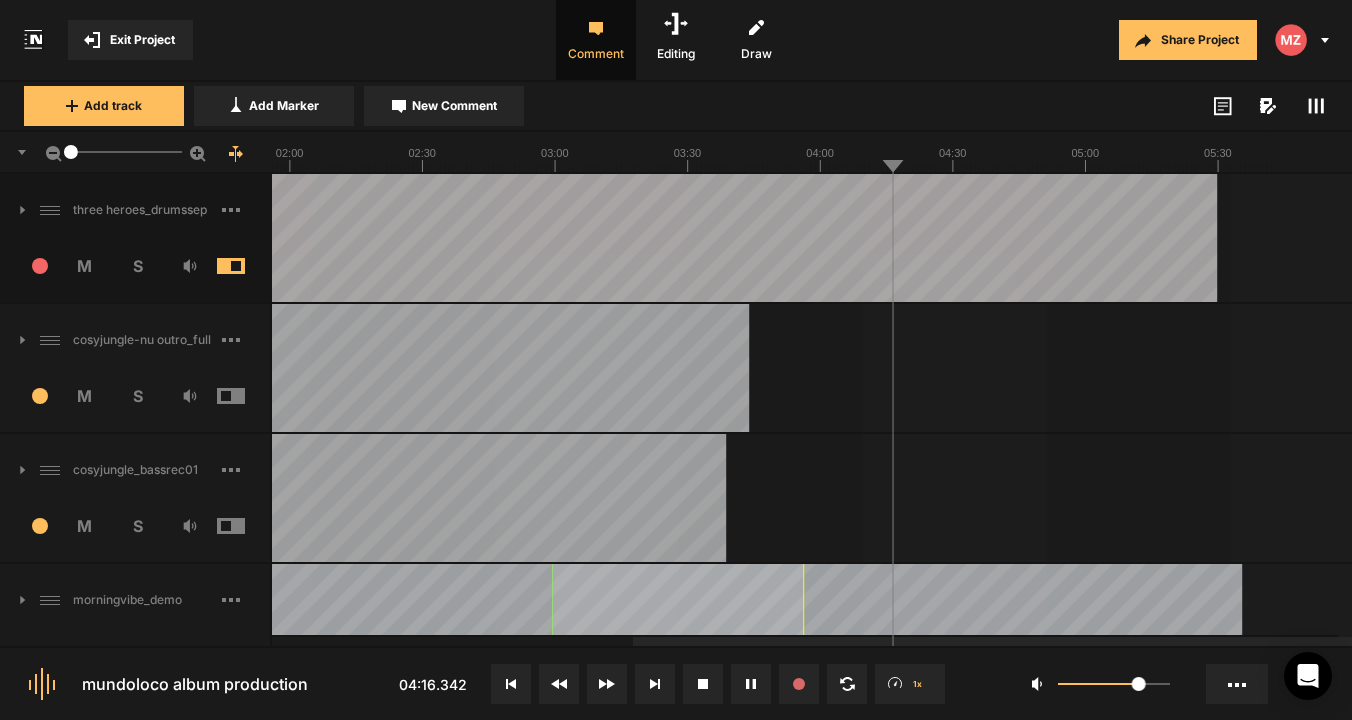 click at bounding box center [246, 266] 